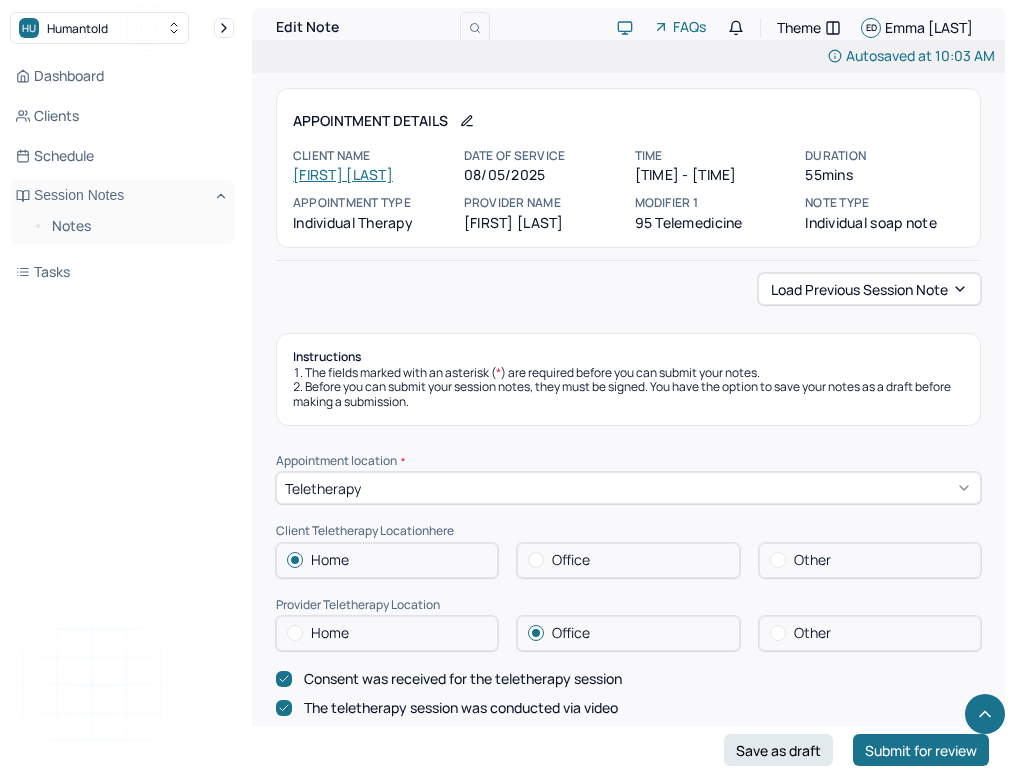 scroll, scrollTop: 1055, scrollLeft: 0, axis: vertical 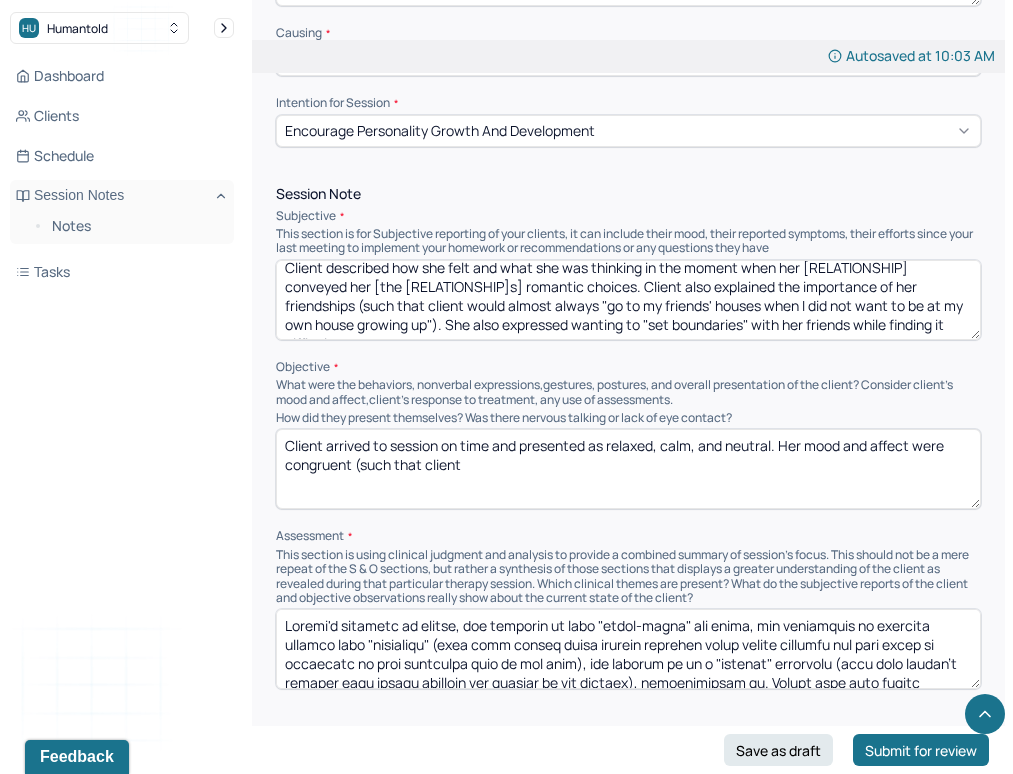 click on "Client arrived to session on time and presented as relaxed, calm, and neutral. Her mood and affect were congruent (such that client" at bounding box center (628, 469) 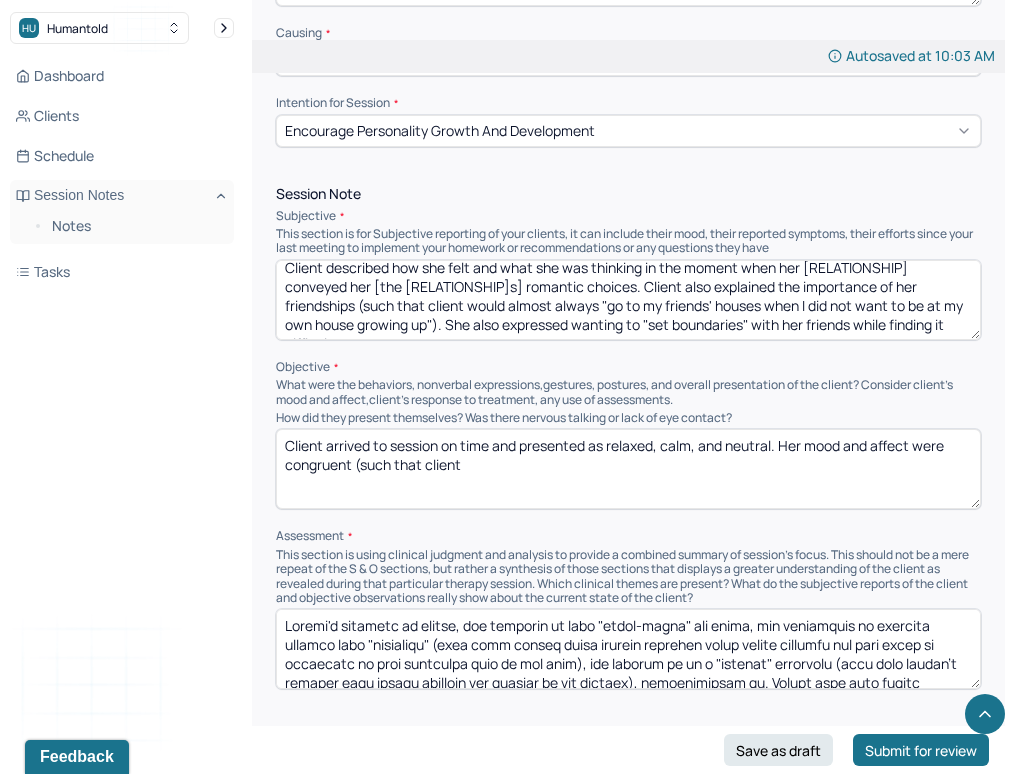 click on "Client arrived to session on time and presented as relaxed, calm, and neutral. Her mood and affect were congruent (such that client" at bounding box center (628, 469) 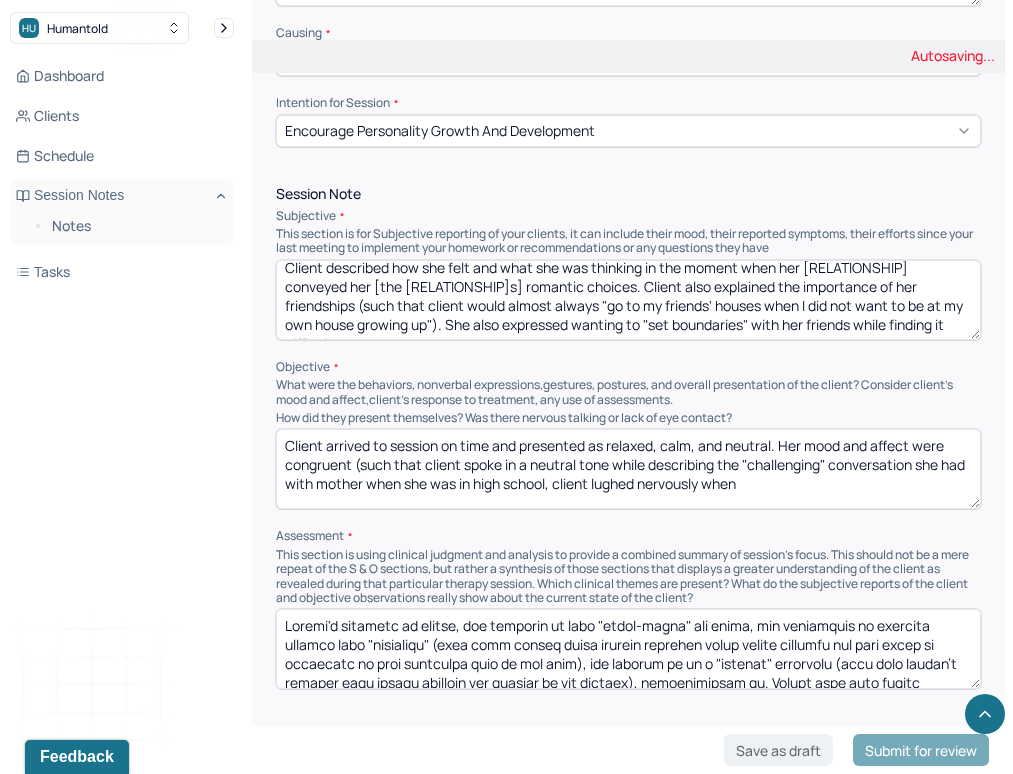 click on "Client arrived to session on time and presented as relaxed, calm, and neutral. Her mood and affect were congruent (such that client spoke in a neutral tone while describing the "challenging" conversation she had with mother when she was in high school, client" at bounding box center [628, 469] 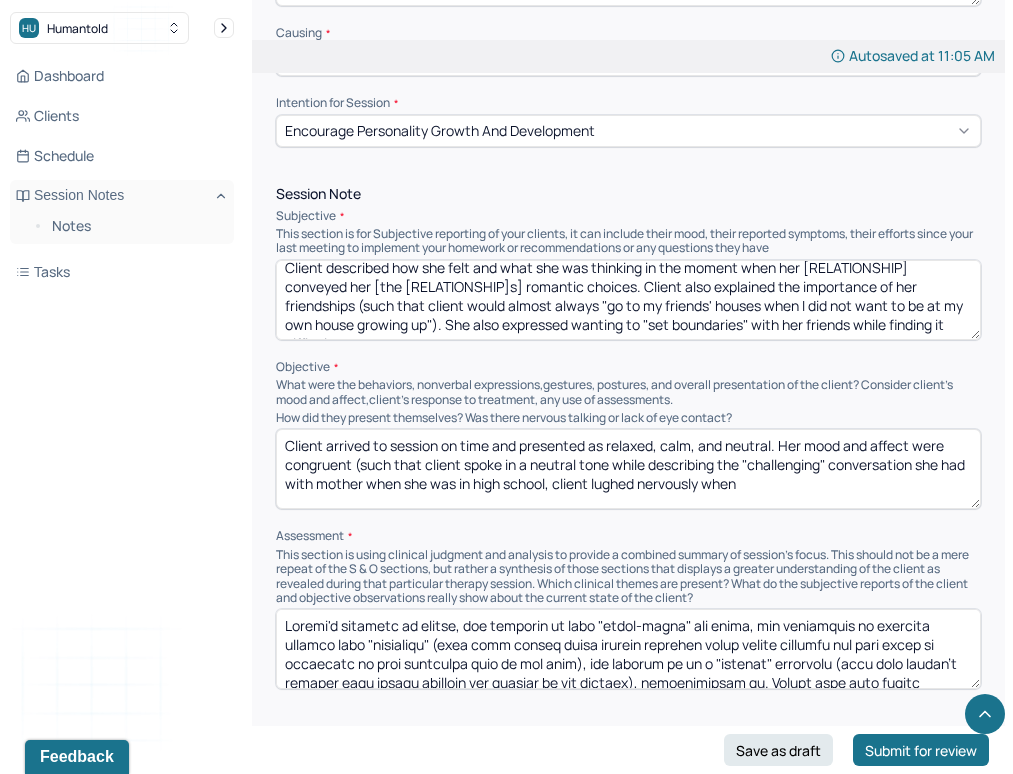 click on "Client arrived to session on time and presented as relaxed, calm, and neutral. Her mood and affect were congruent (such that client spoke in a neutral tone while describing the "challenging" conversation she had with mother when she was in high school, client" at bounding box center (628, 469) 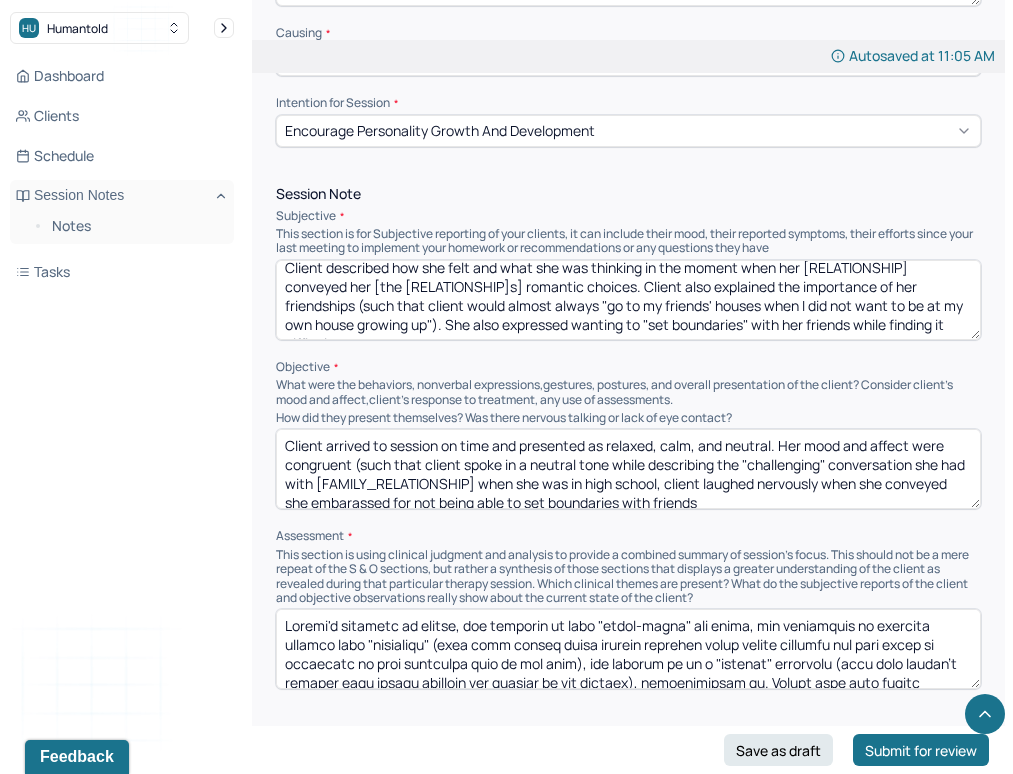 click on "Client arrived to session on time and presented as relaxed, calm, and neutral. Her mood and affect were congruent (such that client spoke in a neutral tone while describing the "challenging" conversation she had with mother when she was in high school, client lughed nervously when" at bounding box center [628, 469] 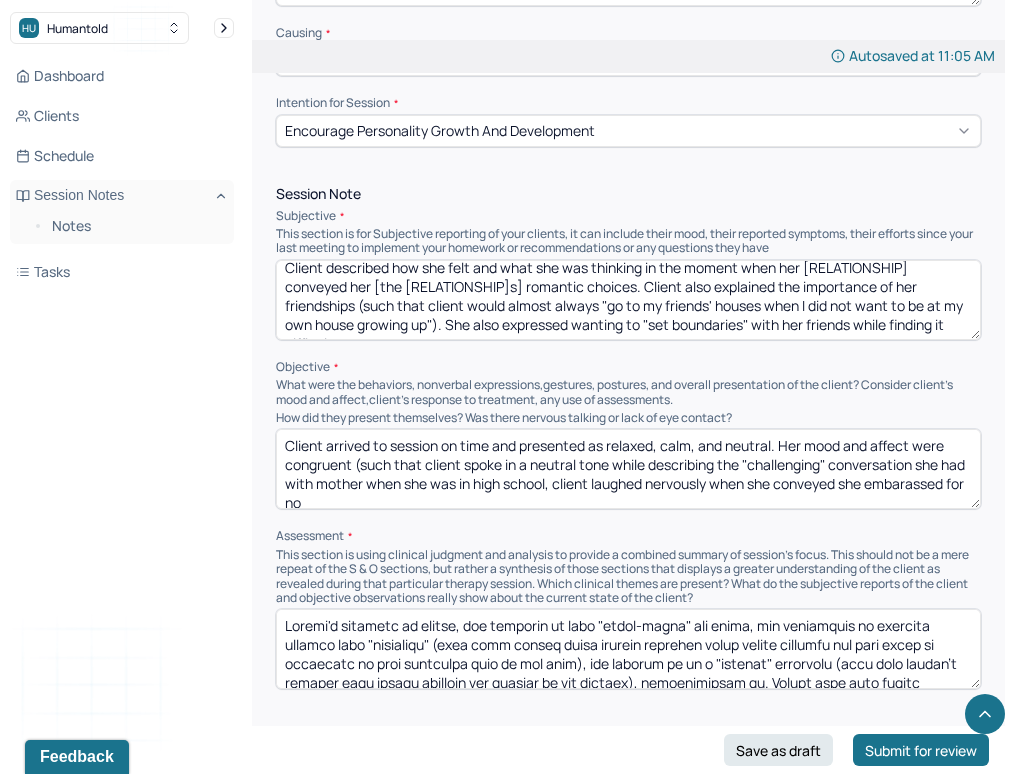 scroll, scrollTop: 3, scrollLeft: 0, axis: vertical 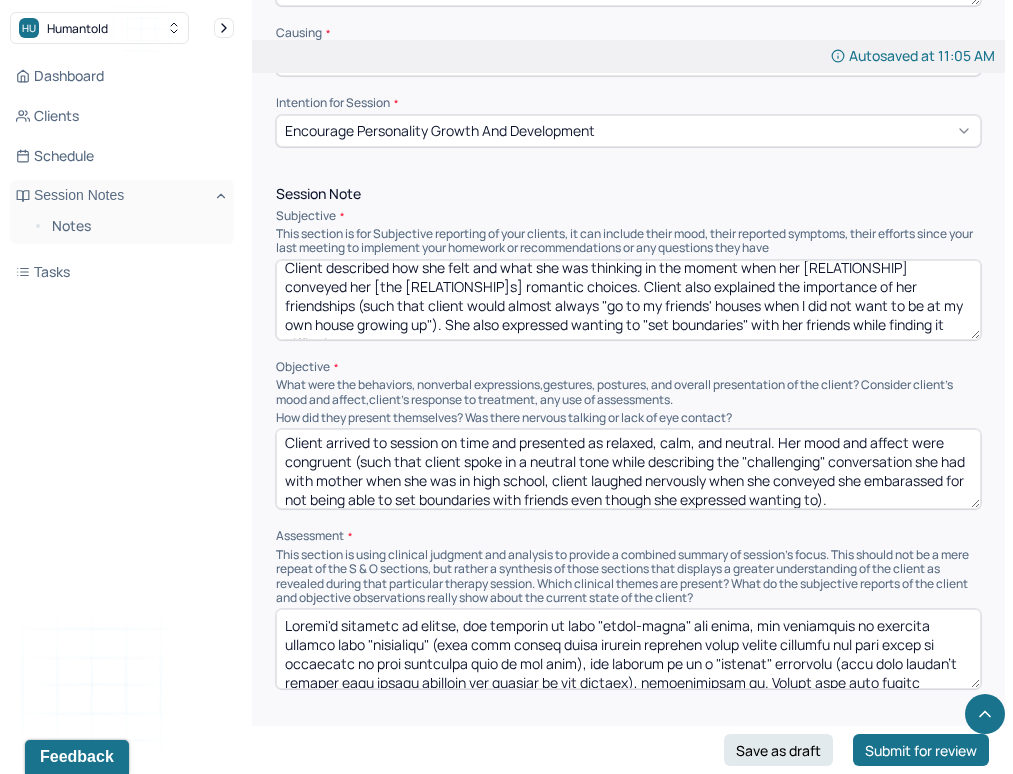click on "Client arrived to session on time and presented as relaxed, calm, and neutral. Her mood and affect were congruent (such that client spoke in a neutral tone while describing the "challenging" conversation she had with mother when she was in high school, client laughed nervously when she conveyed she" at bounding box center (628, 469) 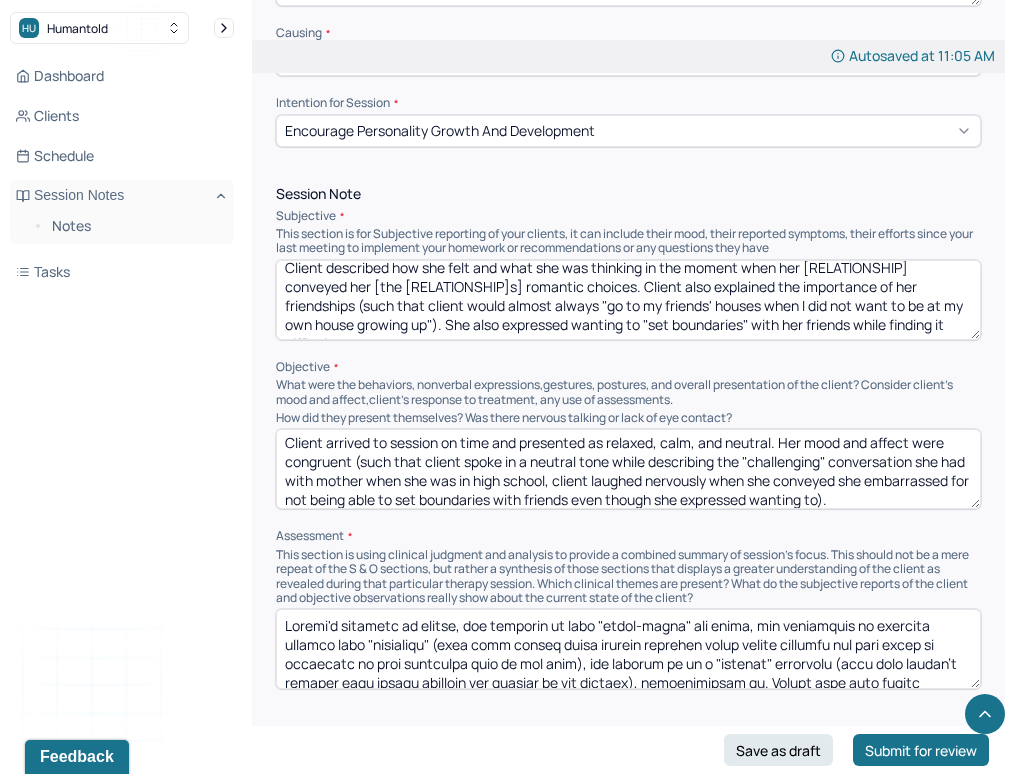 click on "Client arrived to session on time and presented as relaxed, calm, and neutral. Her mood and affect were congruent (such that client spoke in a neutral tone while describing the "challenging" conversation she had with mother when she was in high school, client laughed nervously when she conveyed she embarassed for not being able to set boundaries with friends even though she expressed wanting to)." at bounding box center [628, 469] 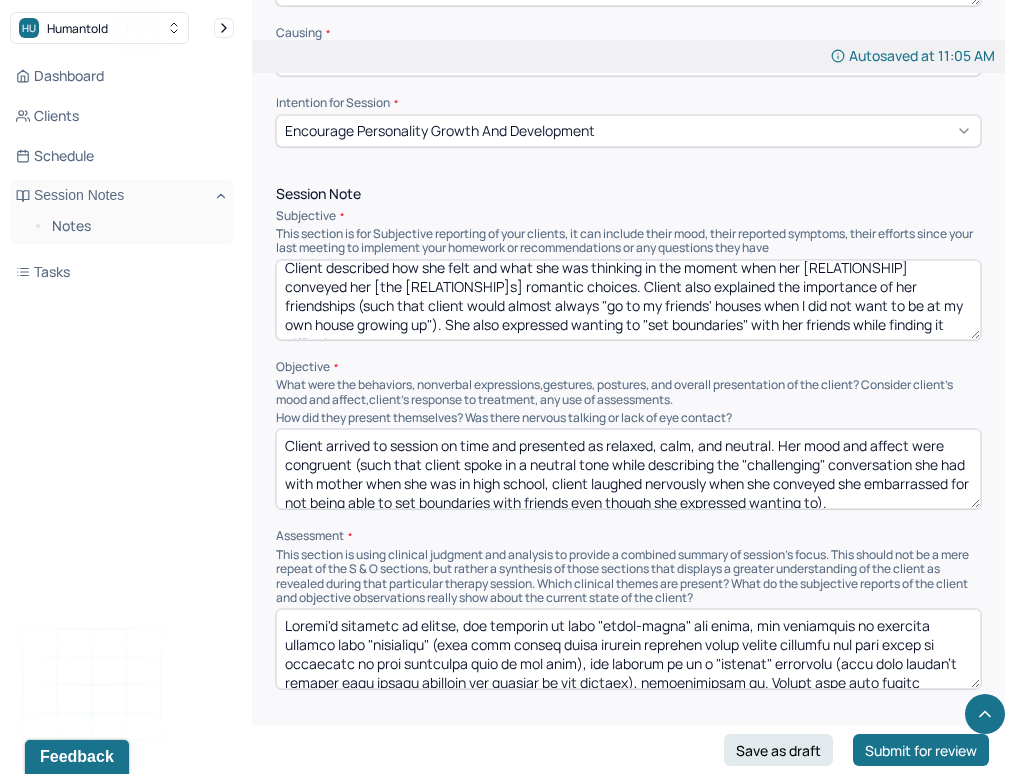 scroll, scrollTop: 3, scrollLeft: 0, axis: vertical 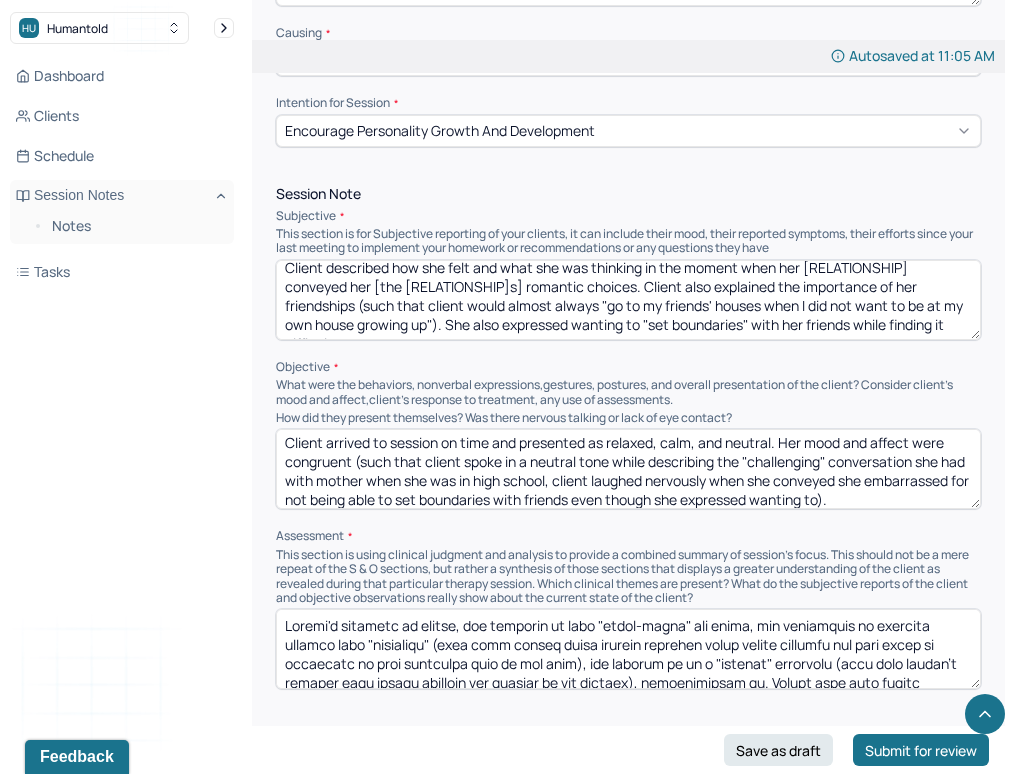 click on "Client arrived to session on time and presented as relaxed, calm, and neutral. Her mood and affect were congruent (such that client spoke in a neutral tone while describing the "challenging" conversation she had with mother when she was in high school, client laughed nervously when she conveyed she embarrassed for not being able to set boundaries with friends even though she expressed wanting to)." at bounding box center [628, 469] 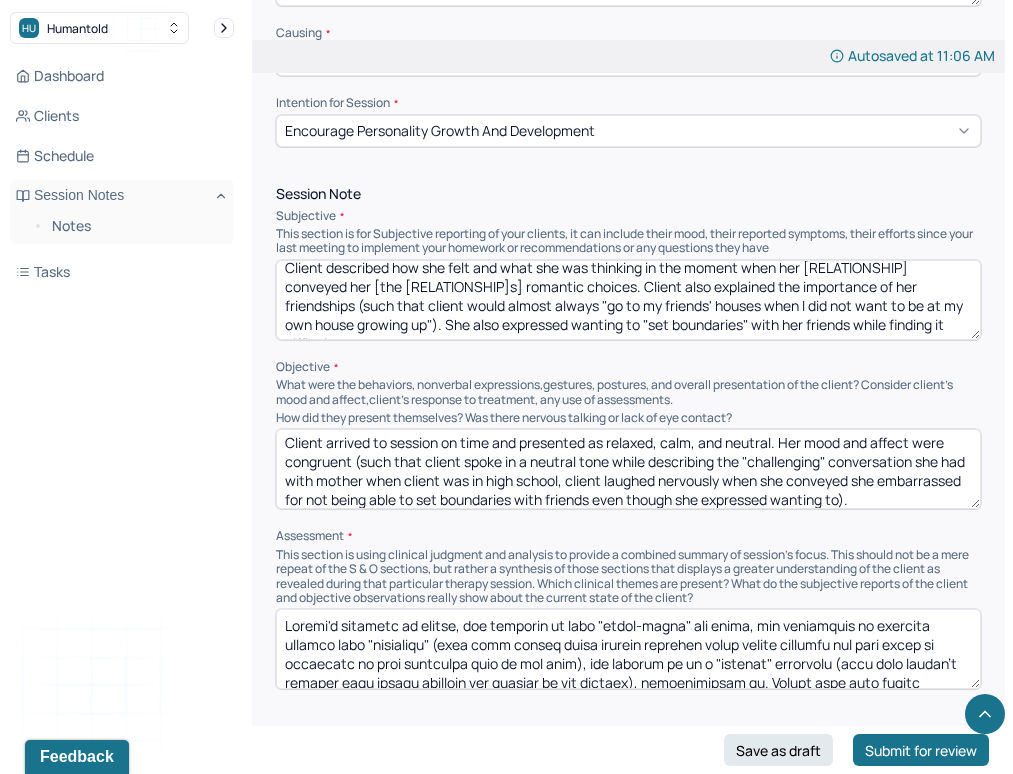 click on "Client arrived to session on time and presented as relaxed, calm, and neutral. Her mood and affect were congruent (such that client spoke in a neutral tone while describing the "challenging" conversation she had with mother when client was in high school, client laughed nervously when she conveyed she embarrassed for not being able to set boundaries with friends even though she expressed wanting to)." at bounding box center [628, 469] 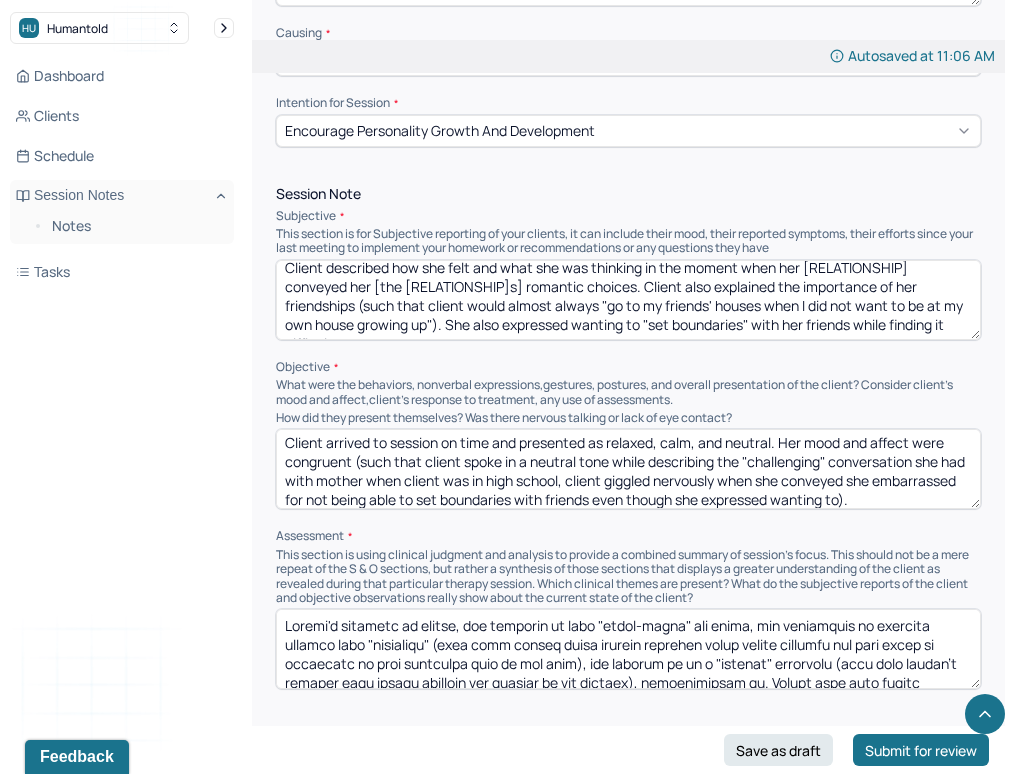 click on "Client arrived to session on time and presented as relaxed, calm, and neutral. Her mood and affect were congruent (such that client spoke in a neutral tone while describing the "challenging" conversation she had with mother when client was in high school, client laughed nervously when she conveyed she embarrassed for not being able to set boundaries with friends even though she expressed wanting to)." at bounding box center [628, 469] 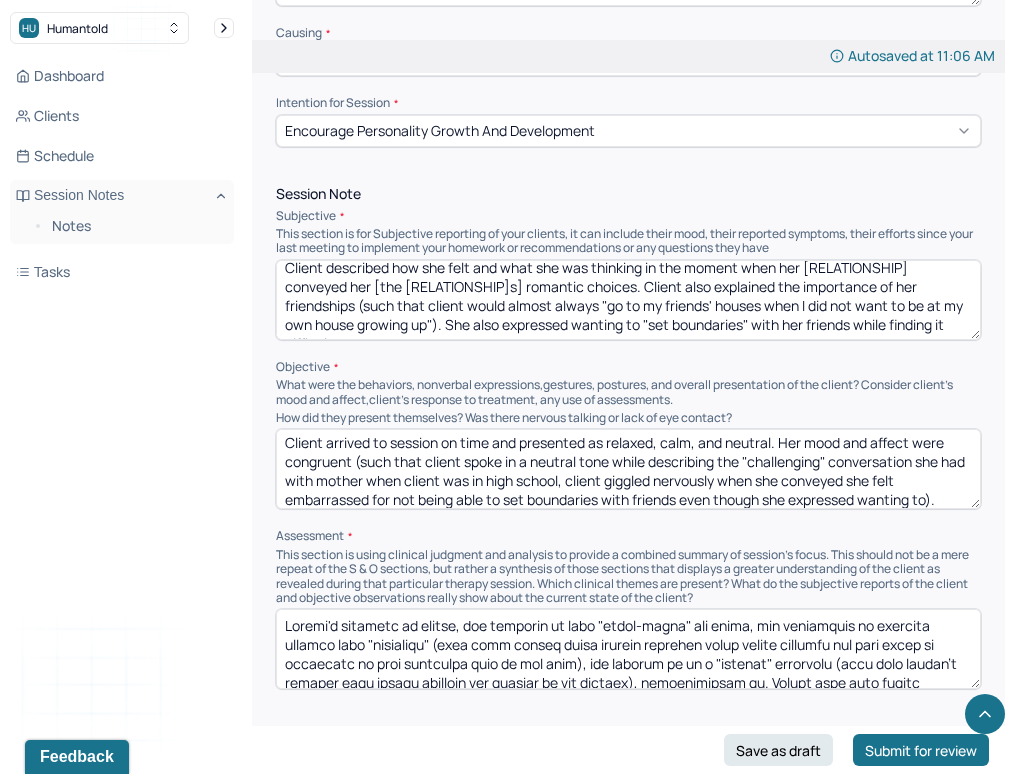 scroll, scrollTop: 9, scrollLeft: 0, axis: vertical 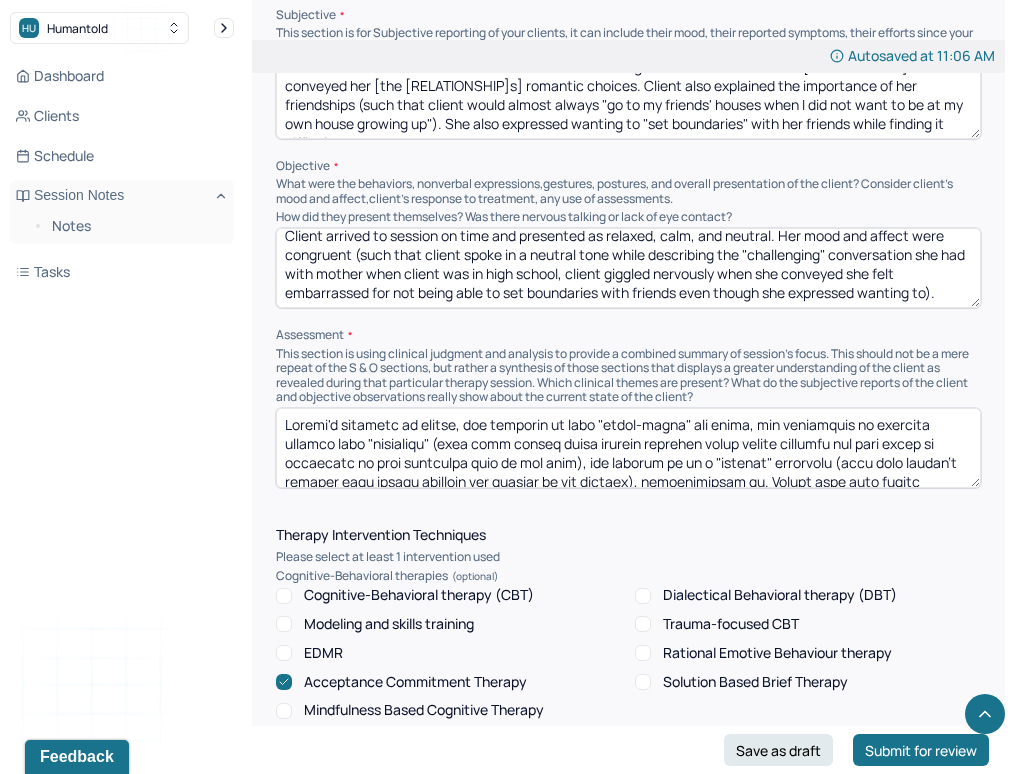 type on "Client arrived to session on time and presented as relaxed, calm, and neutral. Her mood and affect were congruent (such that client spoke in a neutral tone while describing the "challenging" conversation she had with mother when client was in high school, client giggled nervously when she conveyed she felt embarrassed for not being able to set boundaries with friends even though she expressed wanting to)." 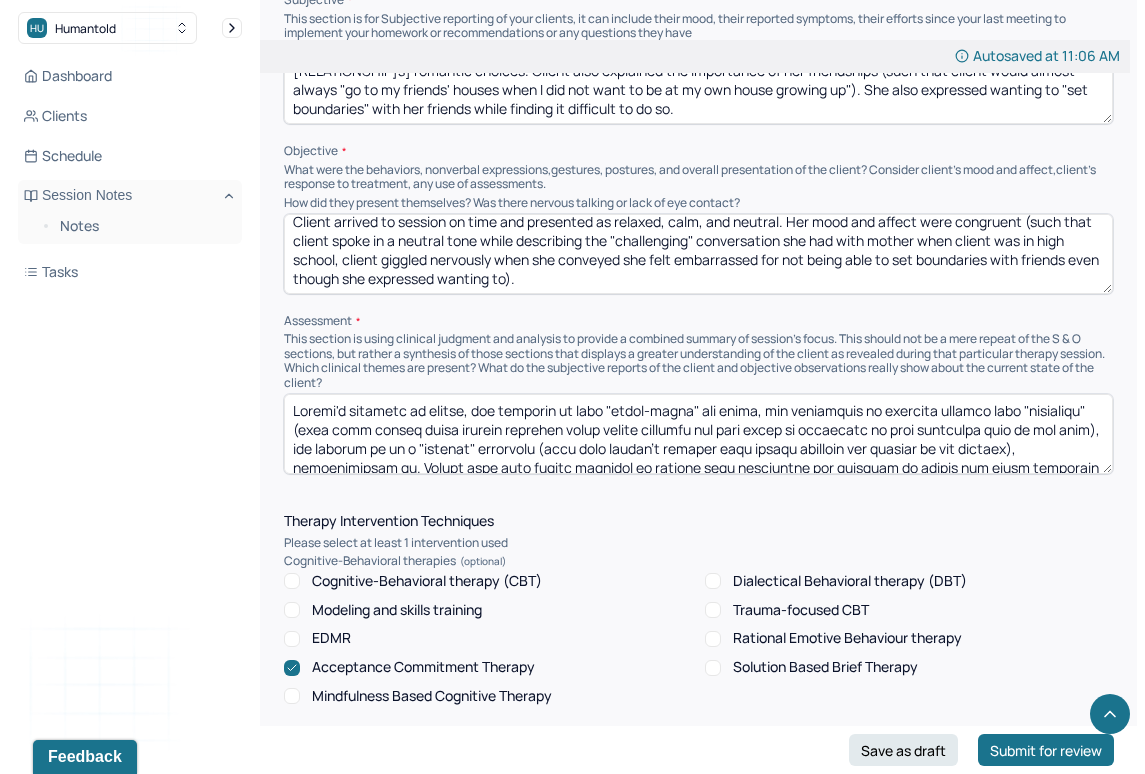 scroll, scrollTop: 1241, scrollLeft: 0, axis: vertical 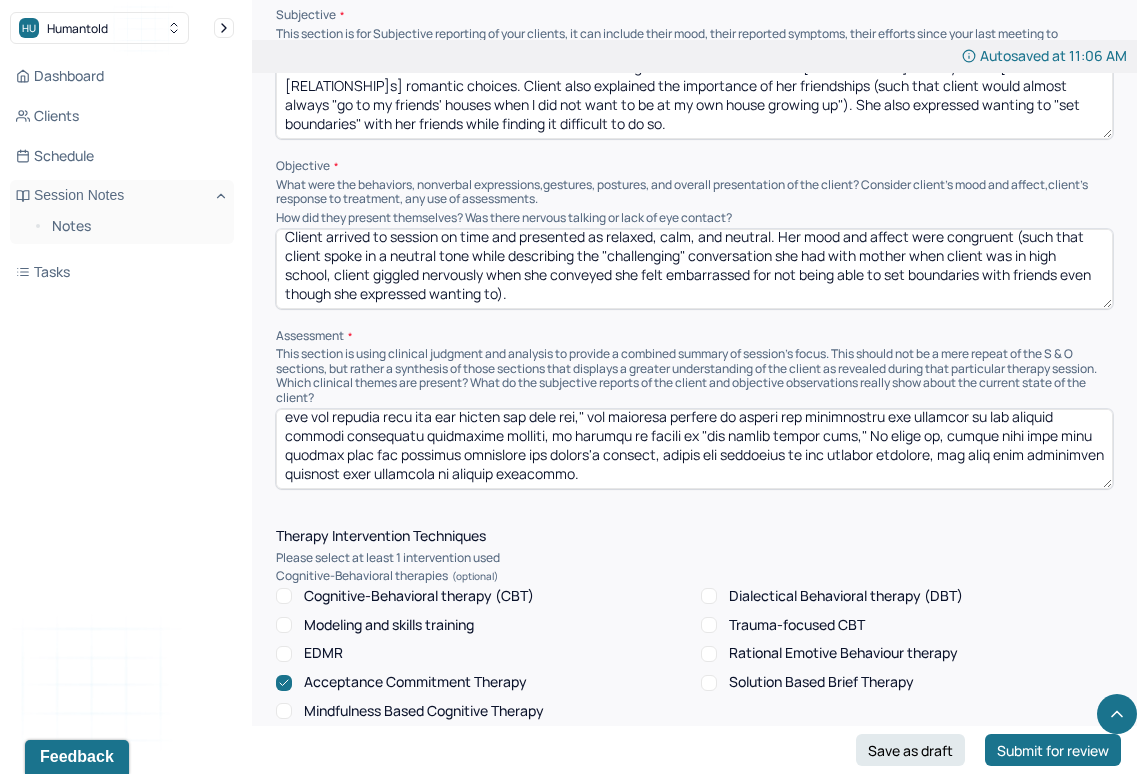 drag, startPoint x: 407, startPoint y: 422, endPoint x: 604, endPoint y: 473, distance: 203.49448 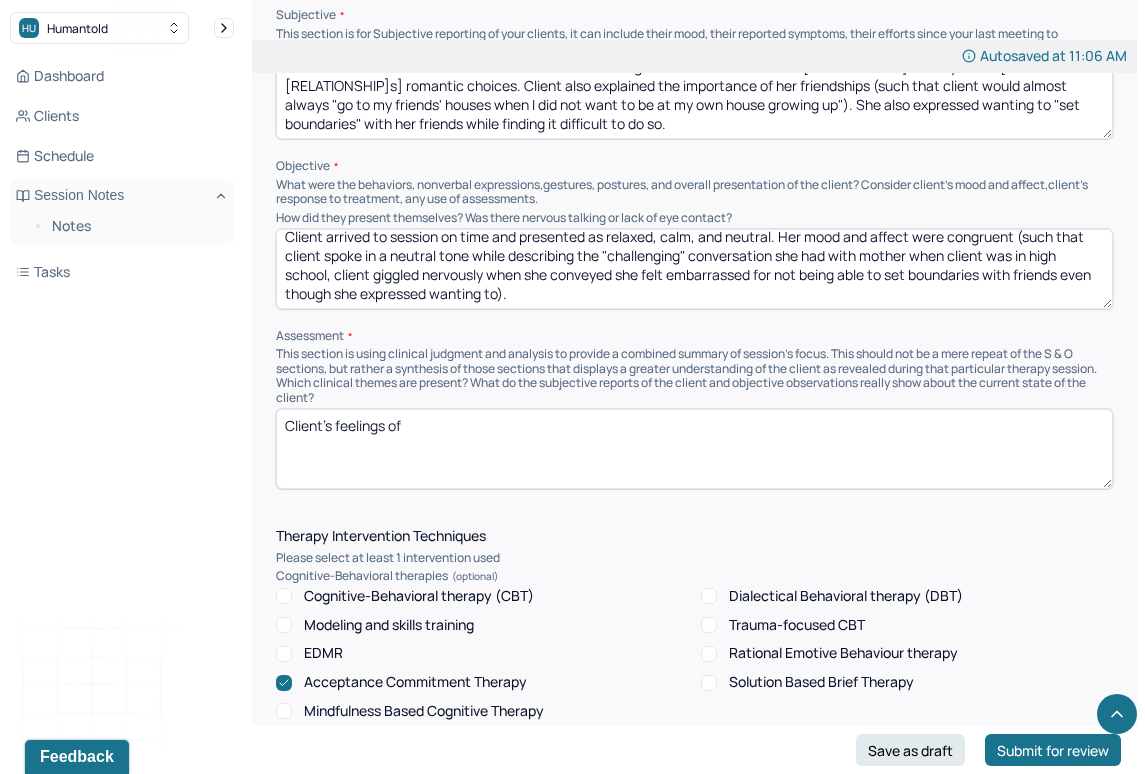 scroll, scrollTop: 0, scrollLeft: 0, axis: both 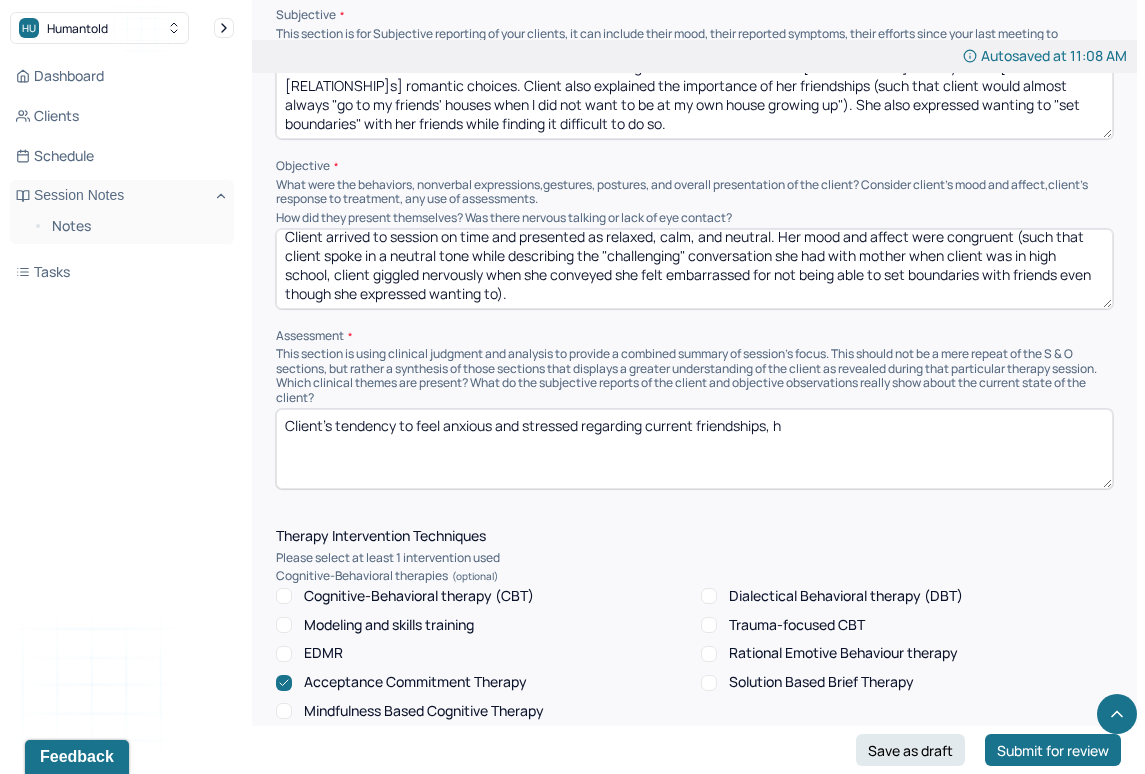 drag, startPoint x: 417, startPoint y: 426, endPoint x: 335, endPoint y: 418, distance: 82.38932 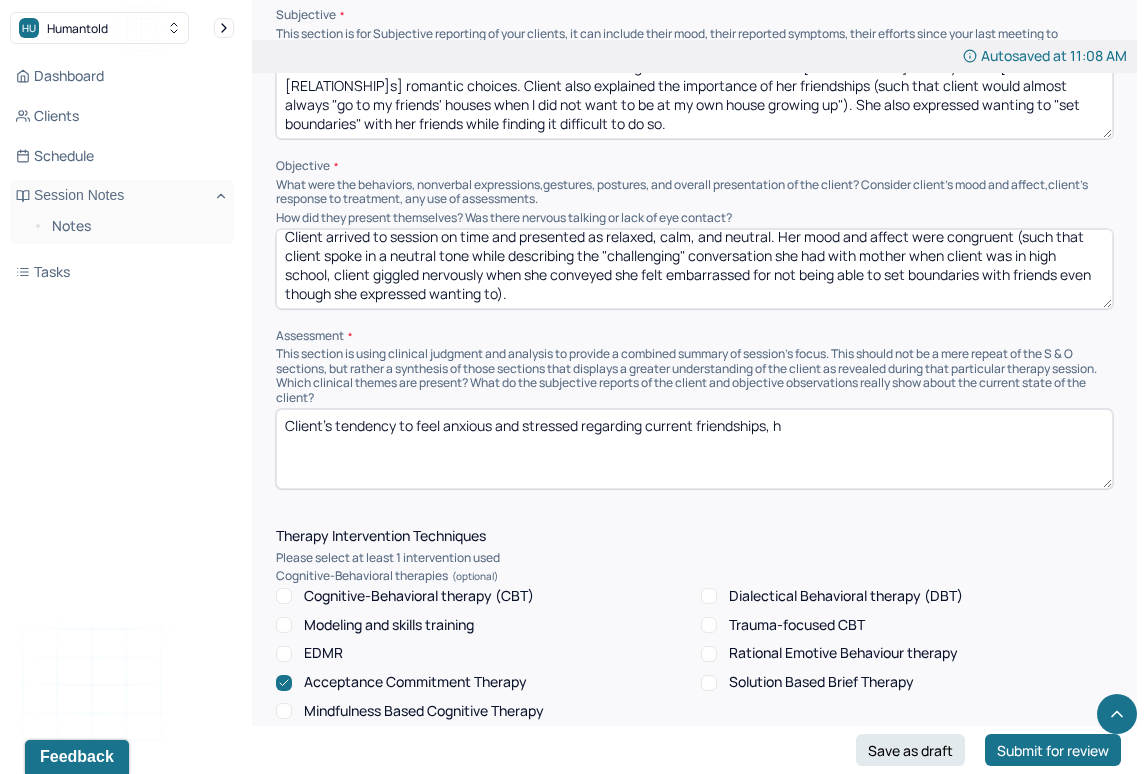 click on "Client's tendency to feel anxious and stressed regarding current friendships, h" at bounding box center (694, 449) 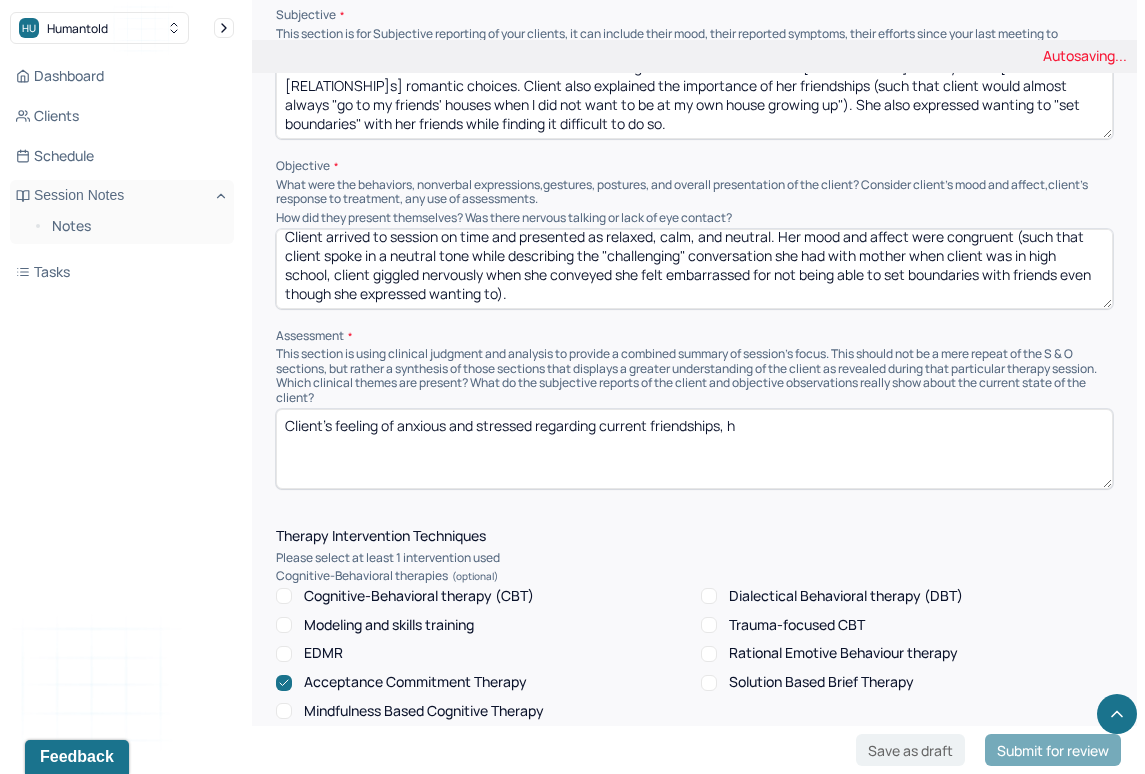 click on "Client's feel anxious and stressed regarding current friendships, h" at bounding box center (694, 449) 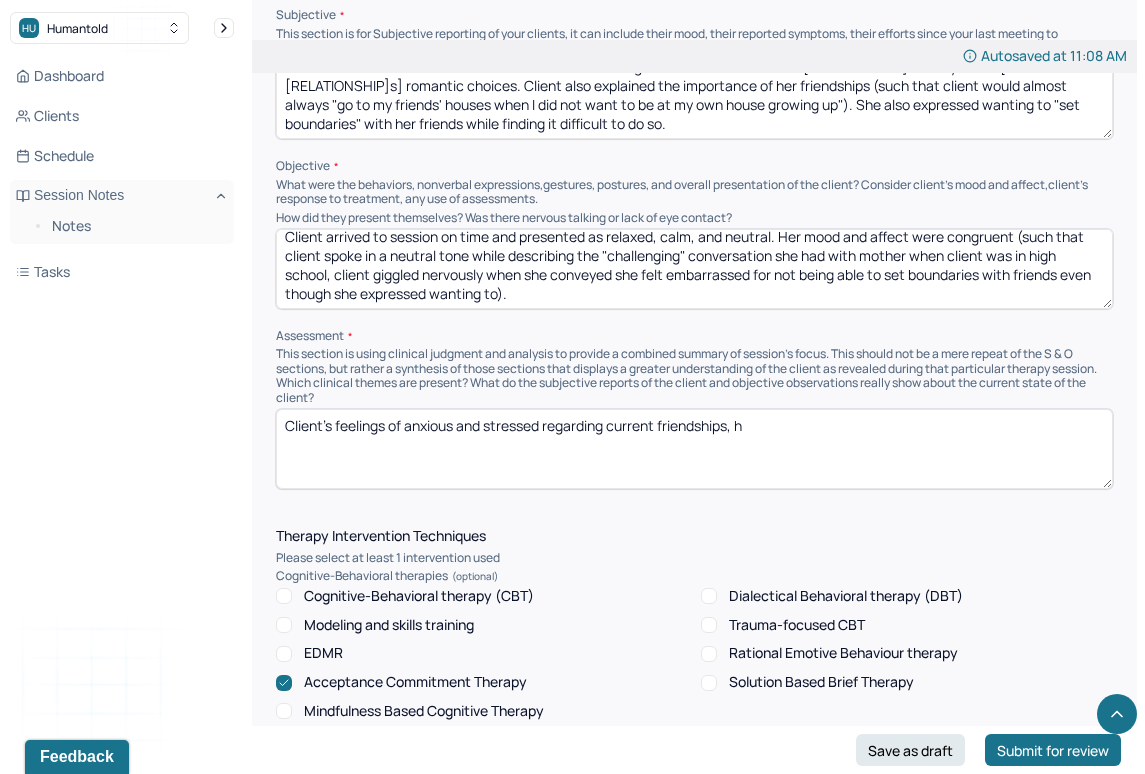 click on "Client's feeling of anxious and stressed regarding current friendships, h" at bounding box center [694, 449] 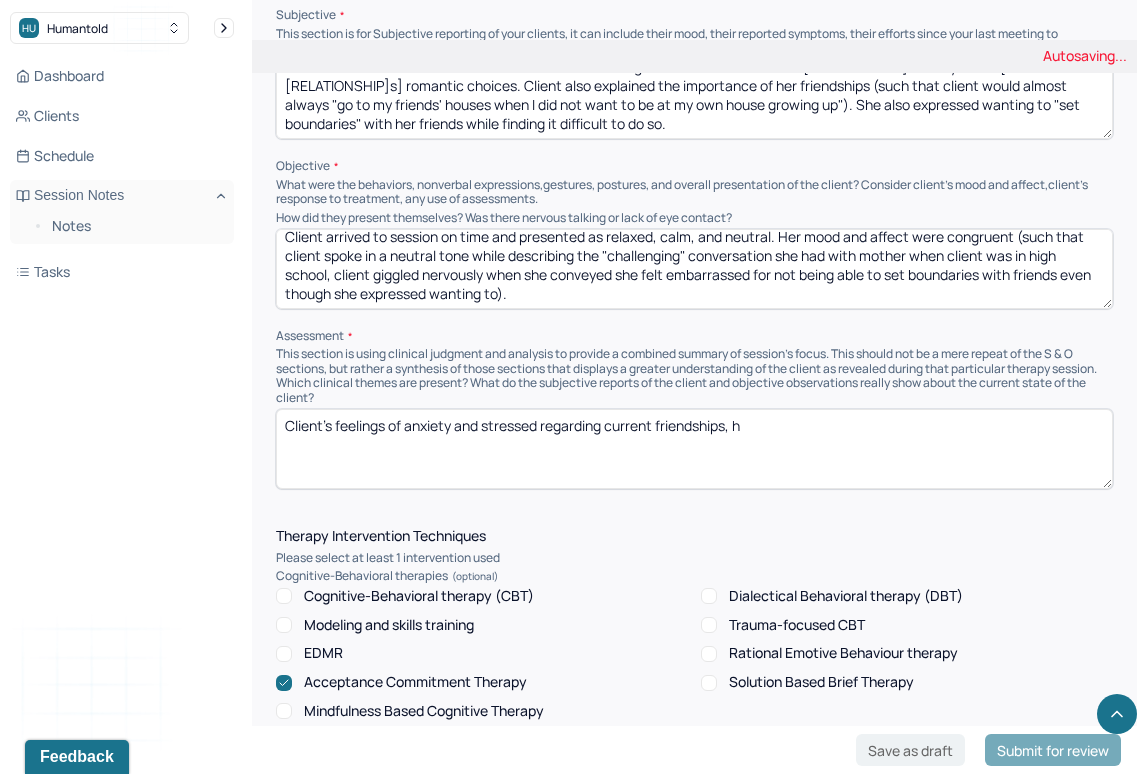 click on "Client's feeling of anxious and stressed regarding current friendships, h" at bounding box center [694, 449] 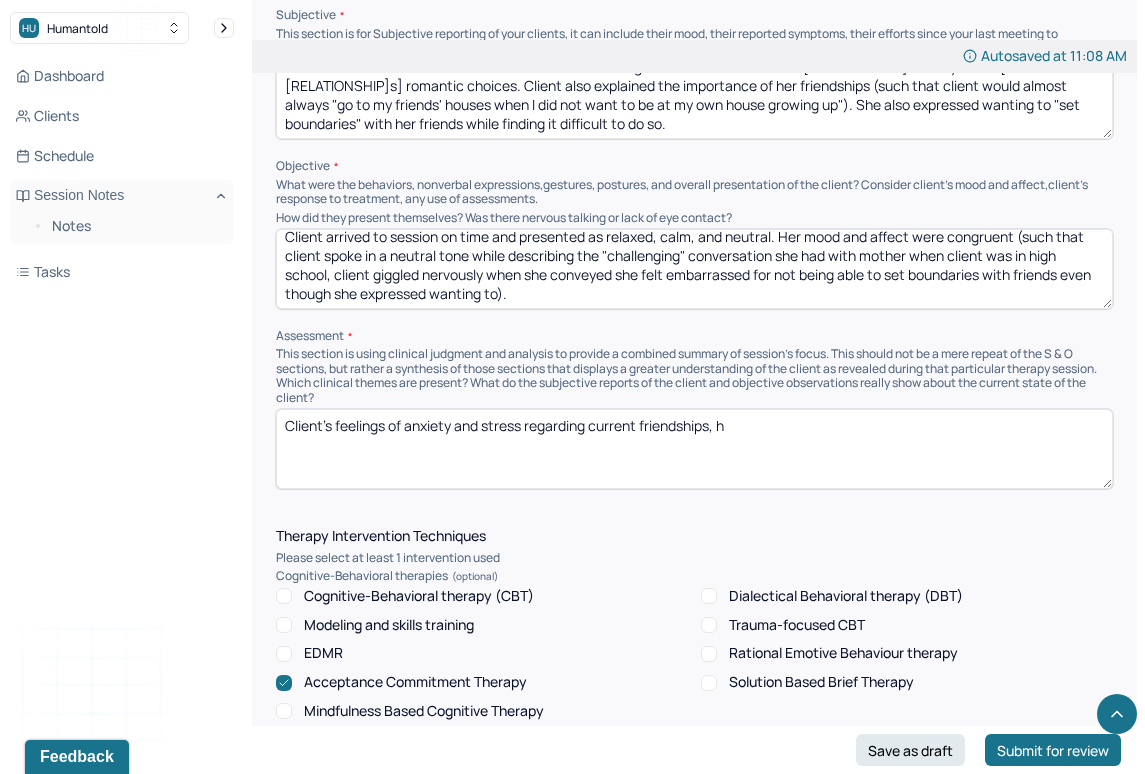 click on "Client's feelings of anxiety and stressed regarding current friendships, h" at bounding box center (694, 449) 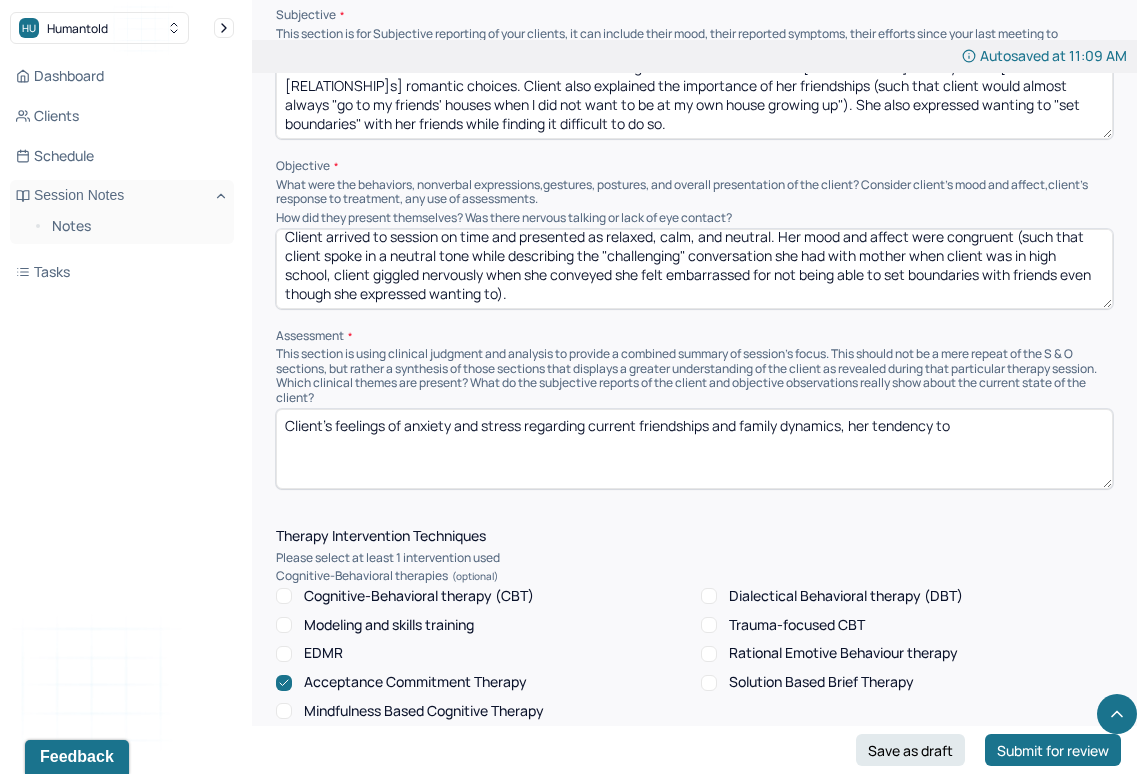 scroll, scrollTop: 0, scrollLeft: 0, axis: both 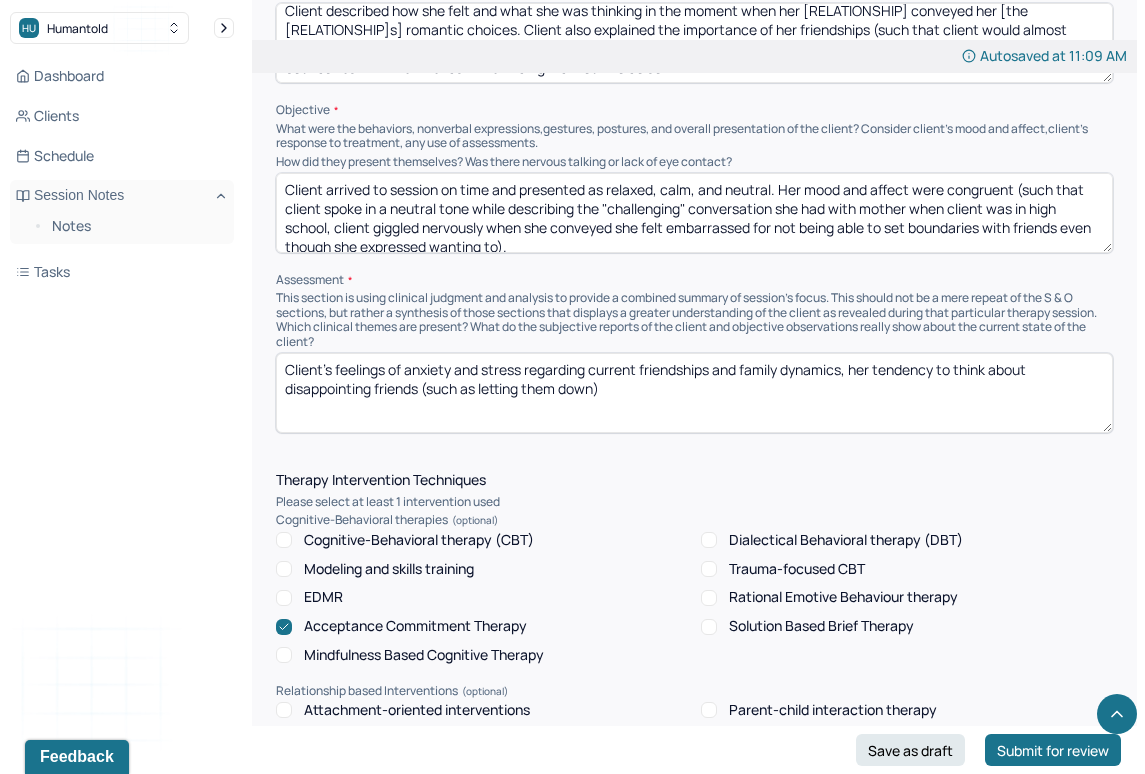 click on "Client's feelings of anxiety and stress regarding current friendships and family dynamics, her tendency to think about disappointing friends (such as letting them down)" at bounding box center [694, 393] 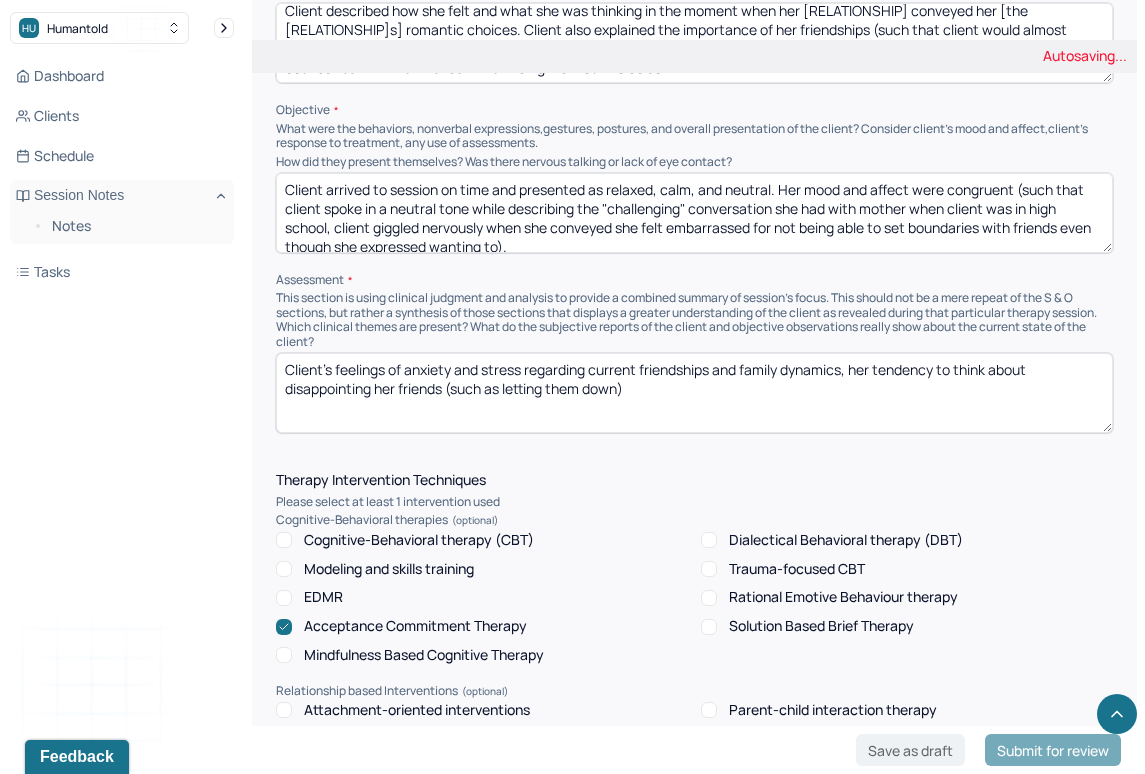 click on "Client's feelings of anxiety and stress regarding current friendships and family dynamics, her tendency to think about disappointing friends (such as letting them down)" at bounding box center [694, 393] 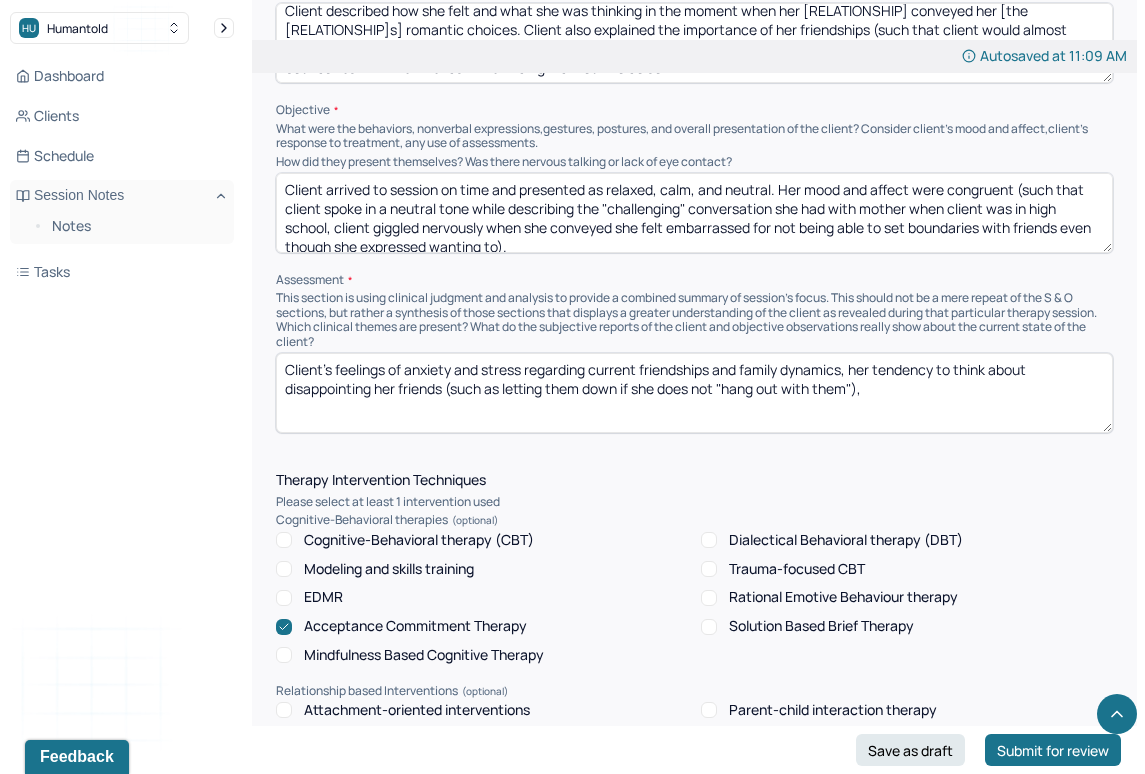 click on "Client's feelings of anxiety and stress regarding current friendships and family dynamics, her tendency to think about disappointing her friends (such as letting them down if she does not "hang out with them")," at bounding box center (694, 393) 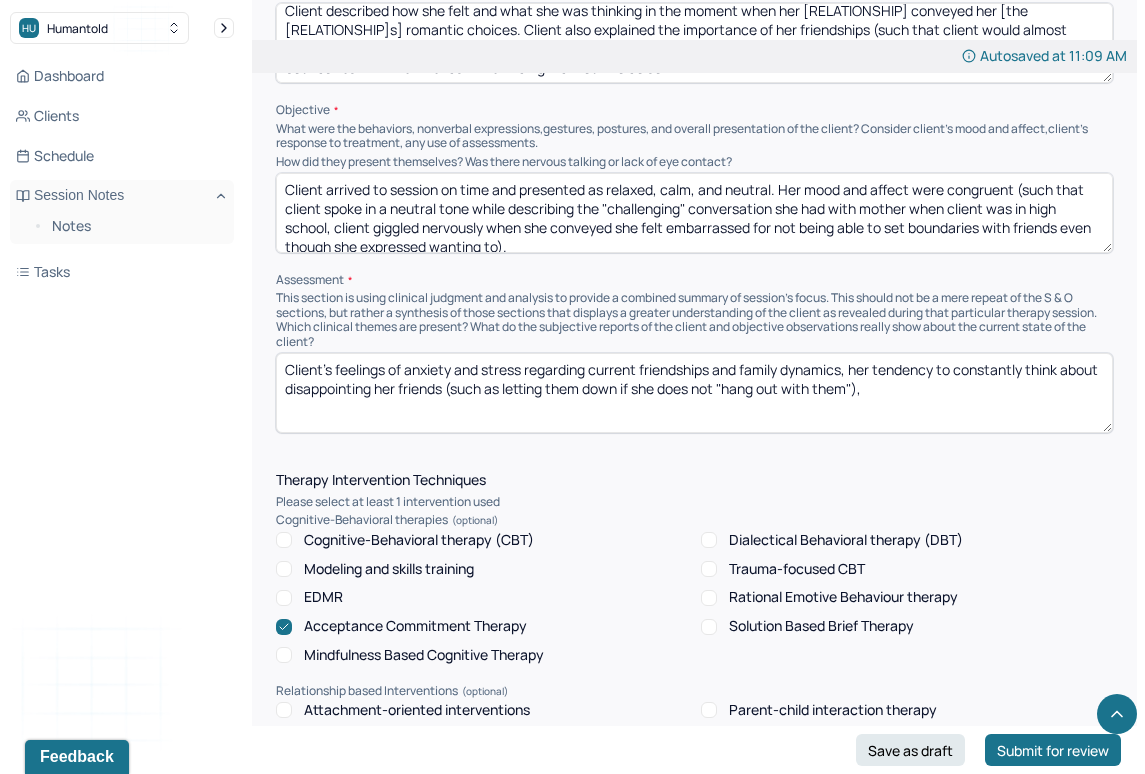click on "Client's feelings of anxiety and stress regarding current friendships and family dynamics, her tendency to constantly think about disappointing her friends (such as letting them down if she does not "hang out with them")," at bounding box center (694, 393) 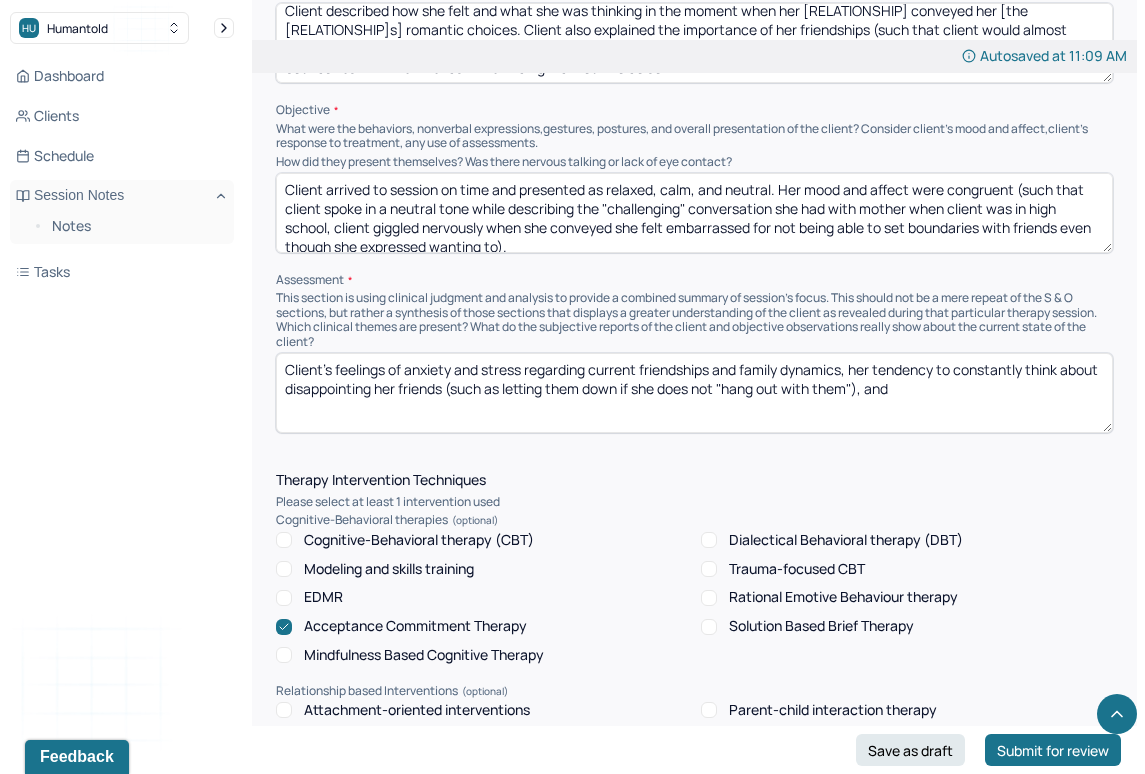 scroll, scrollTop: 1124, scrollLeft: 0, axis: vertical 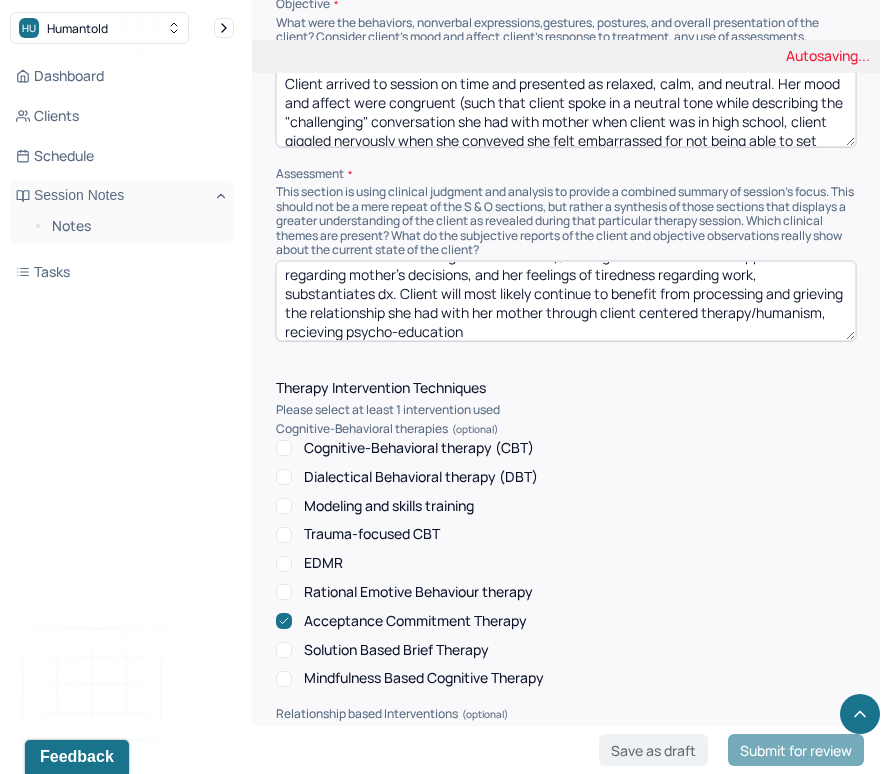 click on "Client's feelings of anxiety and stress regarding current friendships and family dynamics, her tendency to constantly think about disappointing her friends (such as letting them down if she does not "hang out with them"), feelings of sadness and disappointment regarding mother's decisions, and her feelings of tiredness regarding work, substantiates dx. Client will most likely continue to benefit from processing and grieving the relationship she had with her mother through client centered therapy/humanism, recieving psy" at bounding box center (566, 301) 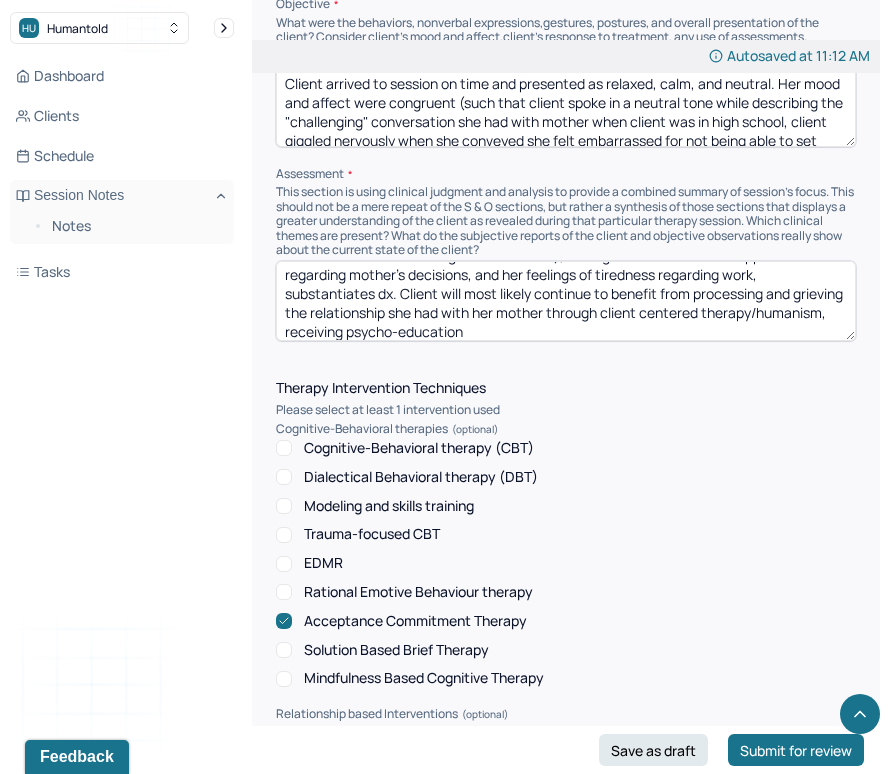 click on "Client's feelings of anxiety and stress regarding current friendships and family dynamics, her tendency to constantly think about disappointing her friends (such as letting them down if she does not "hang out with them"), feelings of sadness and disappointment regarding mother's decisions, and her feelings of tiredness regarding work, substantiates dx. Client will most likely continue to benefit from processing and grieving the relationship she had with her mother through client centered therapy/humanism, recieving psycho-education" at bounding box center [566, 301] 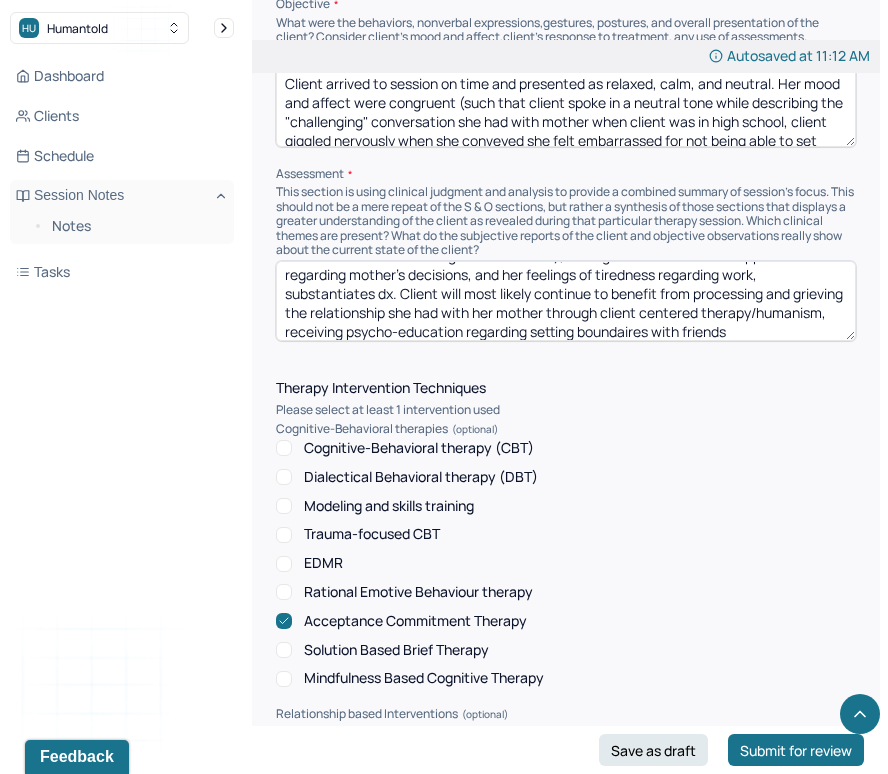 scroll, scrollTop: 79, scrollLeft: 0, axis: vertical 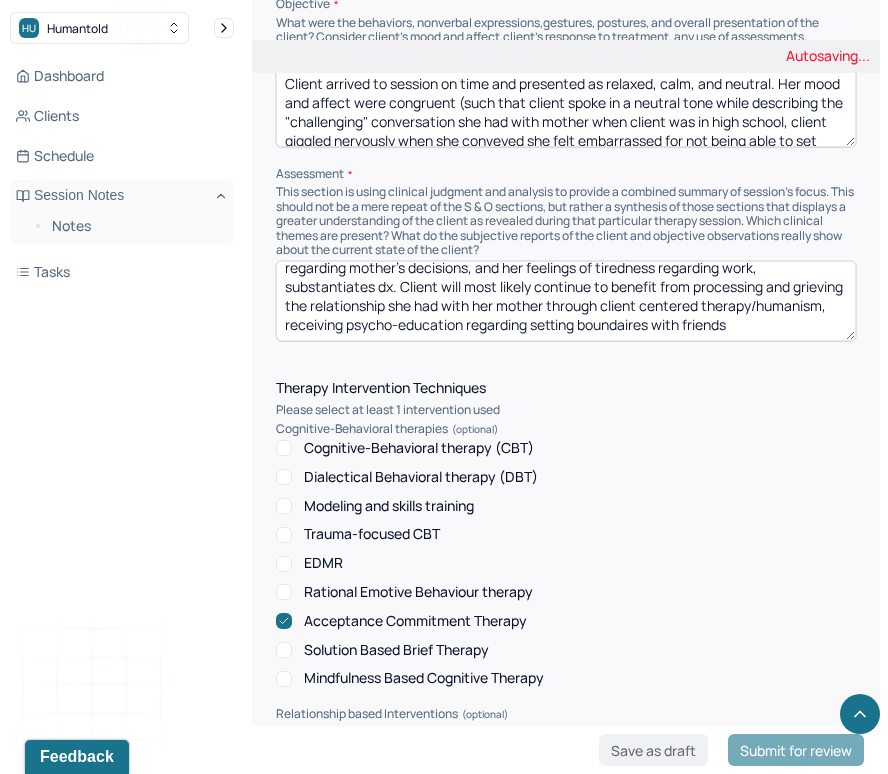 click on "Client's feelings of anxiety and stress regarding current friendships and family dynamics, her tendency to constantly think about disappointing her friends (such as letting them down if she does not "hang out with them"), feelings of sadness and disappointment regarding mother's decisions, and her feelings of tiredness regarding work, substantiates dx. Client will most likely continue to benefit from processing and grieving the relationship she had with her mother through client centered therapy/humanism, receiving psycho-education" at bounding box center (566, 301) 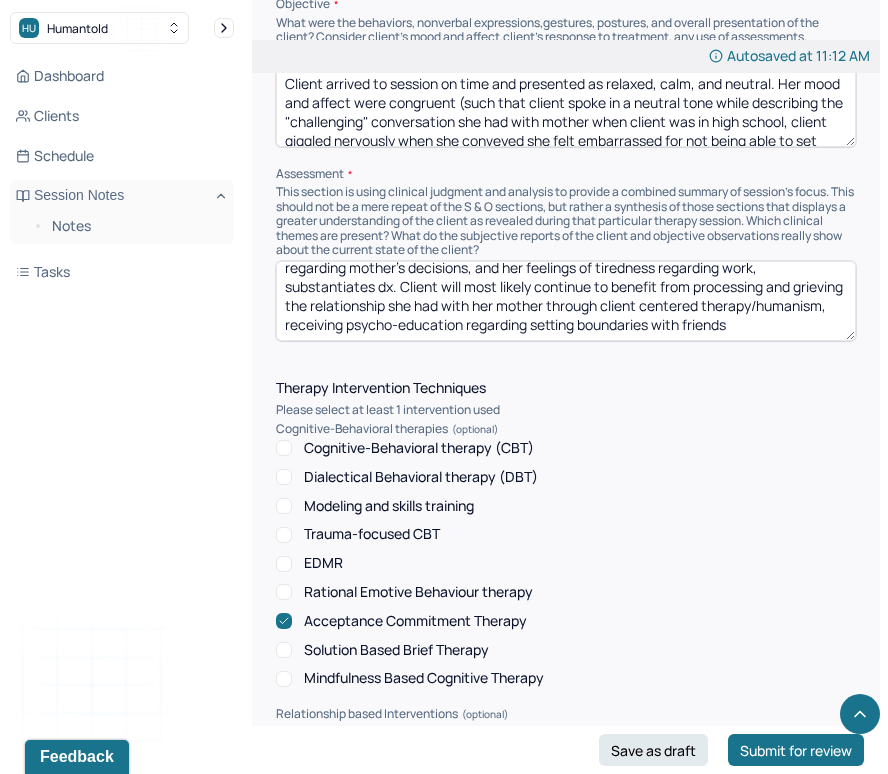 click on "Client's feelings of anxiety and stress regarding current friendships and family dynamics, her tendency to constantly think about disappointing her friends (such as letting them down if she does not "hang out with them"), feelings of sadness and disappointment regarding mother's decisions, and her feelings of tiredness regarding work, substantiates dx. Client will most likely continue to benefit from processing and grieving the relationship she had with her mother through client centered therapy/humanism, receiving psycho-education regarding setting boundaires with friends" at bounding box center (566, 301) 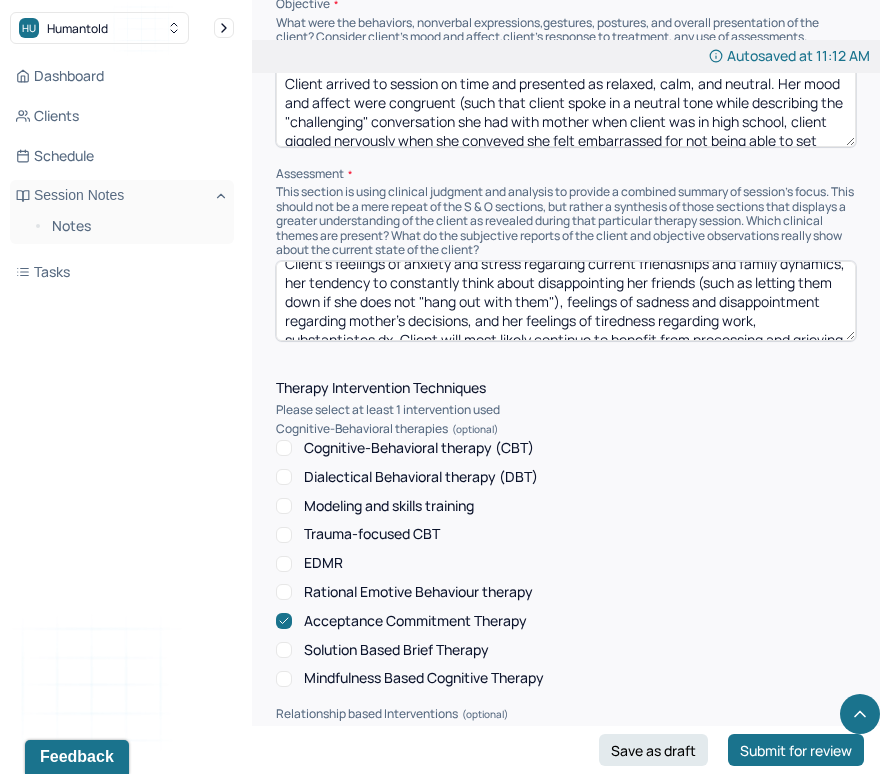 scroll, scrollTop: 21, scrollLeft: 0, axis: vertical 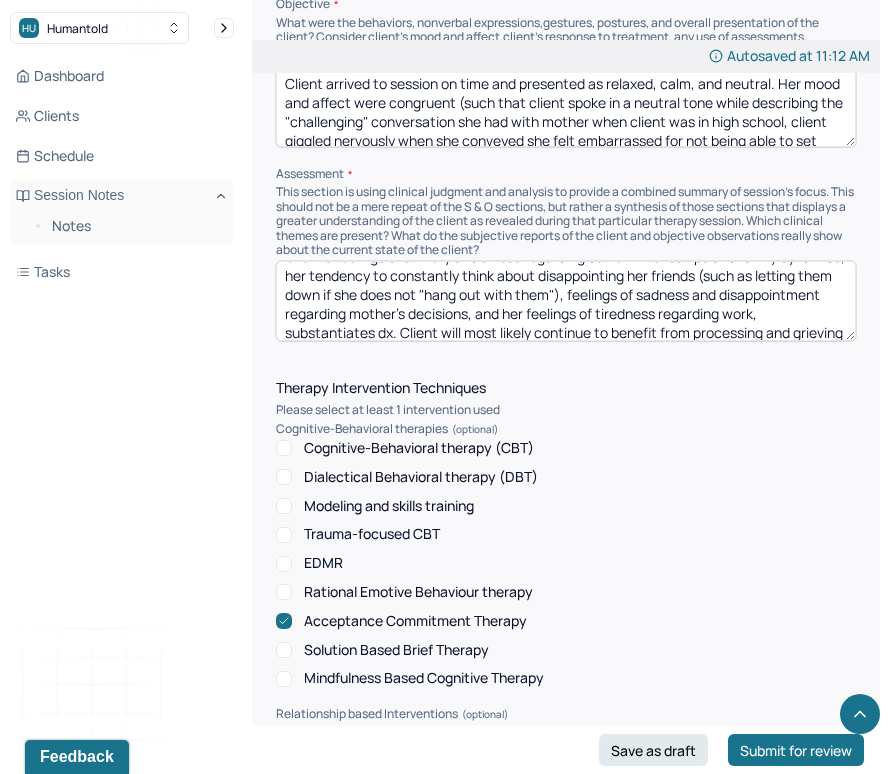click on "Client's feelings of anxiety and stress regarding current friendships and family dynamics, her tendency to constantly think about disappointing her friends (such as letting them down if she does not "hang out with them"), feelings of sadness and disappointment regarding mother's decisions, and her feelings of tiredness regarding work, substantiates dx. Client will most likely continue to benefit from processing and grieving the relationship she had with her mother through client centered therapy/humanism, receiving psycho-education regarding setting boundaries with friends, and further understanding client's feelings of guilt and shame regarding" at bounding box center [566, 301] 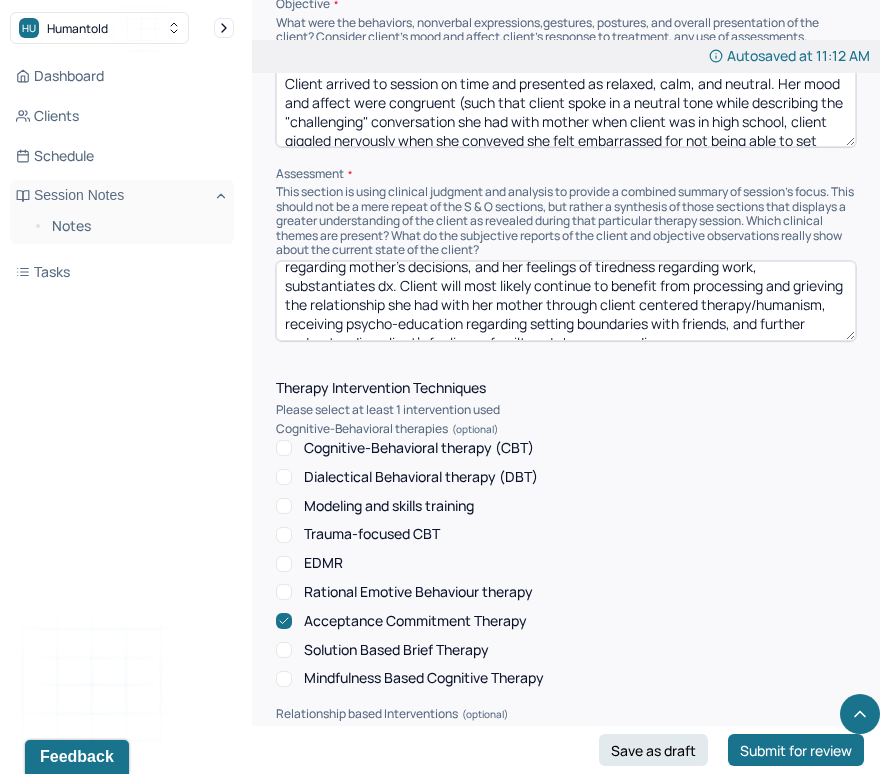 scroll, scrollTop: 85, scrollLeft: 0, axis: vertical 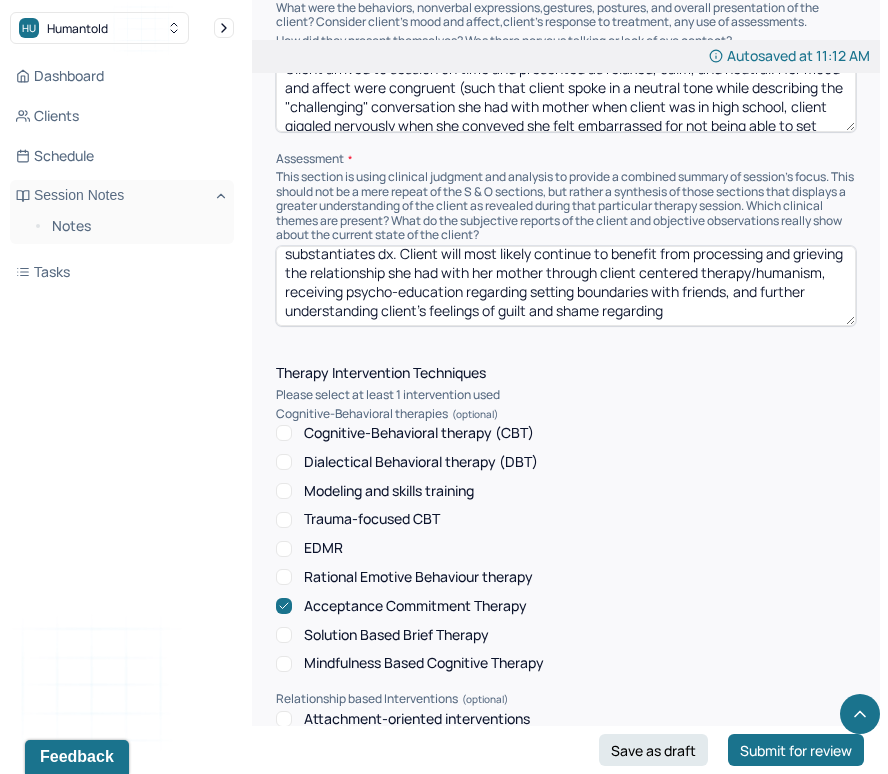 click on "Client's feelings of anxiety and stress regarding current friendships and family dynamics, her tendency to constantly think about disappointing her friends (such as letting them down if she does not "hang out with them"), feelings of sadness and disappointment regarding mother's decisions, and her feelings of tiredness regarding work, substantiates dx. Client will most likely continue to benefit from processing and grieving the relationship she had with her mother through client centered therapy/humanism, receiving psycho-education regarding setting boundaries with friends, and further understanding client's feelings of guilt and shame regarding" at bounding box center (566, 286) 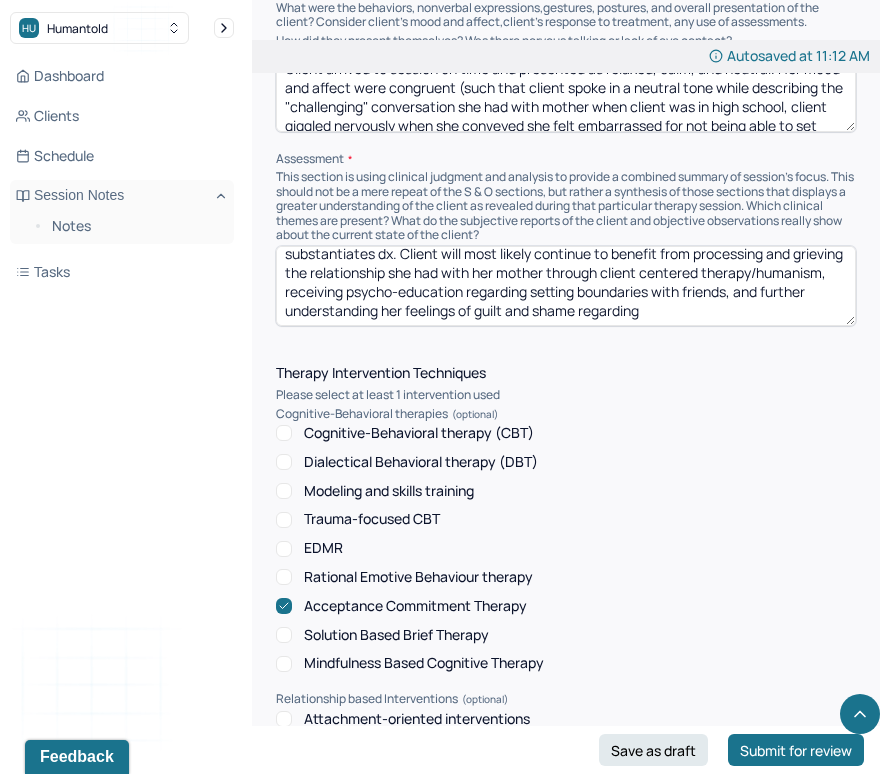 click on "Client's feelings of anxiety and stress regarding current friendships and family dynamics, her tendency to constantly think about disappointing her friends (such as letting them down if she does not "hang out with them"), feelings of sadness and disappointment regarding mother's decisions, and her feelings of tiredness regarding work, substantiates dx. Client will most likely continue to benefit from processing and grieving the relationship she had with her mother through client centered therapy/humanism, receiving psycho-education regarding setting boundaries with friends, and further understanding client's feelings of guilt and shame regarding" at bounding box center [566, 286] 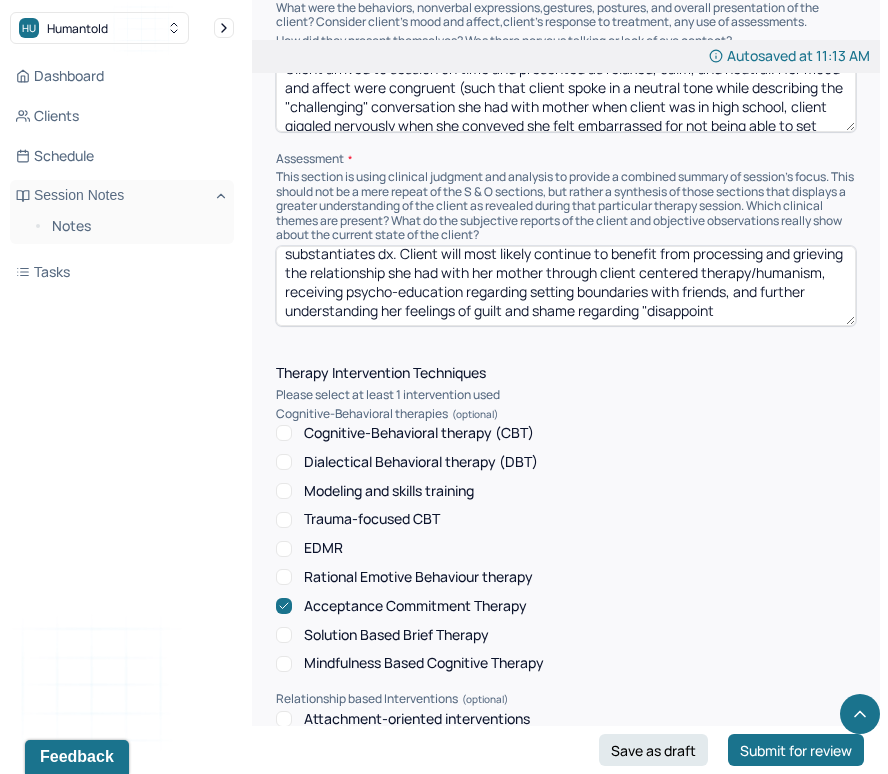 scroll, scrollTop: 98, scrollLeft: 0, axis: vertical 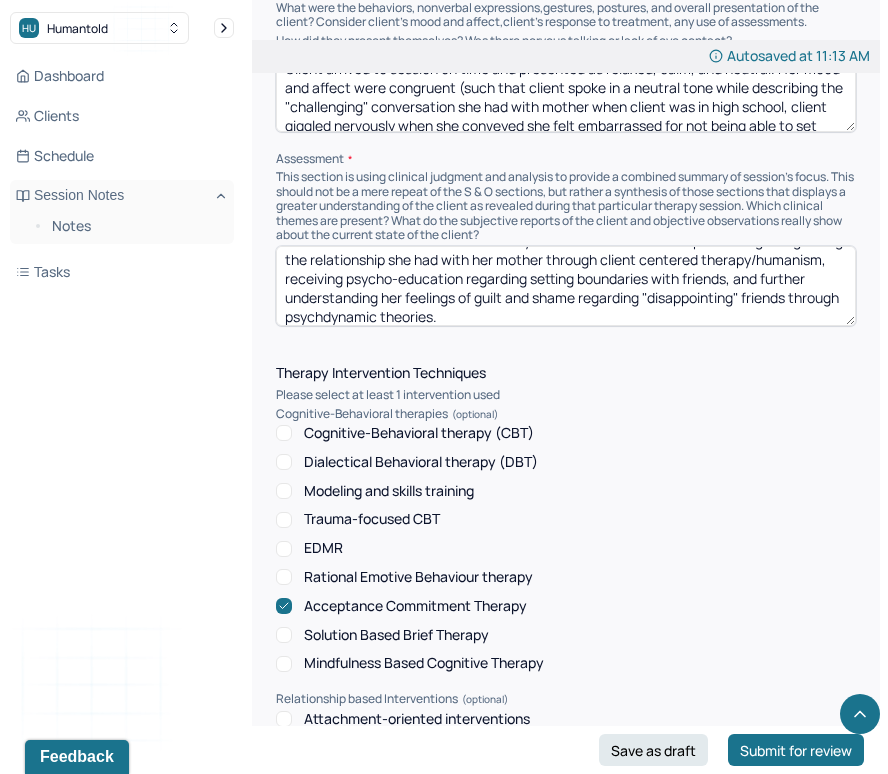 click on "Client's feelings of anxiety and stress regarding current friendships and family dynamics, her tendency to constantly think about disappointing her friends (such as letting them down if she does not "hang out with them"), feelings of sadness and disappointment regarding mother's decisions, and her feelings of tiredness regarding work, substantiates dx. Client will most likely continue to benefit from processing and grieving the relationship she had with her mother through client centered therapy/humanism, receiving psycho-education regarding setting boundaries with friends, and further understanding her feelings of guilt and shame regarding "disappointing" friends through psy" at bounding box center [566, 286] 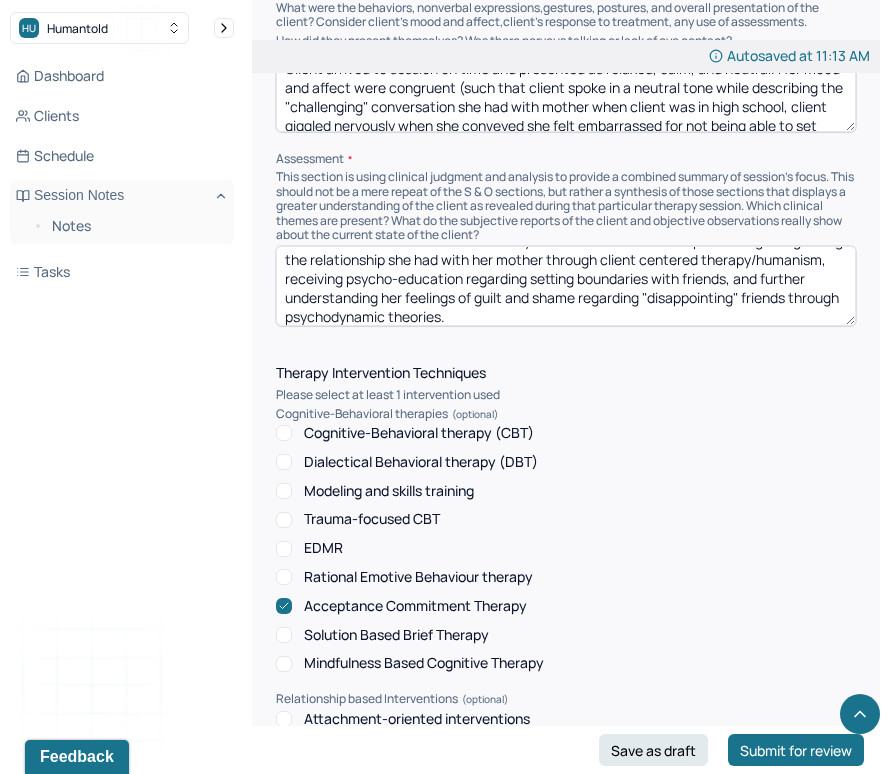 click on "Client's feelings of anxiety and stress regarding current friendships and family dynamics, her tendency to constantly think about disappointing her friends (such as letting them down if she does not "hang out with them"), feelings of sadness and disappointment regarding mother's decisions, and her feelings of tiredness regarding work, substantiates dx. Client will most likely continue to benefit from processing and grieving the relationship she had with her mother through client centered therapy/humanism, receiving psycho-education regarding setting boundaries with friends, and further understanding her feelings of guilt and shame regarding "disappointing" friends through psychdynamic theories." at bounding box center (566, 286) 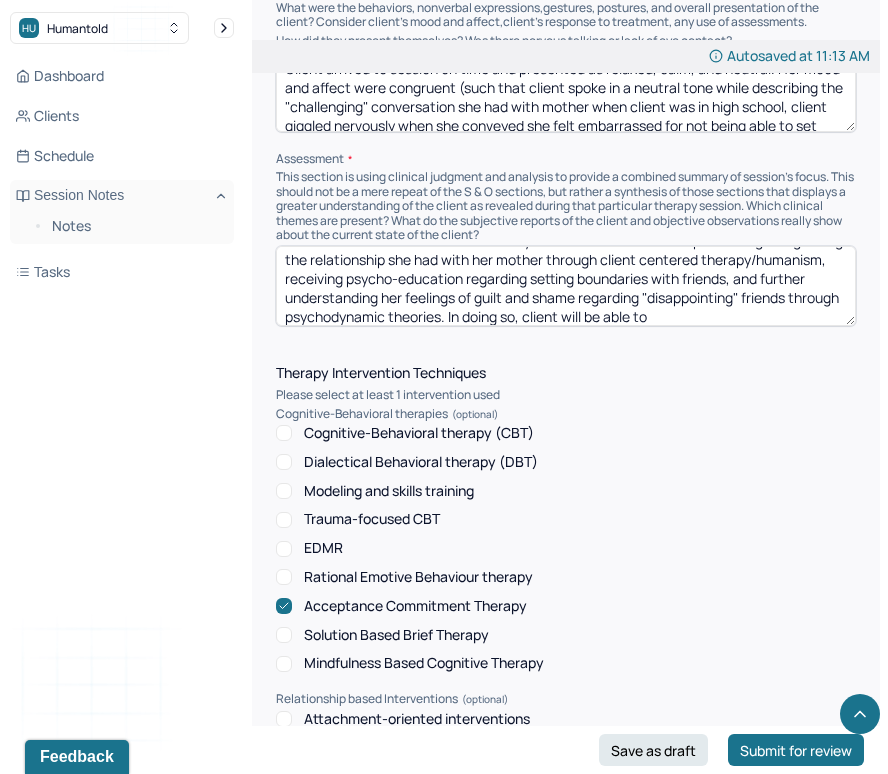 scroll, scrollTop: 117, scrollLeft: 0, axis: vertical 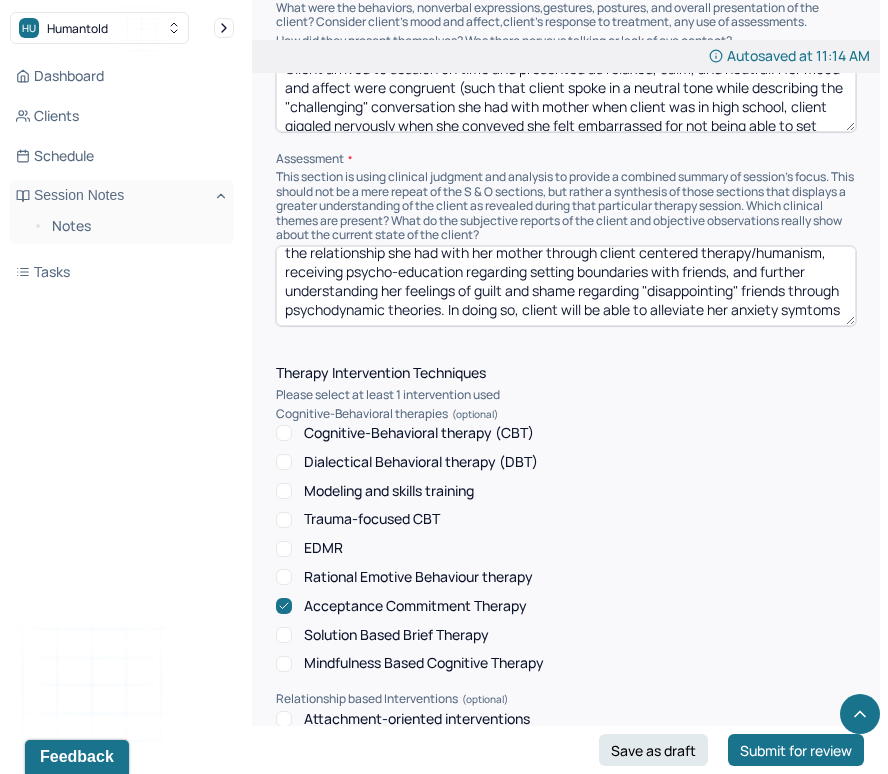 click on "Client's feelings of anxiety and stress regarding current friendships and family dynamics, her tendency to constantly think about disappointing her friends (such as letting them down if she does not "hang out with them"), feelings of sadness and disappointment regarding mother's decisions, and her feelings of tiredness regarding work, substantiates dx. Client will most likely continue to benefit from processing and grieving the relationship she had with her mother through client centered therapy/humanism, receiving psycho-education regarding setting boundaries with friends, and further understanding her feelings of guilt and shame regarding "disappointing" friends through psychodynamic theories. In doing so, client will be able to alleviate her anxiety symtoms" at bounding box center (566, 286) 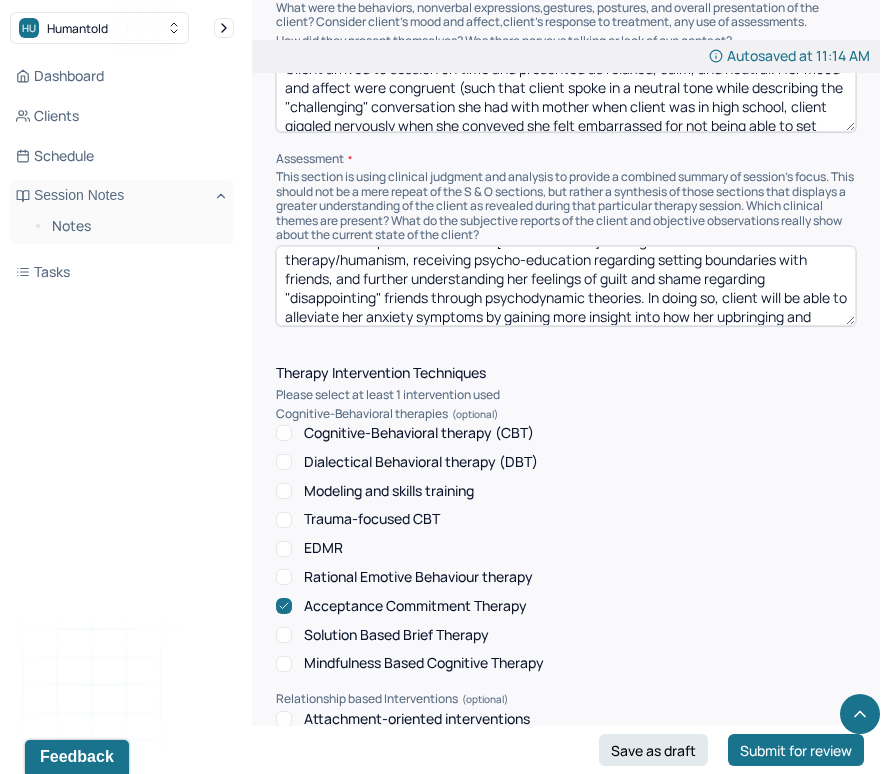 scroll, scrollTop: 136, scrollLeft: 0, axis: vertical 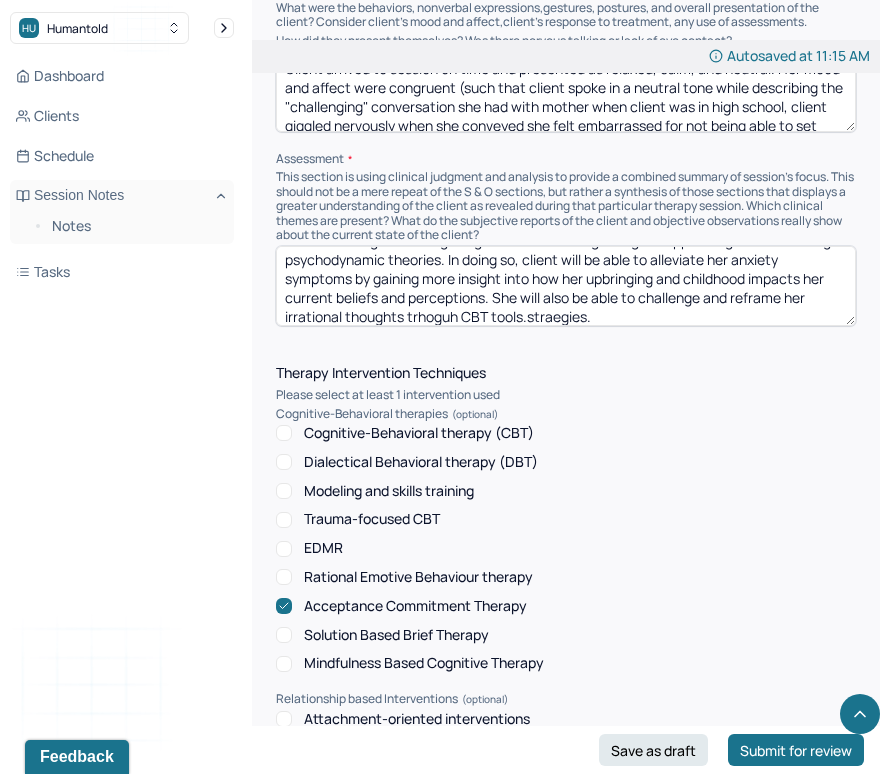 click on "Instructions The fields marked with an asterisk ( * ) are required before you can submit your notes. Before you can submit your session notes, they must be signed. You have the option to save your notes as a draft before making a submission. Appointment location * Teletherapy Client Teletherapy Location here Home Office Other Provider Teletherapy Location Home Office Other Consent was received for the teletherapy session The teletherapy session was conducted via video Primary diagnosis * F41.1 GENERALIZED ANXIETY DISORDER Secondary diagnosis (optional) F33.40 MAJOR DEPRESSIVE DISORDER, RECURRENT, IN REMISSION, UNSPECIFIED Tertiary diagnosis (optional) Tertiary diagnosis Emotional / Behavioural symptoms demonstrated * Client reported wanting to address her feelings of frustration and annoyance regarding interpersonal relationships (with friends). She also reported wanting to process and understand her feelings (sadness, anger) related to the relationship she has with her mother. Causing * Intention for Session" at bounding box center (566, 826) 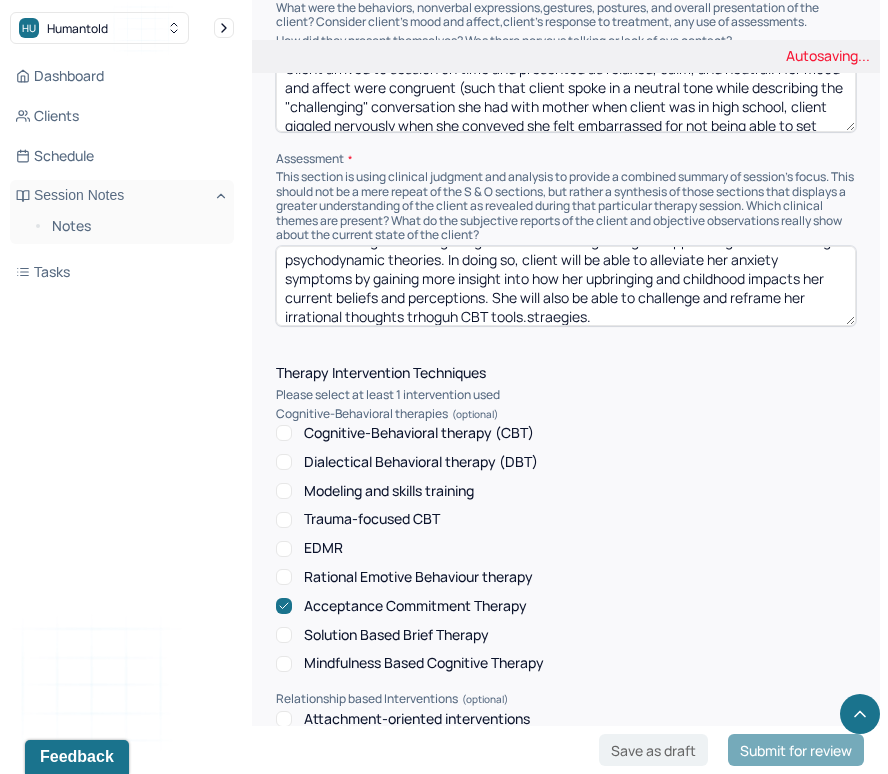 click on "Client's feelings of anxiety and stress regarding current friendships and family dynamics, her tendency to constantly think about disappointing her friends (such as letting them down if she does not "hang out with them"), feelings of sadness and disappointment regarding mother's decisions, and her feelings of tiredness regarding work, substantiates dx. Client will most likely continue to benefit from processing and grieving the relationship she had with her mother through client centered therapy/humanism, receiving psycho-education regarding setting boundaries with friends, and further understanding her feelings of guilt and shame regarding "disappointing" friends through psychodynamic theories. In doing so, client will be able to alleviate her anxiety symptoms by gaining more insight into how her upbringing and childhood impacts her current beliefs and perceptions. She will also be able to challenge and re" at bounding box center [566, 286] 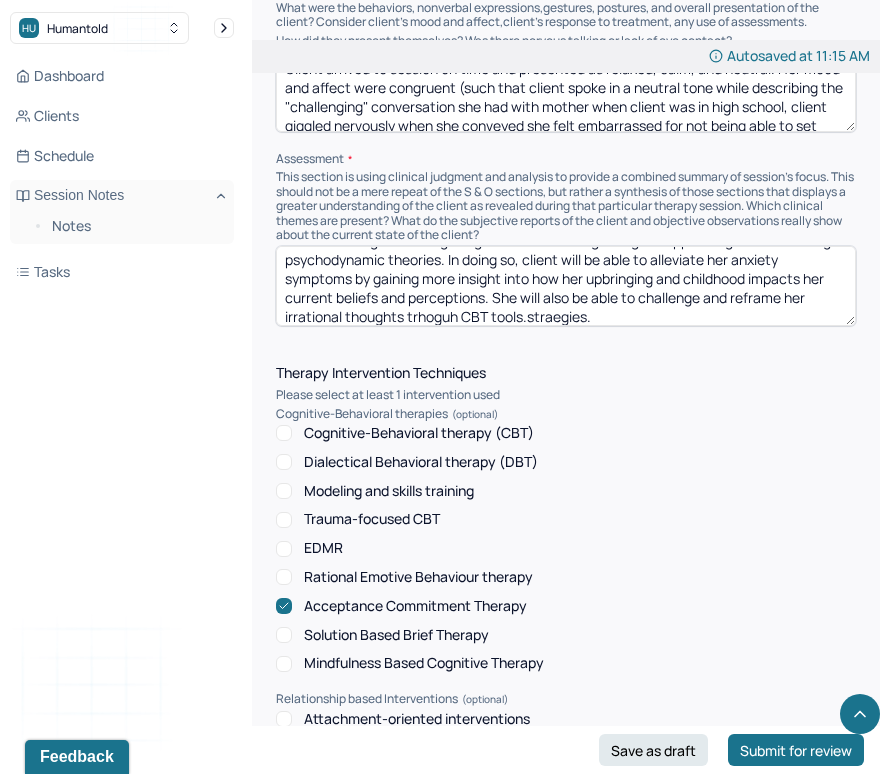 click on "Client's feelings of anxiety and stress regarding current friendships and family dynamics, her tendency to constantly think about disappointing her friends (such as letting them down if she does not "hang out with them"), feelings of sadness and disappointment regarding mother's decisions, and her feelings of tiredness regarding work, substantiates dx. Client will most likely continue to benefit from processing and grieving the relationship she had with her mother through client centered therapy/humanism, receiving psycho-education regarding setting boundaries with friends, and further understanding her feelings of guilt and shame regarding "disappointing" friends through psychodynamic theories. In doing so, client will be able to alleviate her anxiety symptoms by gaining more insight into how her upbringing and childhood impacts her current beliefs and perceptions. She will also be able to challenge and reframe her irrational thoughts trhoguh CBT tools.straegies." at bounding box center (566, 286) 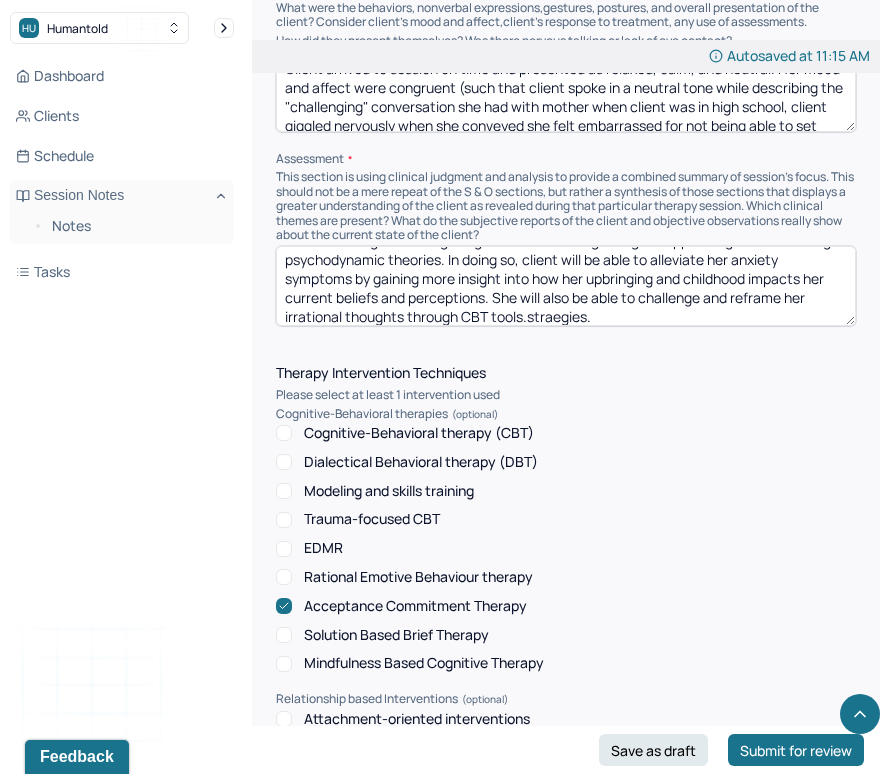 click on "Client's feelings of anxiety and stress regarding current friendships and family dynamics, her tendency to constantly think about disappointing her friends (such as letting them down if she does not "hang out with them"), feelings of sadness and disappointment regarding mother's decisions, and her feelings of tiredness regarding work, substantiates dx. Client will most likely continue to benefit from processing and grieving the relationship she had with her mother through client centered therapy/humanism, receiving psycho-education regarding setting boundaries with friends, and further understanding her feelings of guilt and shame regarding "disappointing" friends through psychodynamic theories. In doing so, client will be able to alleviate her anxiety symptoms by gaining more insight into how her upbringing and childhood impacts her current beliefs and perceptions. She will also be able to challenge and reframe her irrational thoughts trhoguh CBT tools.straegies." at bounding box center (566, 286) 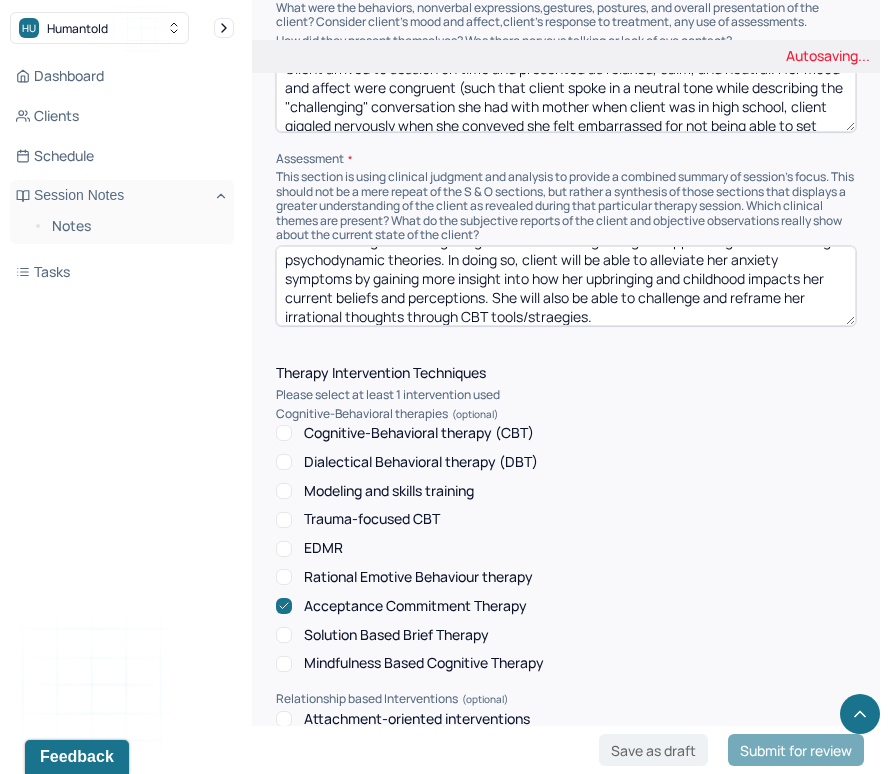 click on "Client's feelings of anxiety and stress regarding current friendships and family dynamics, her tendency to constantly think about disappointing her friends (such as letting them down if she does not "hang out with them"), feelings of sadness and disappointment regarding mother's decisions, and her feelings of tiredness regarding work, substantiates dx. Client will most likely continue to benefit from processing and grieving the relationship she had with her mother through client centered therapy/humanism, receiving psycho-education regarding setting boundaries with friends, and further understanding her feelings of guilt and shame regarding "disappointing" friends through psychodynamic theories. In doing so, client will be able to alleviate her anxiety symptoms by gaining more insight into how her upbringing and childhood impacts her current beliefs and perceptions. She will also be able to challenge and reframe her irrational thoughts through CBT tools.straegies." at bounding box center (566, 286) 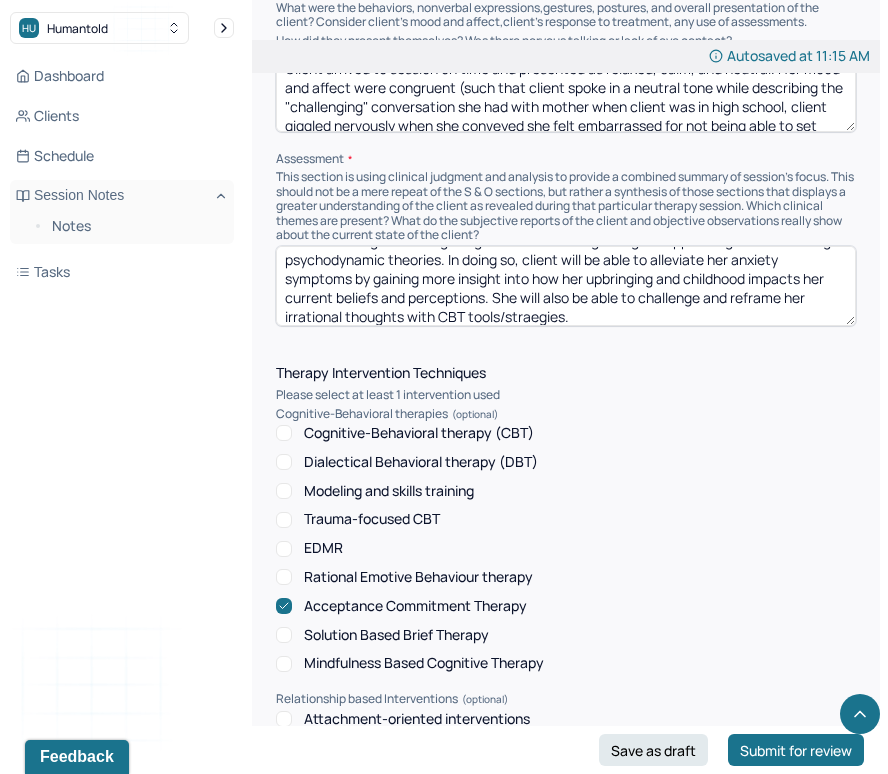 click on "Client's feelings of anxiety and stress regarding current friendships and family dynamics, her tendency to constantly think about disappointing her friends (such as letting them down if she does not "hang out with them"), feelings of sadness and disappointment regarding mother's decisions, and her feelings of tiredness regarding work, substantiates dx. Client will most likely continue to benefit from processing and grieving the relationship she had with her mother through client centered therapy/humanism, receiving psycho-education regarding setting boundaries with friends, and further understanding her feelings of guilt and shame regarding "disappointing" friends through psychodynamic theories. In doing so, client will be able to alleviate her anxiety symptoms by gaining more insight into how her upbringing and childhood impacts her current beliefs and perceptions. She will also be able to challenge and reframe her irrational thoughts through CBT tools/straegies." at bounding box center (566, 286) 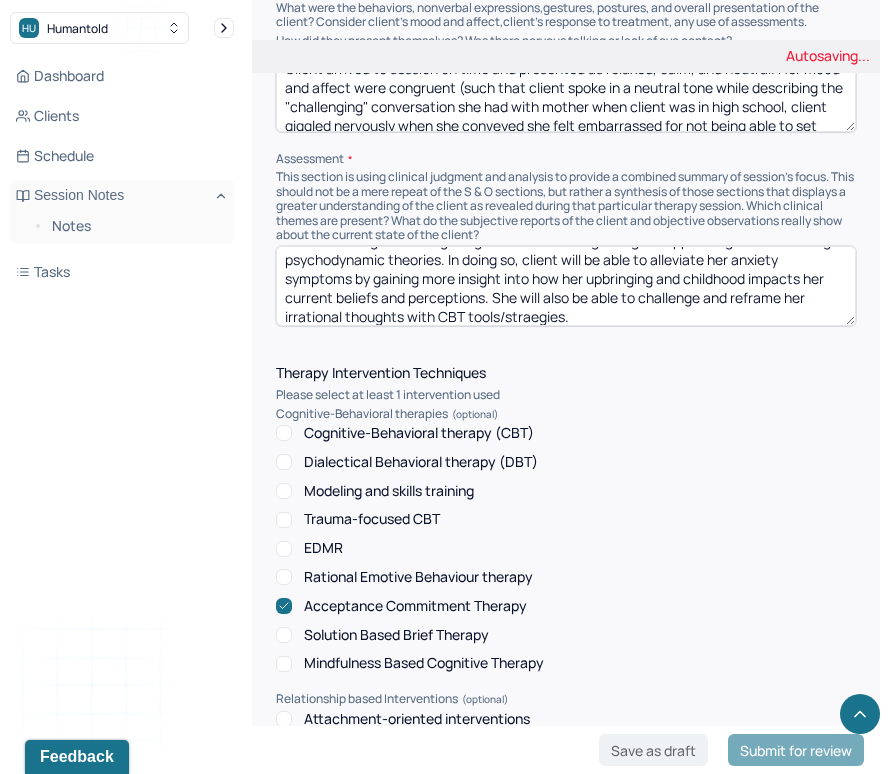 click on "Client's feelings of anxiety and stress regarding current friendships and family dynamics, her tendency to constantly think about disappointing her friends (such as letting them down if she does not "hang out with them"), feelings of sadness and disappointment regarding mother's decisions, and her feelings of tiredness regarding work, substantiates dx. Client will most likely continue to benefit from processing and grieving the relationship she had with her mother through client centered therapy/humanism, receiving psycho-education regarding setting boundaries with friends, and further understanding her feelings of guilt and shame regarding "disappointing" friends through psychodynamic theories. In doing so, client will be able to alleviate her anxiety symptoms by gaining more insight into how her upbringing and childhood impacts her current beliefs and perceptions. She will also be able to challenge and reframe her irrational thoughts through CBT tools/straegies." at bounding box center [566, 286] 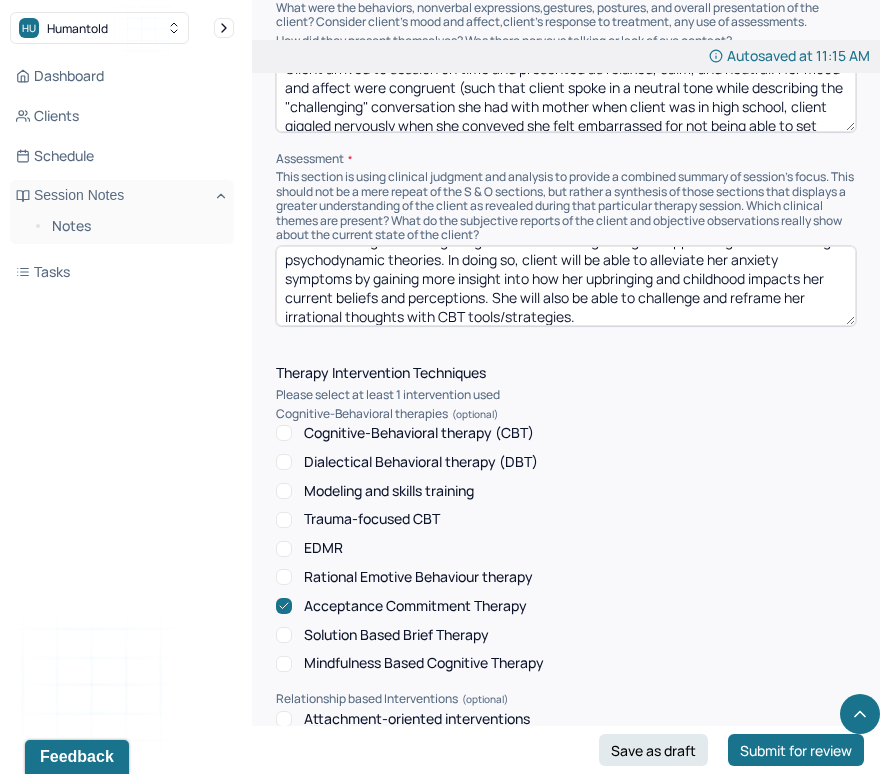 click on "Client's feelings of anxiety and stress regarding current friendships and family dynamics, her tendency to constantly think about disappointing her friends (such as letting them down if she does not "hang out with them"), feelings of sadness and disappointment regarding mother's decisions, and her feelings of tiredness regarding work, substantiates dx. Client will most likely continue to benefit from processing and grieving the relationship she had with her mother through client centered therapy/humanism, receiving psycho-education regarding setting boundaries with friends, and further understanding her feelings of guilt and shame regarding "disappointing" friends through psychodynamic theories. In doing so, client will be able to alleviate her anxiety symptoms by gaining more insight into how her upbringing and childhood impacts her current beliefs and perceptions. She will also be able to challenge and reframe her irrational thoughts with CBT tools/strategies." at bounding box center [566, 286] 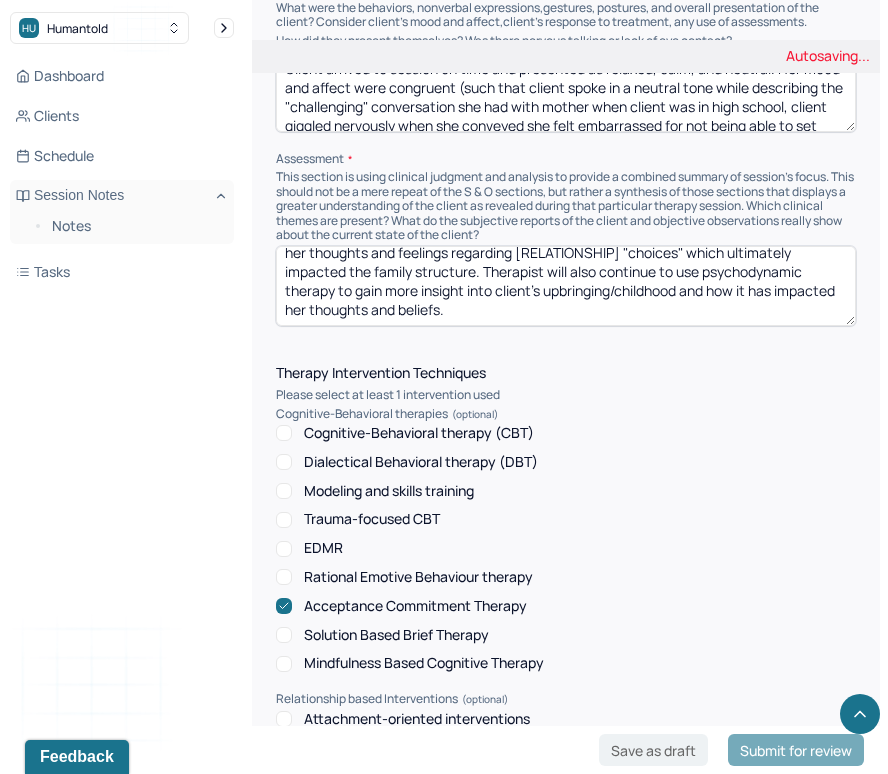 scroll, scrollTop: 180, scrollLeft: 0, axis: vertical 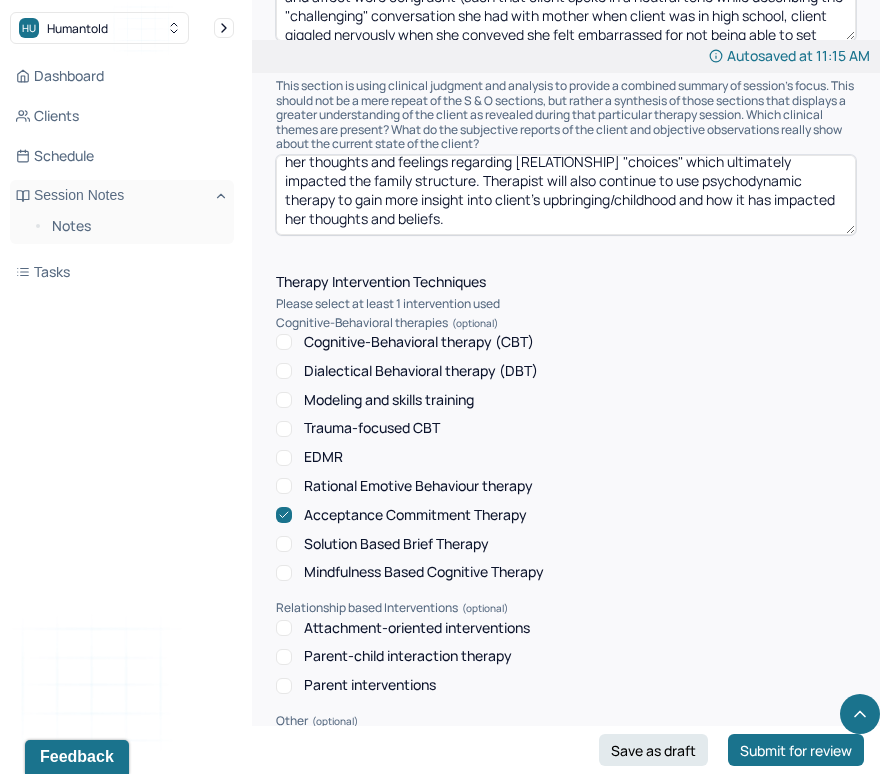 type on "Therapist will continue to use client centered therapy/humanism to further understand her thoughts and feelings regarding [RELATIONSHIP] "choices" which ultimately impacted the family structure. Therapist will also continue to use psychodynamic therapy to gain more insight into client's upbringing/childhood and how it has impacted her thoughts and beliefs." 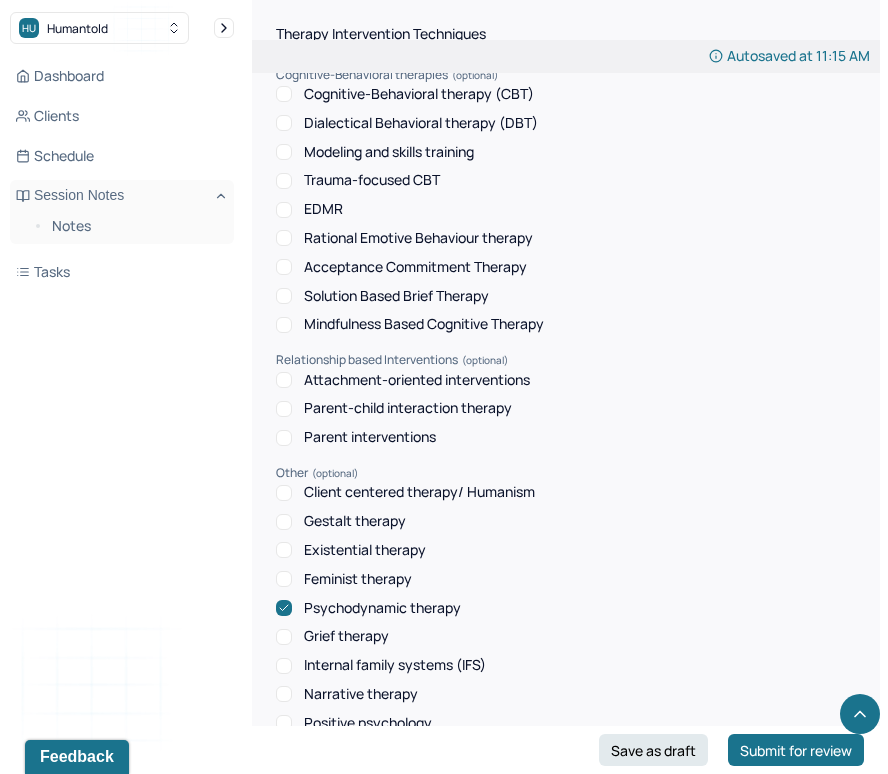 click on "Client centered therapy/ Humanism" at bounding box center [284, 493] 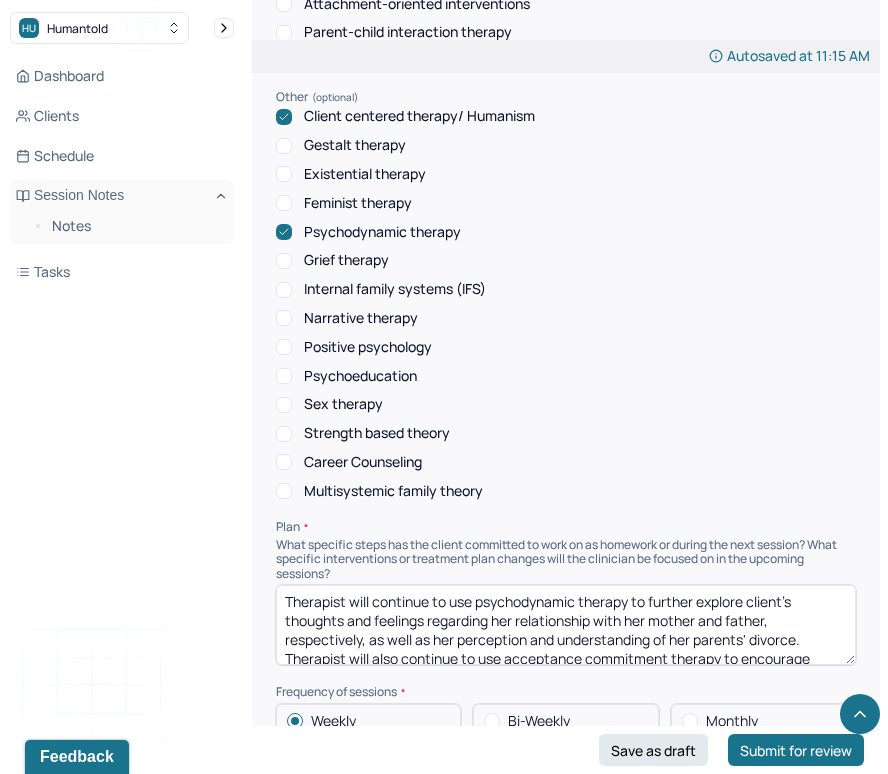 scroll, scrollTop: 2226, scrollLeft: 0, axis: vertical 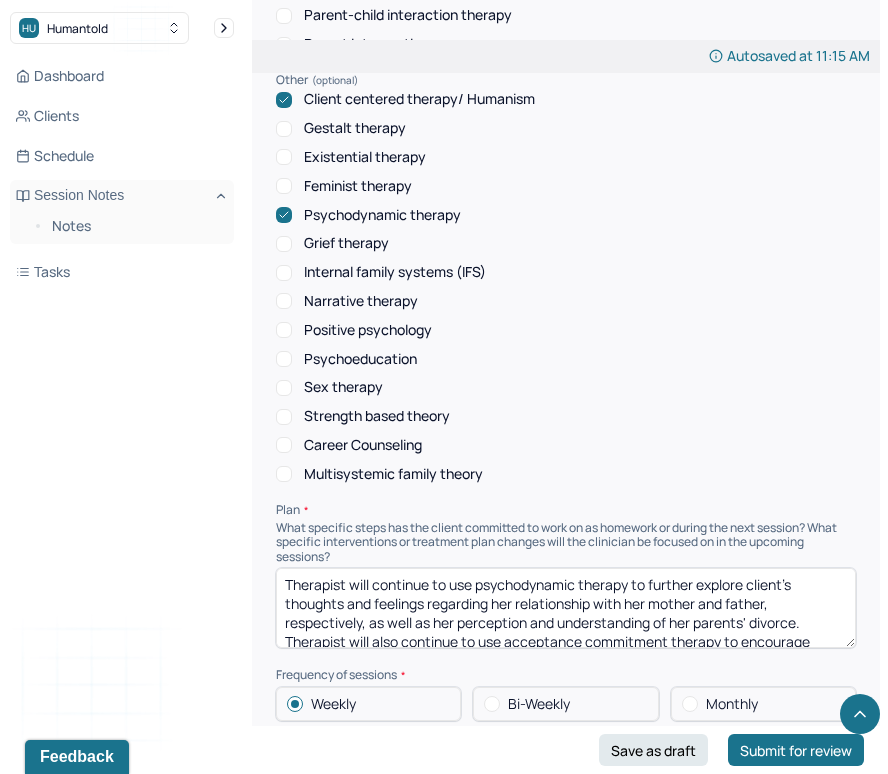 click on "Therapist will continue to use psychodynamic therapy to further explore client's thoughts and feelings regarding her relationship with her mother and father, respectively, as well as her perception and understanding of her parents' divorce. Therapist will also continue to use acceptance commitment therapy to encourage client to fully acknowledge and "hold space" for her feelings of worry, anger, and frustration." at bounding box center [566, 608] 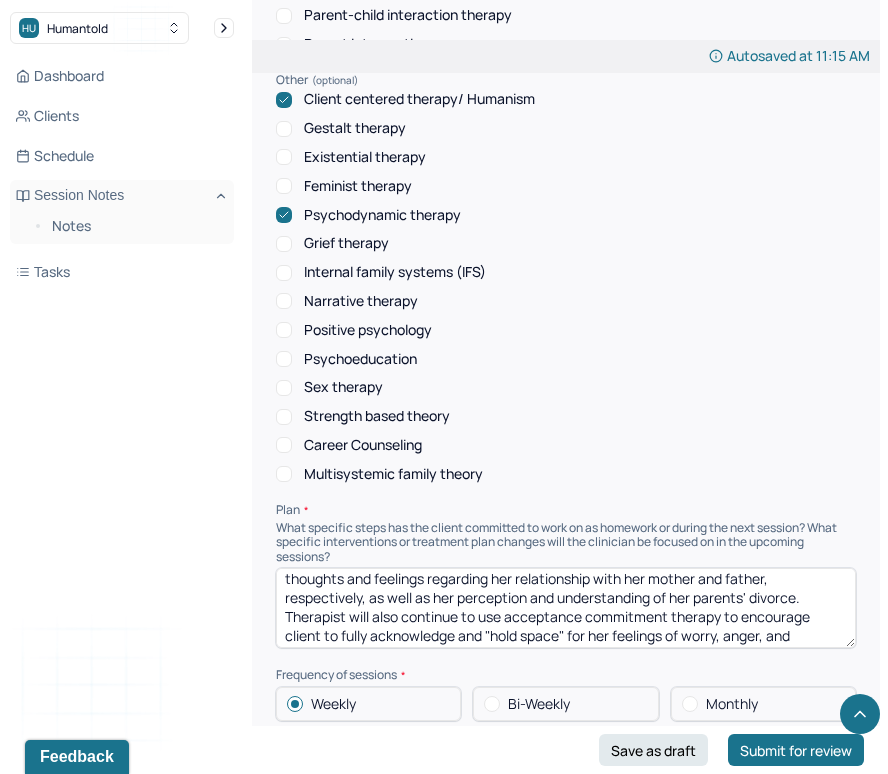 scroll, scrollTop: 24, scrollLeft: 0, axis: vertical 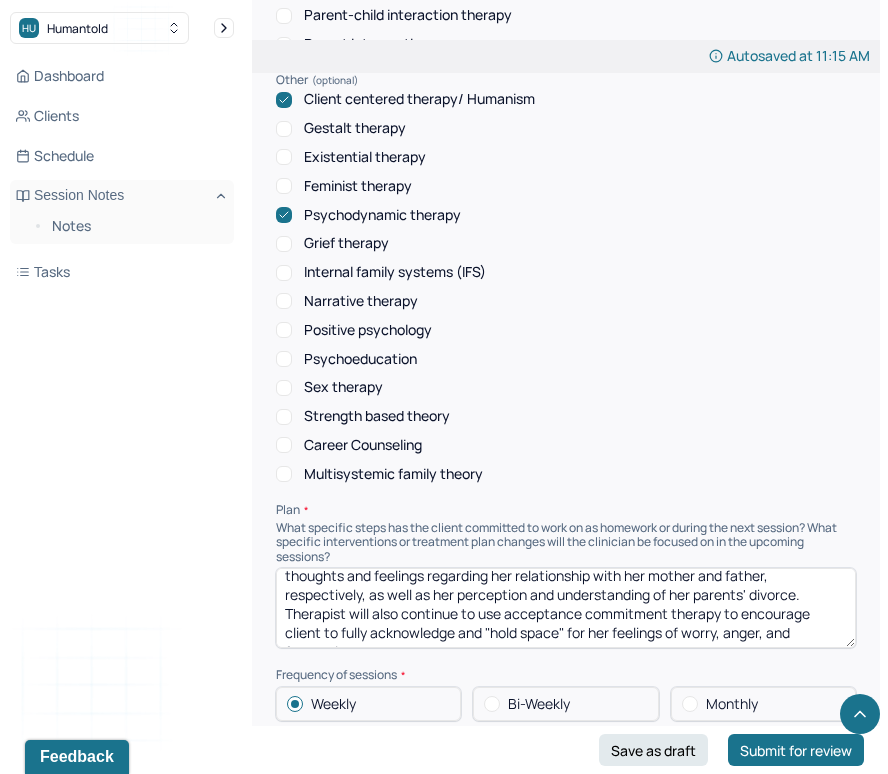 drag, startPoint x: 283, startPoint y: 609, endPoint x: 762, endPoint y: 687, distance: 485.30917 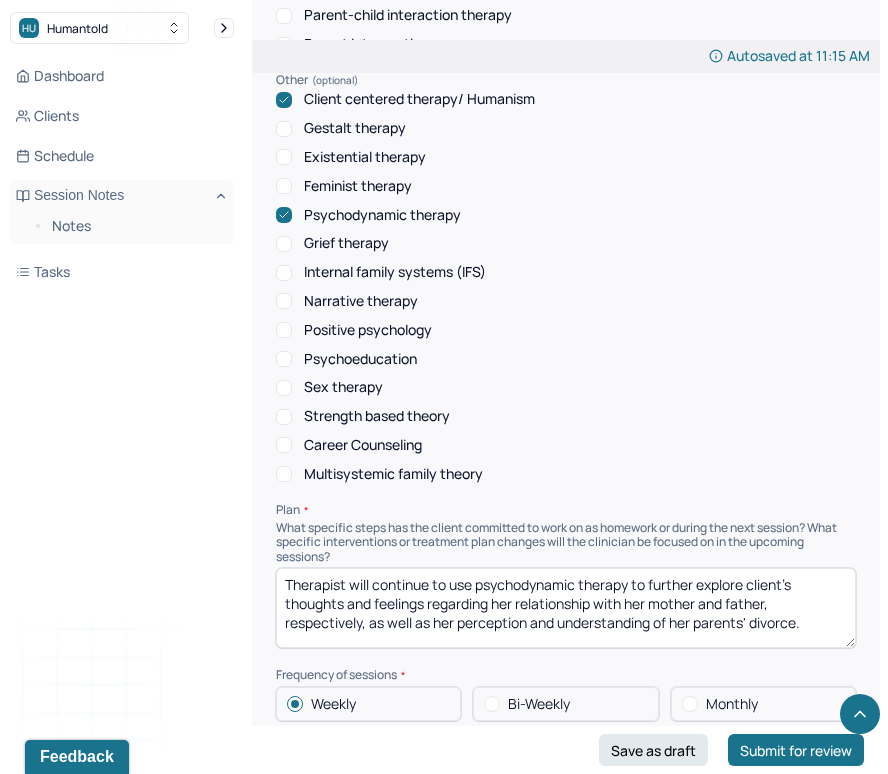 scroll, scrollTop: 0, scrollLeft: 0, axis: both 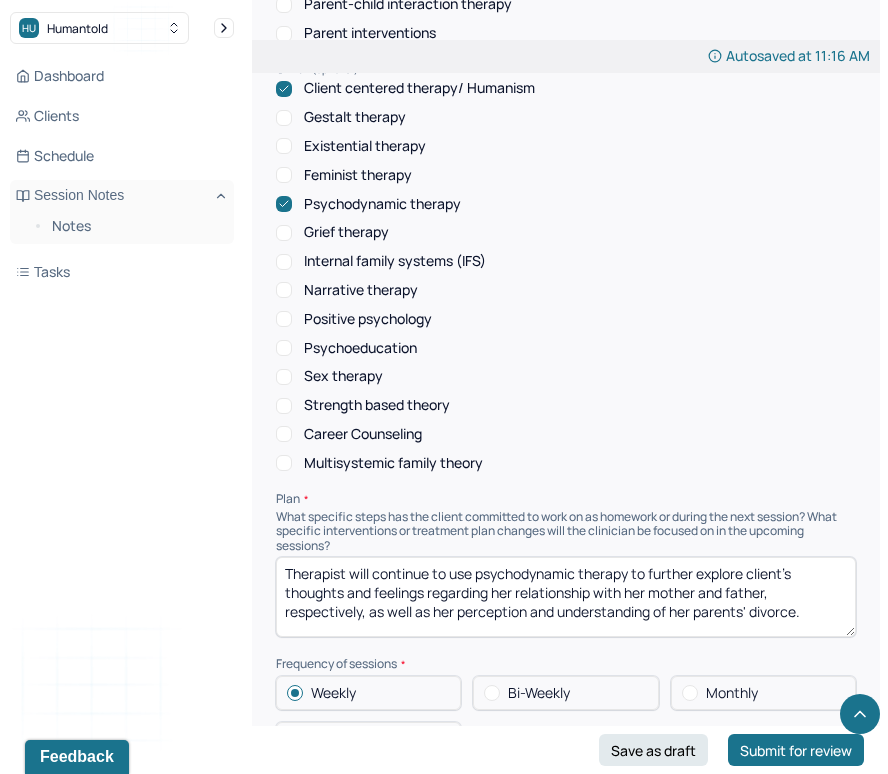 click on "Therapist will continue to use psychodynamic therapy to further explore client's thoughts and feelings regarding her relationship with her mother and father, respectively, as well as her perception and understanding of her parents' divorce." at bounding box center (566, 597) 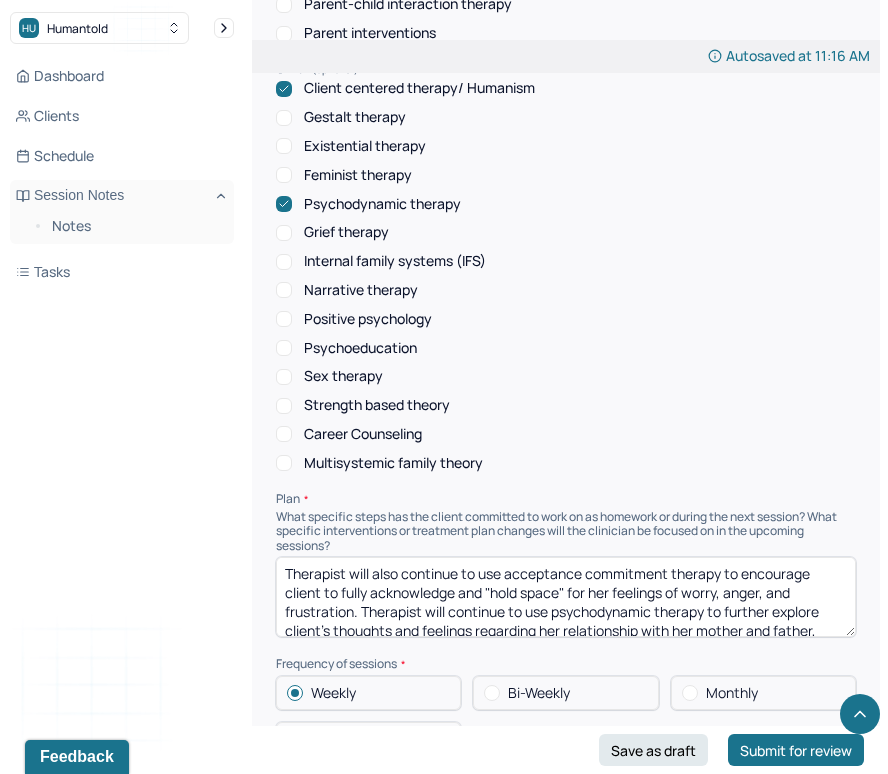 click on "Therapist will also continue to use acceptance commitment therapy to encourage client to fully acknowledge and "hold space" for her feelings of worry, anger, and frustration. Therapist will continue to use psychodynamic therapy to further explore client's thoughts and feelings regarding her relationship with her mother and father, respectively, as well as her perception and understanding of her parents' divorce." at bounding box center (566, 597) 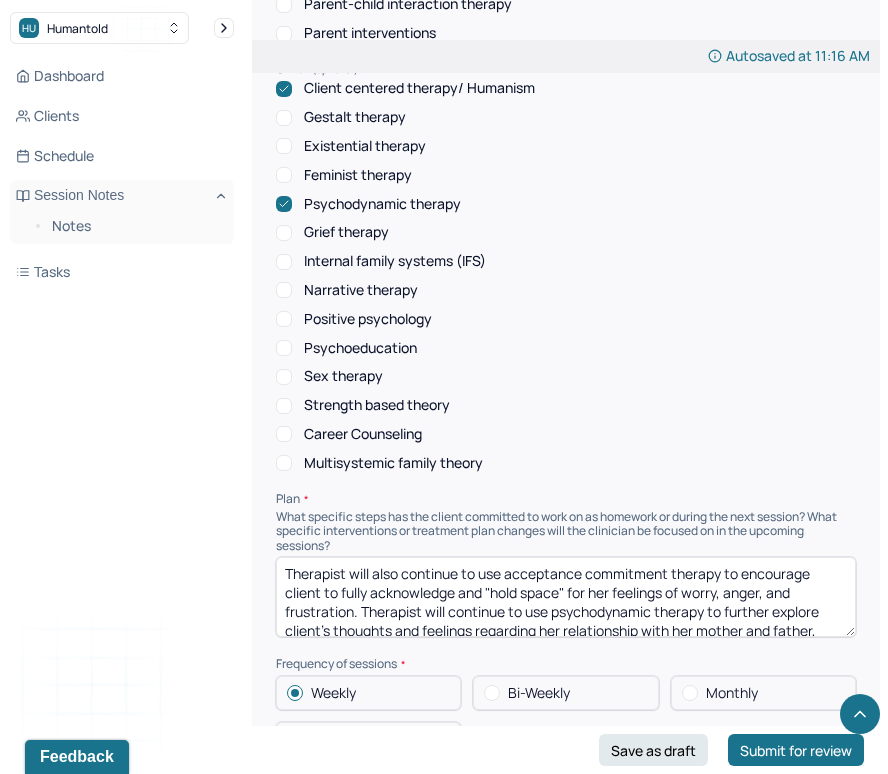 click on "Therapist will also continue to use acceptance commitment therapy to encourage client to fully acknowledge and "hold space" for her feelings of worry, anger, and frustration. Therapist will continue to use psychodynamic therapy to further explore client's thoughts and feelings regarding her relationship with her mother and father, respectively, as well as her perception and understanding of her parents' divorce." at bounding box center (566, 597) 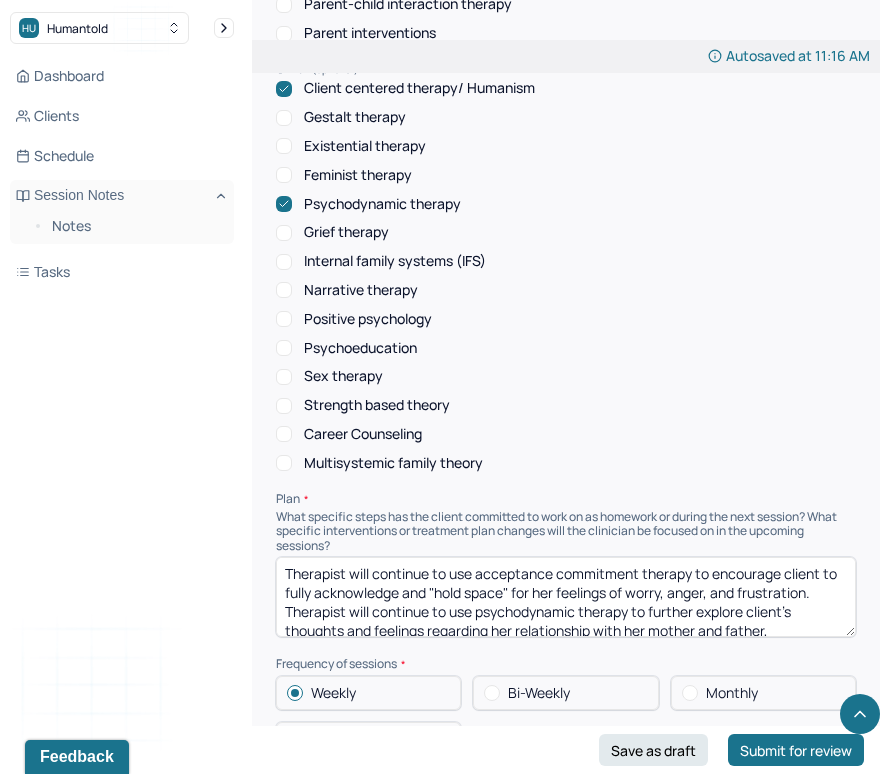 drag, startPoint x: 478, startPoint y: 567, endPoint x: 637, endPoint y: 569, distance: 159.01257 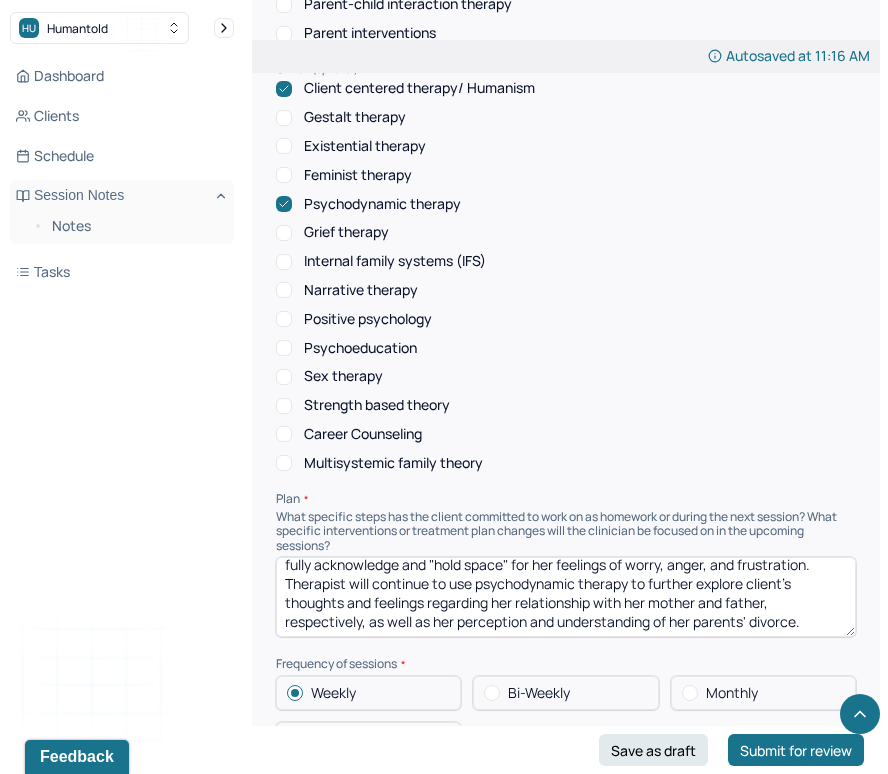 scroll, scrollTop: 0, scrollLeft: 0, axis: both 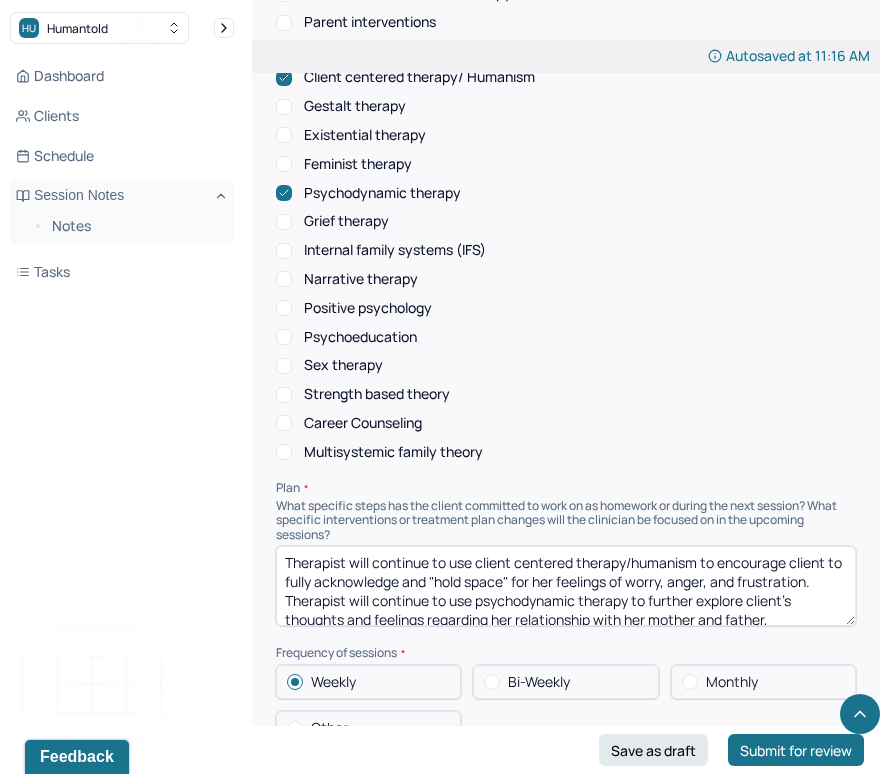 drag, startPoint x: 716, startPoint y: 558, endPoint x: 811, endPoint y: 582, distance: 97.984695 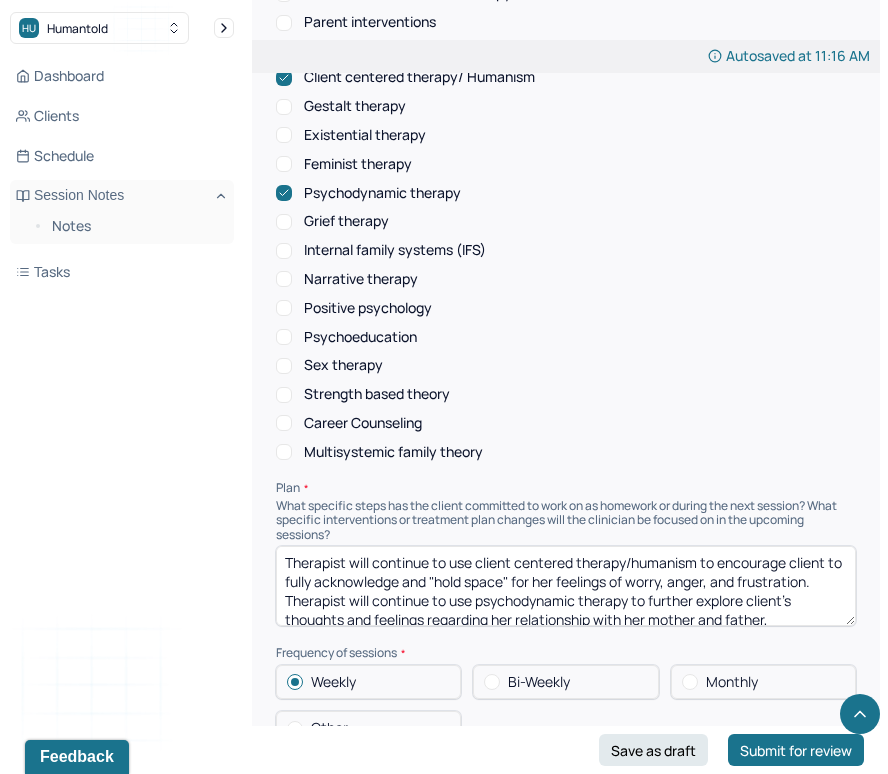 click on "Therapist will continue to use client centered therapy/humanism to encourage client to fully acknowledge and "hold space" for her feelings of worry, anger, and frustration. Therapist will continue to use psychodynamic therapy to further explore client's thoughts and feelings regarding her relationship with her mother and father, respectively, as well as her perception and understanding of her parents' divorce." at bounding box center (566, 586) 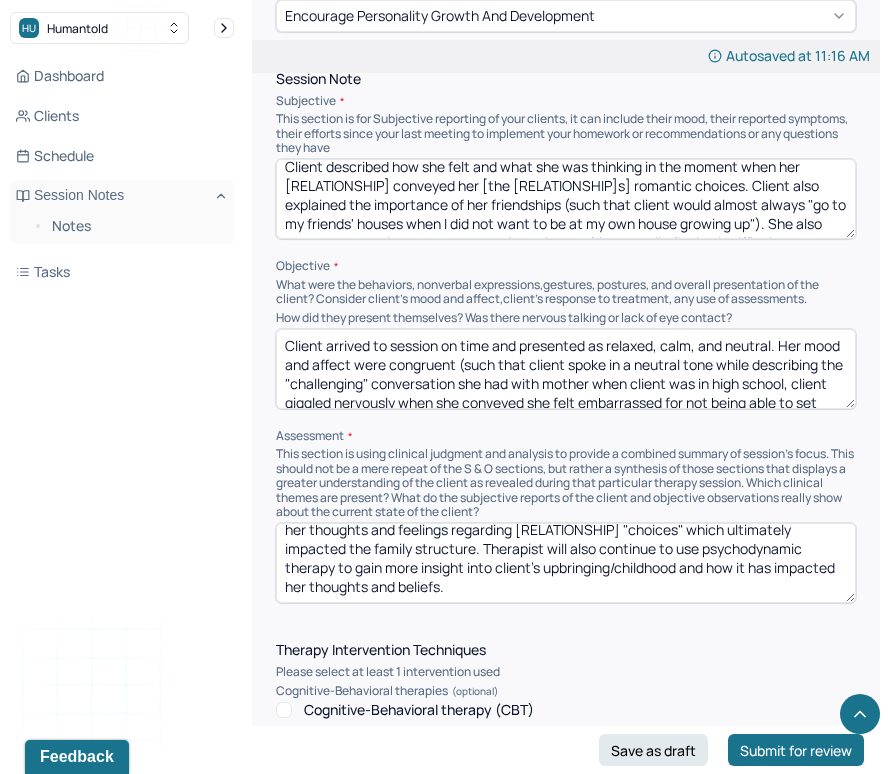 scroll, scrollTop: 1215, scrollLeft: 0, axis: vertical 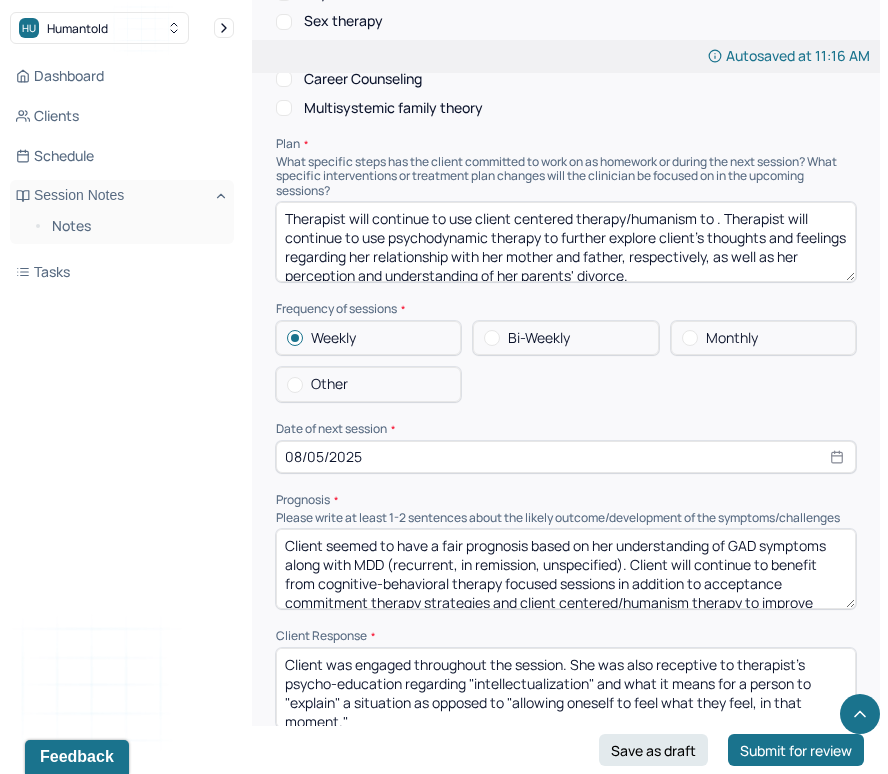 click on "Therapist will continue to use client centered therapy/humanism to . Therapist will continue to use psychodynamic therapy to further explore client's thoughts and feelings regarding her relationship with her mother and father, respectively, as well as her perception and understanding of her parents' divorce." at bounding box center (566, 242) 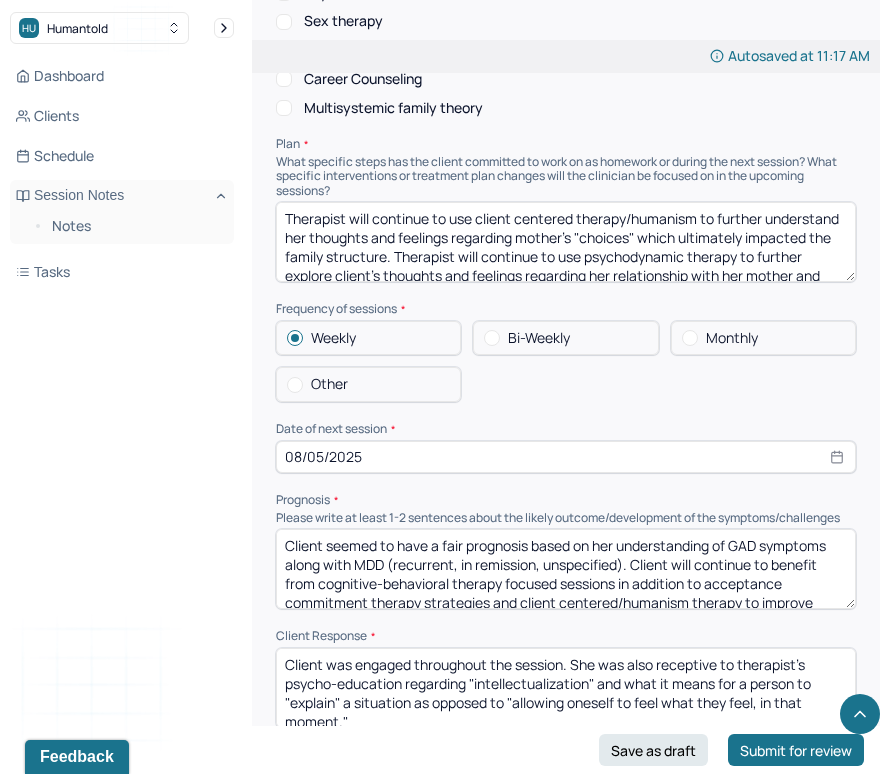 scroll, scrollTop: 7, scrollLeft: 0, axis: vertical 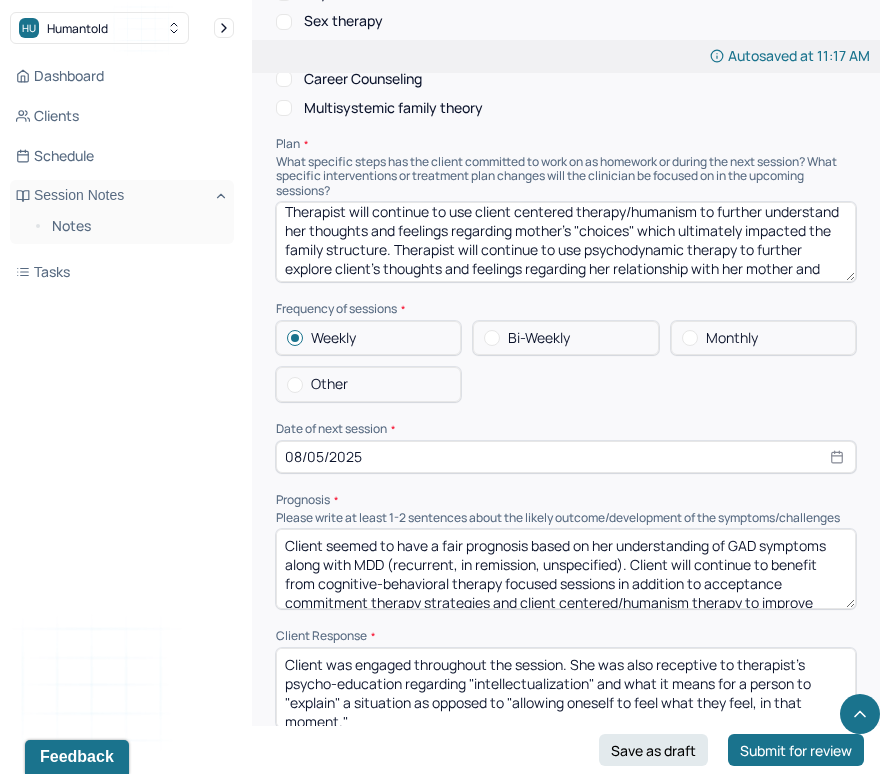 click on "Therapist will continue to use client centered therapy/humanism to further understand her thoughts and feelings regarding mother's "choices" which ultimately impacted the family structure. Therapist will continue to use psychodynamic therapy to further explore client's thoughts and feelings regarding her relationship with her mother and father, respectively, as well as her perception and understanding of her parents' divorce." at bounding box center (566, 242) 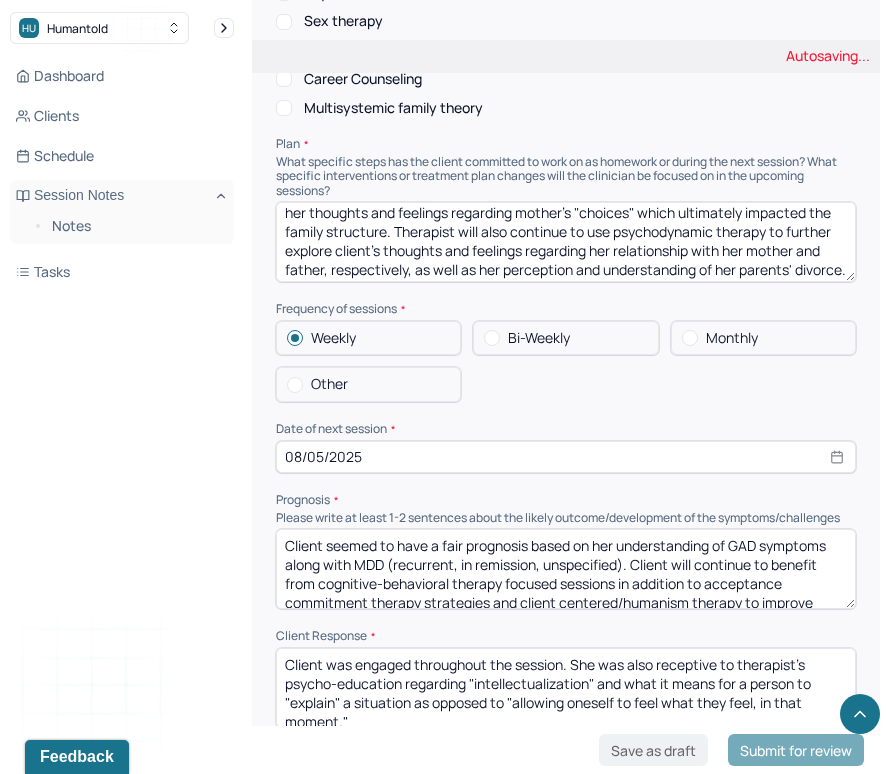 scroll, scrollTop: 28, scrollLeft: 0, axis: vertical 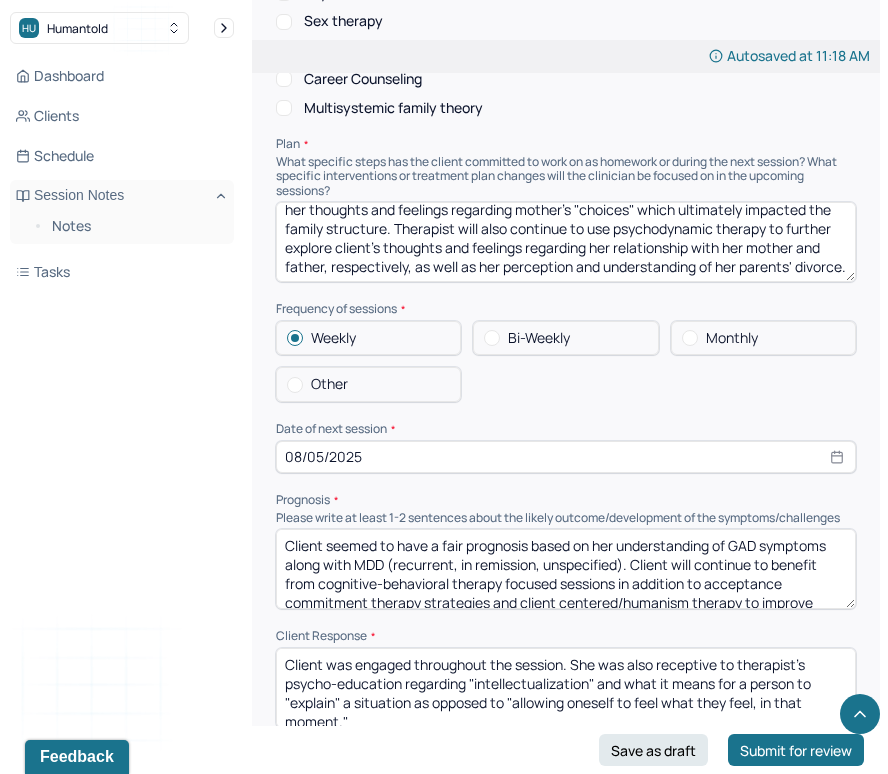 drag, startPoint x: 788, startPoint y: 220, endPoint x: 845, endPoint y: 262, distance: 70.80254 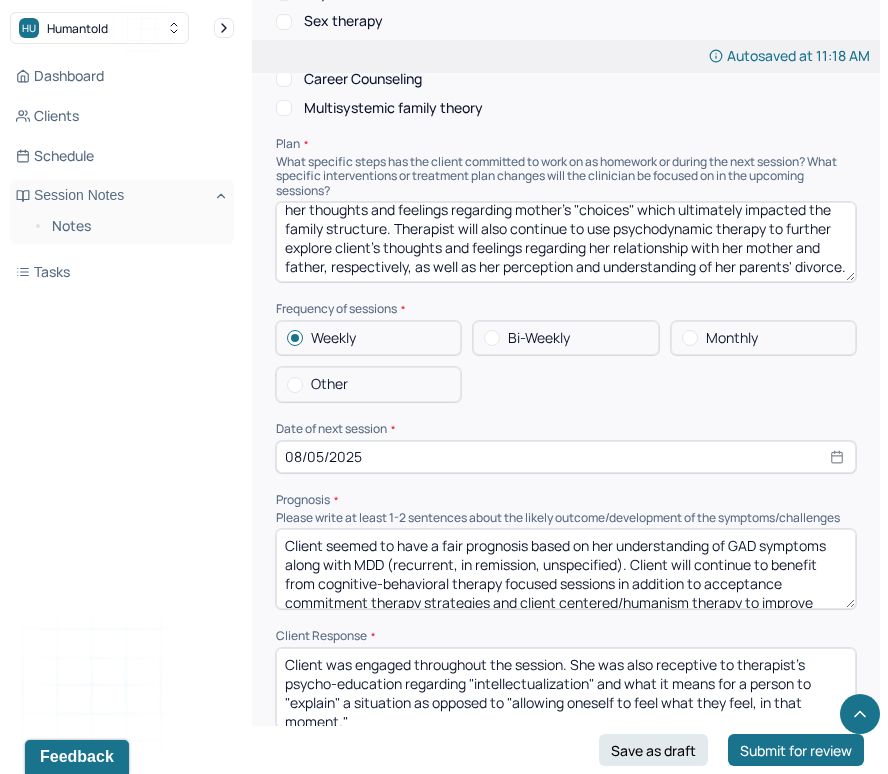 click on "Therapist will continue to use client centered therapy/humanism to further understand her thoughts and feelings regarding mother's "choices" which ultimately impacted the family structure. Therapist will also continue to use psychodynamic therapy to further explore client's thoughts and feelings regarding her relationship with her mother and father, respectively, as well as her perception and understanding of her parents' divorce." at bounding box center (566, 242) 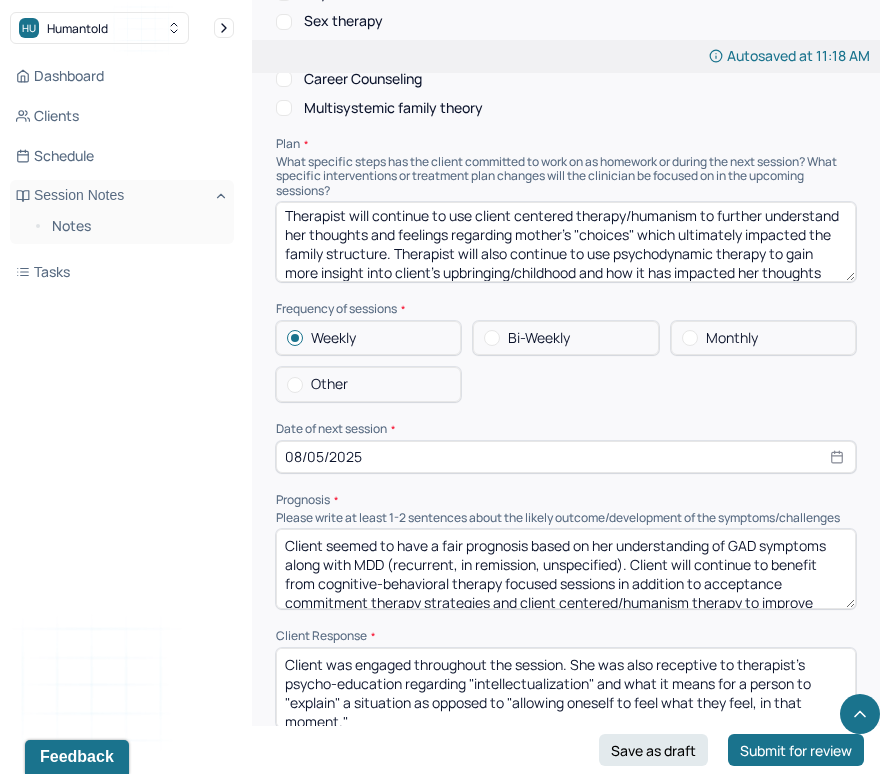 scroll, scrollTop: 22, scrollLeft: 0, axis: vertical 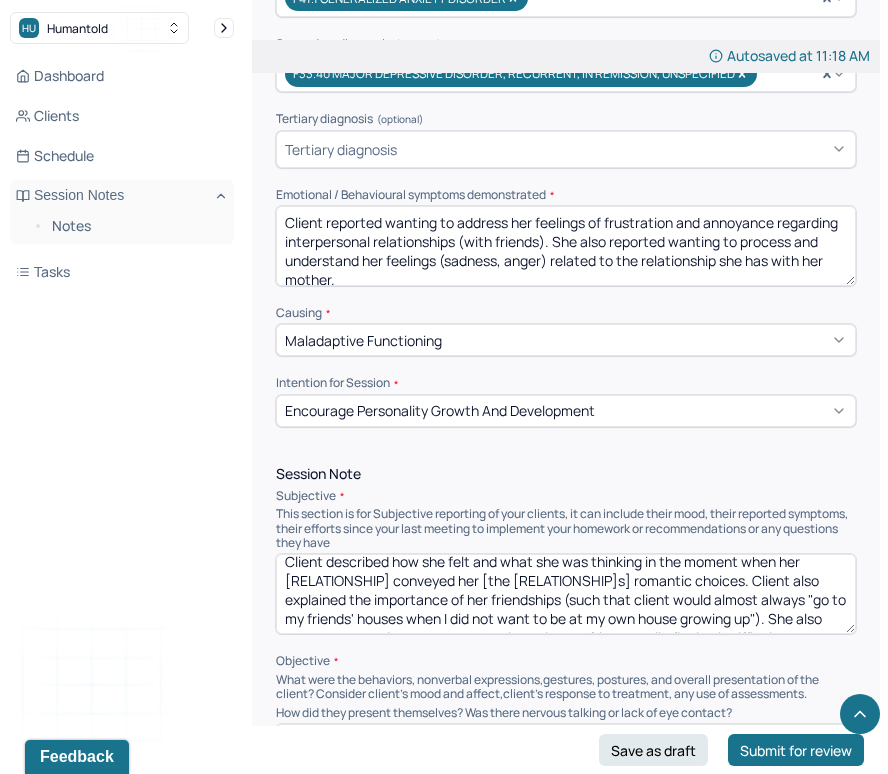 type on "Therapist will continue to use client centered therapy/humanism to further understand her thoughts and feelings regarding mother's "choices" which ultimately impacted the family structure. Therapist will continue to use psychodynamic therapy to gain more insight into client's upbringing/childhood and how it has impacted her thoughts and beliefs regarding her interpersonal relationships (friendships)." 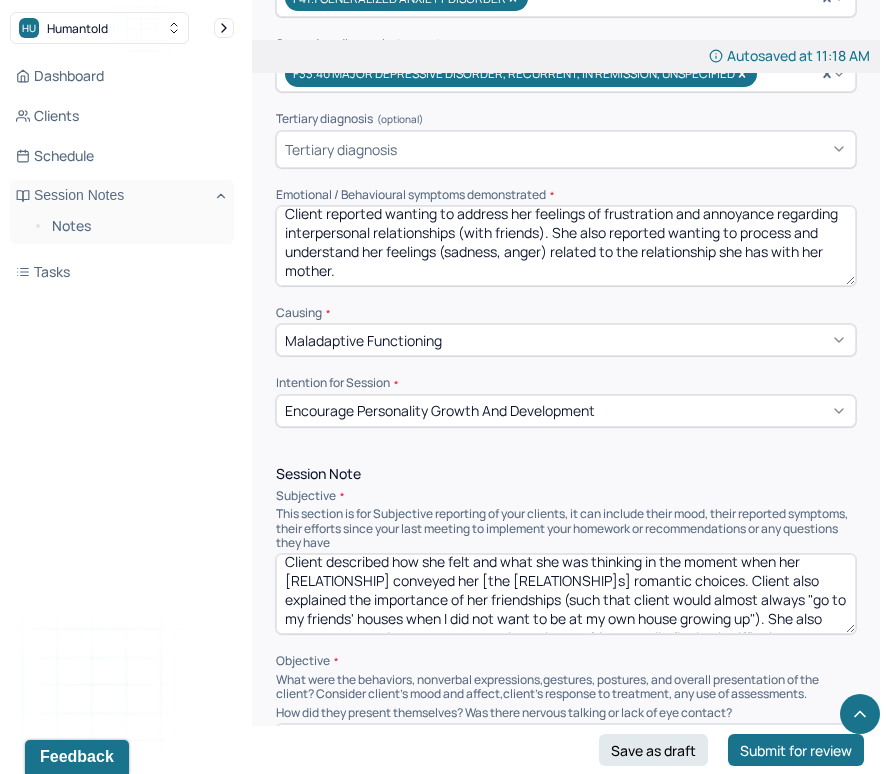 scroll, scrollTop: 0, scrollLeft: 0, axis: both 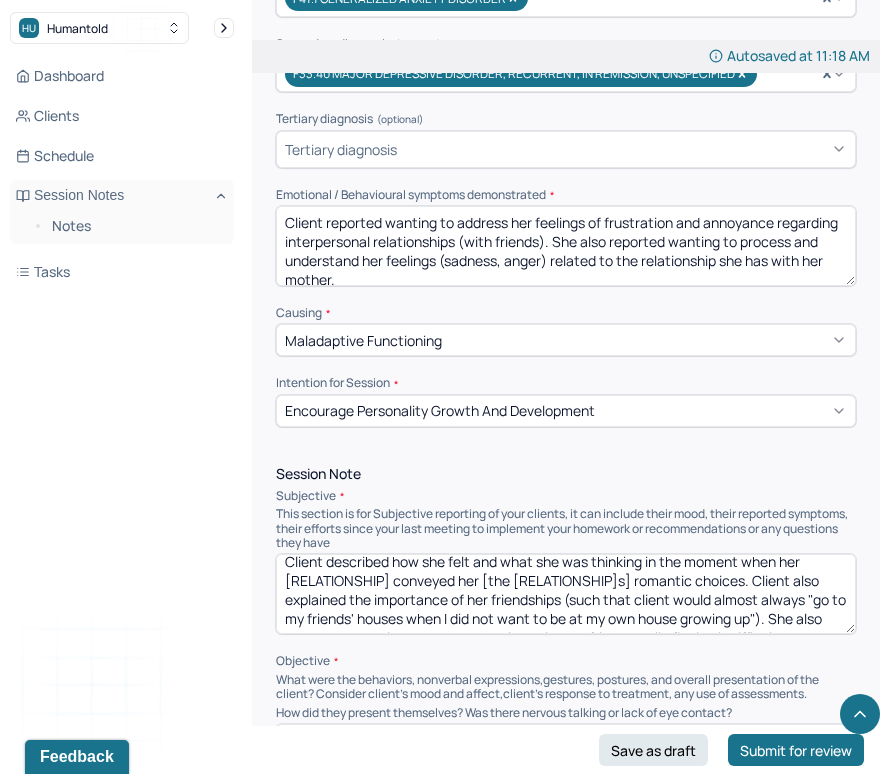 click on "Client reported wanting to address her feelings of frustration and annoyance regarding interpersonal relationships (with friends). She also reported wanting to process and understand her feelings (sadness, anger) related to the relationship she has with her mother." at bounding box center [566, 246] 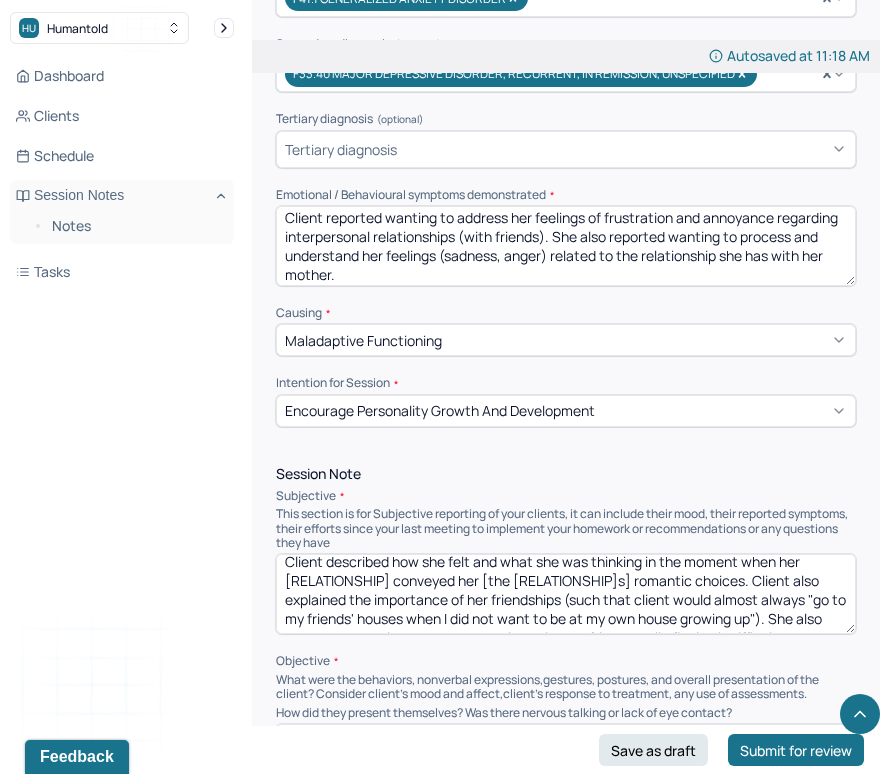 click on "Client reported wanting to address her feelings of frustration and annoyance regarding interpersonal relationships (with friends). She also reported wanting to process and understand her feelings (sadness, anger) related to the relationship she has with her mother." at bounding box center [566, 246] 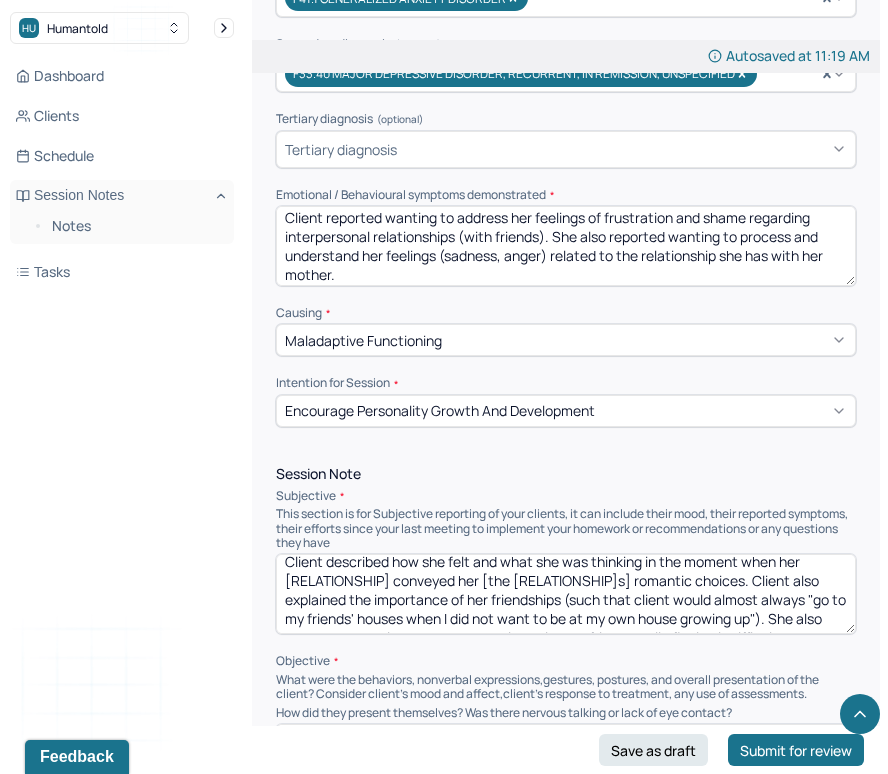 click on "Client reported wanting to address her feelings of frustration and shame regarding interpersonal relationships (with friends). She also reported wanting to process and understand her feelings (sadness, anger) related to the relationship she has with her mother." at bounding box center (566, 246) 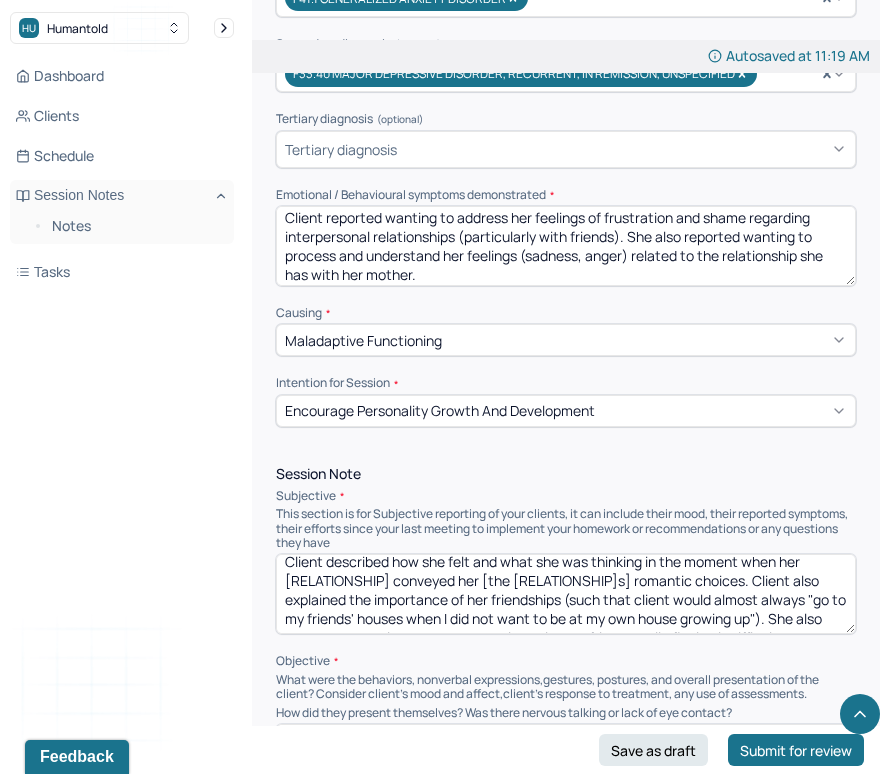 click on "Client reported wanting to address her feelings of frustration and shame regarding interpersonal relationships (particularly with friends). She also reported wanting to process and understand her feelings (sadness, anger) related to the relationship she has with her mother." at bounding box center (566, 246) 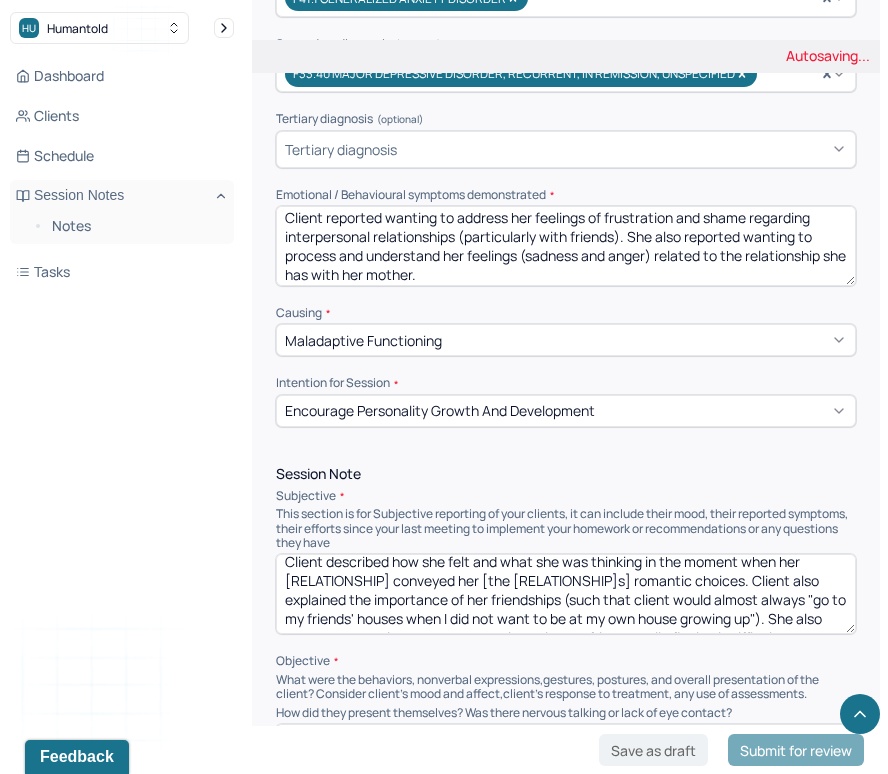click on "Client reported wanting to address her feelings of frustration and shame regarding interpersonal relationships (particularly with friends). She also reported wanting to process and understand her feelings (sadness, anger) related to the relationship she has with her mother." at bounding box center (566, 246) 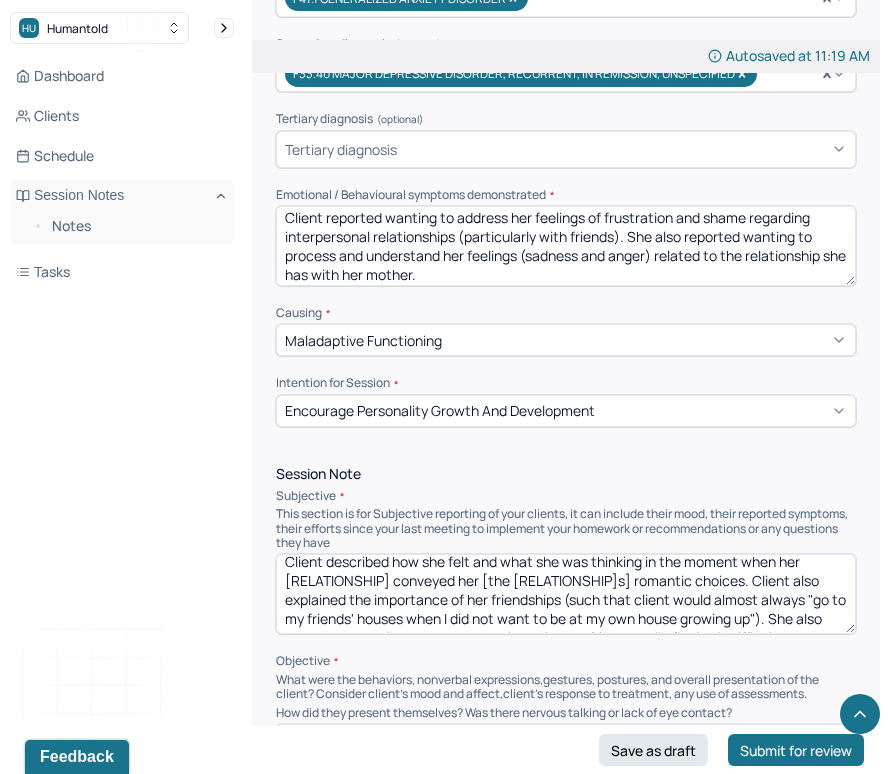 scroll, scrollTop: 9, scrollLeft: 0, axis: vertical 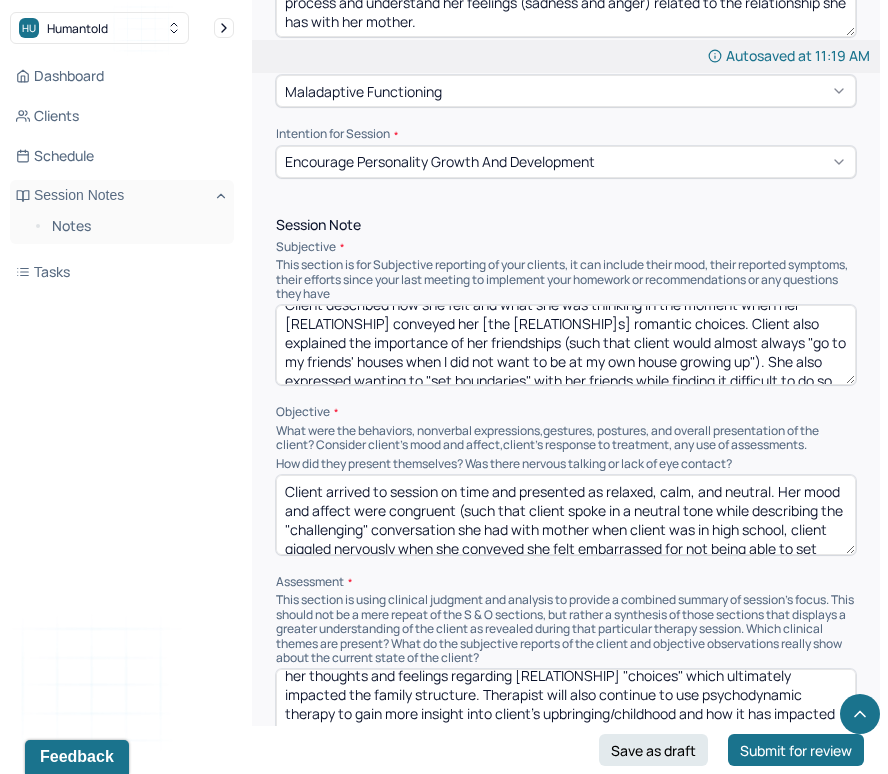 type on "Client reported wanting to address her feelings of frustration and shame regarding interpersonal relationships (particularly with friends). She also reported wanting to process and understand her feelings (sadness and anger) related to the relationship she has with her mother." 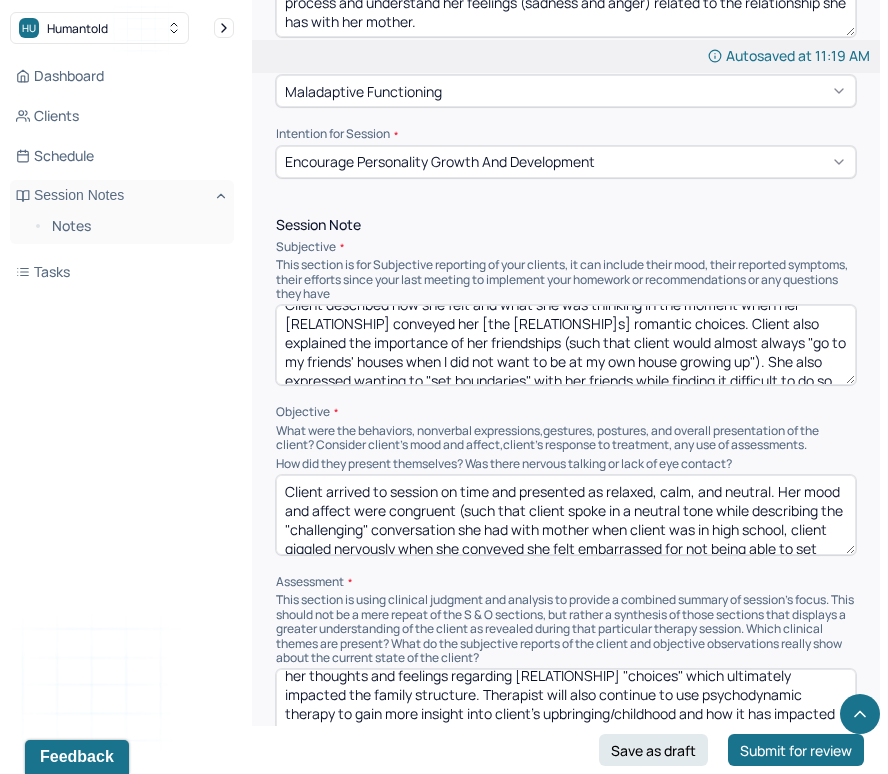 scroll, scrollTop: 28, scrollLeft: 0, axis: vertical 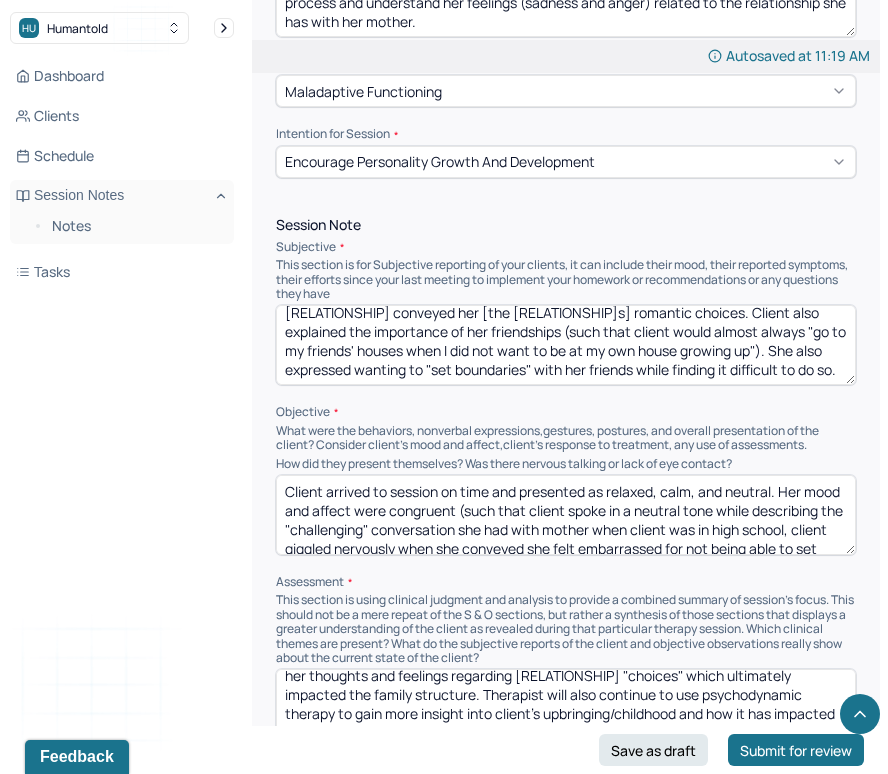 click on "Client described how she felt and what she was thinking in the moment when her [RELATIONSHIP] conveyed her [the [RELATIONSHIP]s] romantic choices. Client also explained the importance of her friendships (such that client would almost always "go to my friends' houses when I did not want to be at my own house growing up"). She also expressed wanting to "set boundaries" with her friends while finding it difficult to do so." at bounding box center [566, 345] 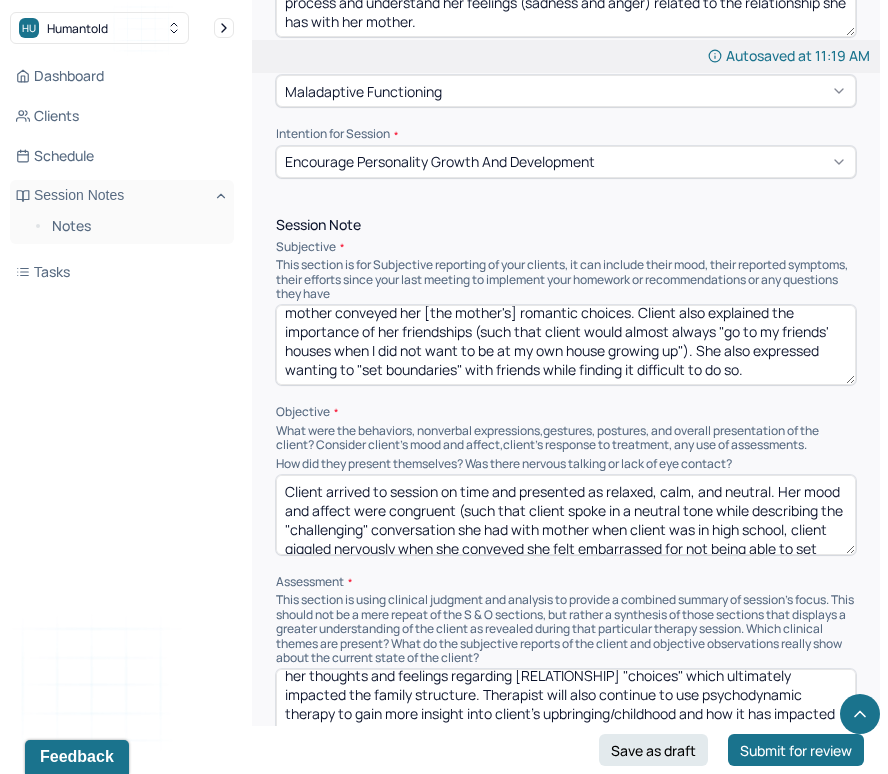 click on "Client described how she felt and what she was thinking in the moment when her [RELATIONSHIP] conveyed her [the [RELATIONSHIP]s] romantic choices. Client also explained the importance of her friendships (such that client would almost always "go to my friends' houses when I did not want to be at my own house growing up"). She also expressed wanting to "set boundaries" with her friends while finding it difficult to do so." at bounding box center (566, 345) 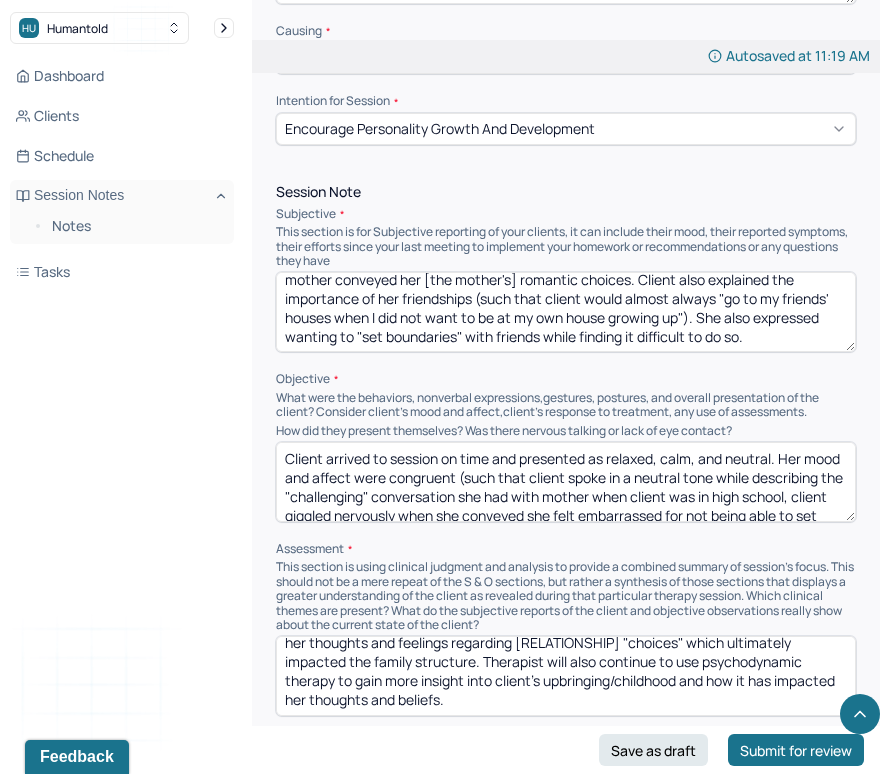 scroll, scrollTop: 1108, scrollLeft: 0, axis: vertical 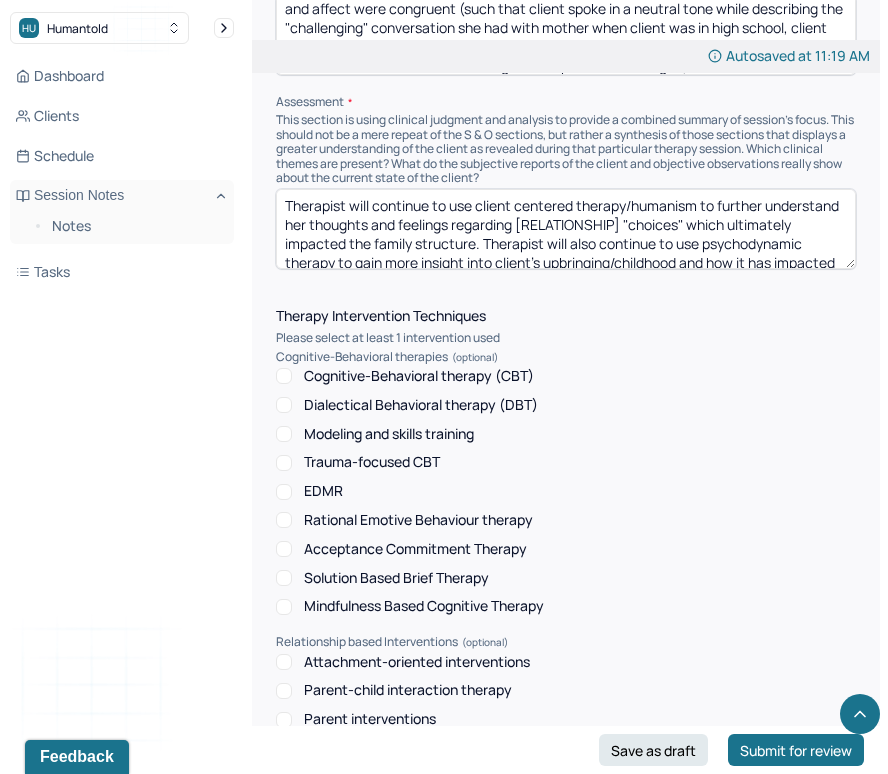 type on "Client described how she felt and what she was thinking in the moment when her mother conveyed her [the mother's] romantic choices. Client also explained the importance of her friendships (such that client would almost always "go to my friends' houses when I did not want to be at my own house growing up"). She also expressed wanting to "set boundaries" with friends while finding it difficult to do so." 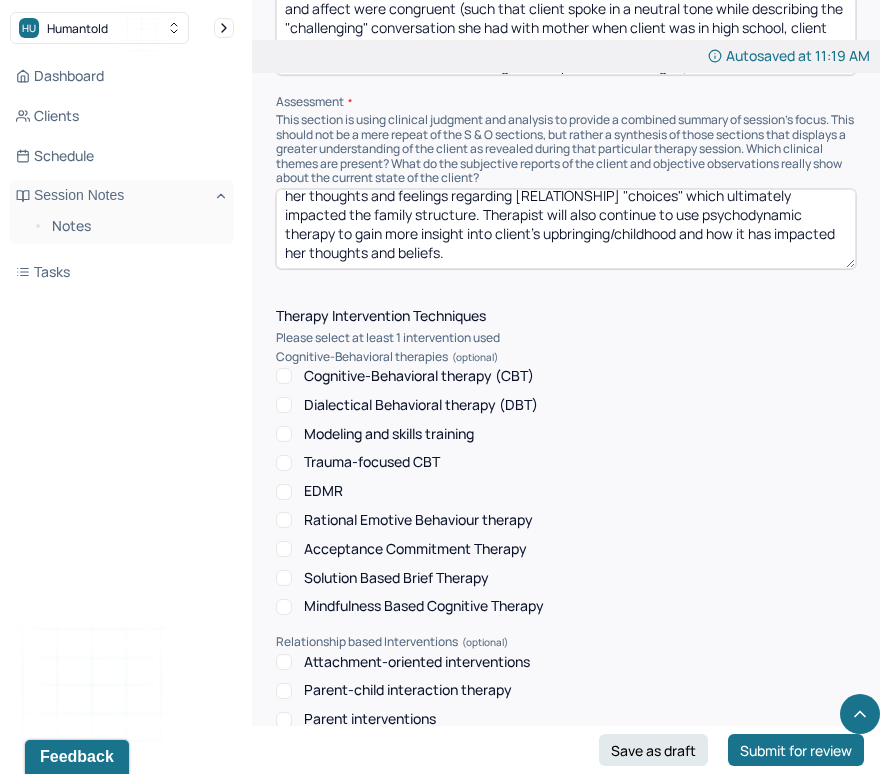 scroll, scrollTop: 180, scrollLeft: 0, axis: vertical 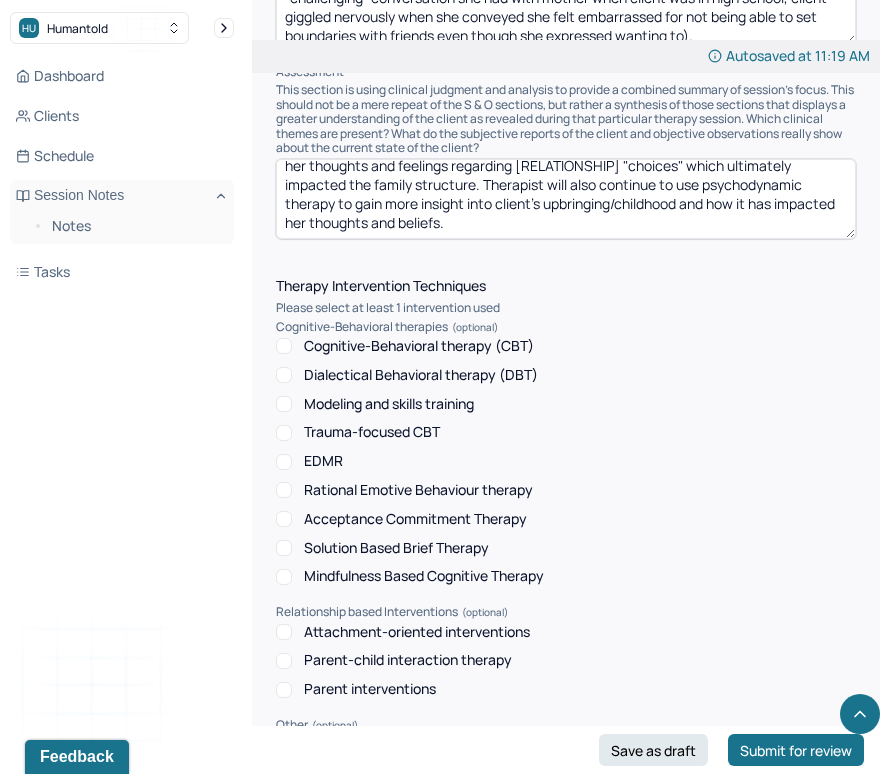 click on "Cognitive-Behavioral therapy (CBT) Dialectical Behavioral therapy (DBT) Modeling and skills training Trauma-focused CBT EDMR Rational Emotive Behaviour therapy Acceptance Commitment Therapy Solution Based Brief Therapy Mindfulness Based Cognitive Therapy" at bounding box center (566, 461) 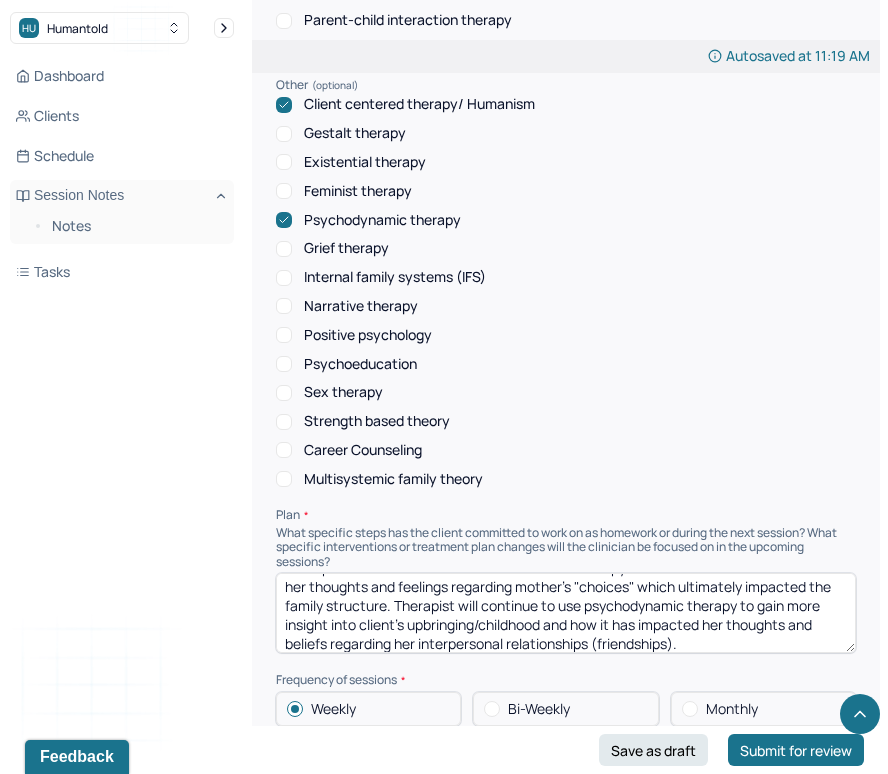 scroll, scrollTop: 2244, scrollLeft: 0, axis: vertical 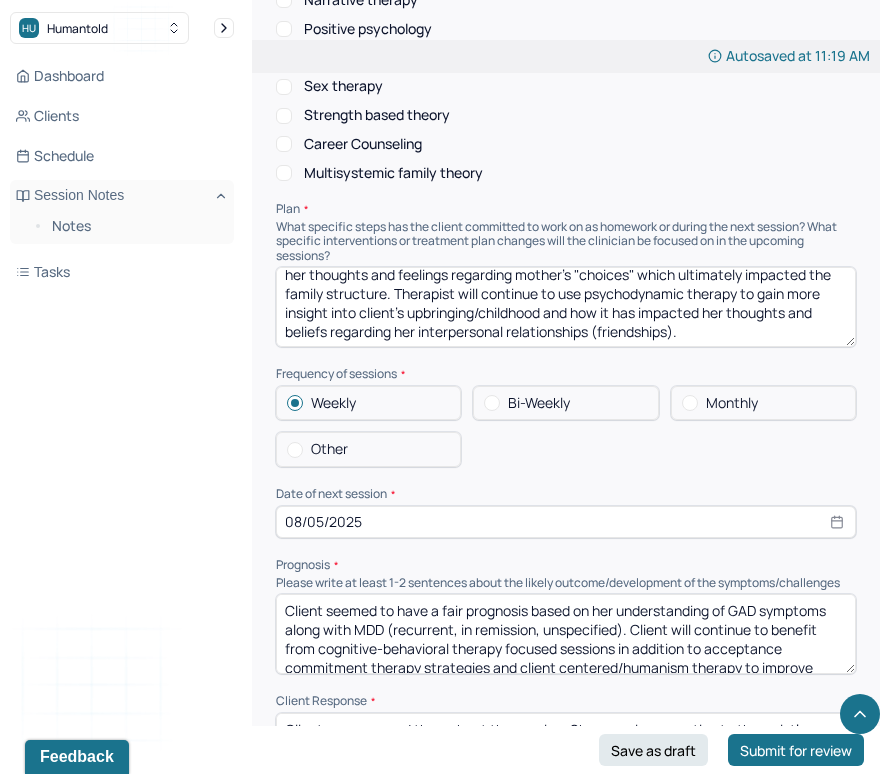 click on "08/05/2025" at bounding box center [566, 522] 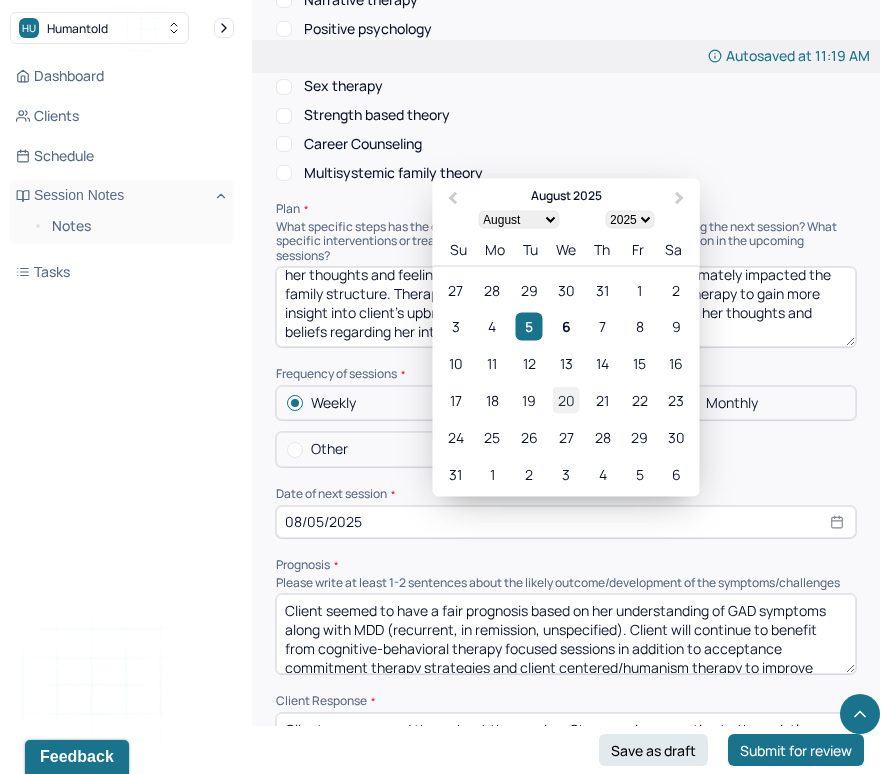 click on "20" at bounding box center [565, 399] 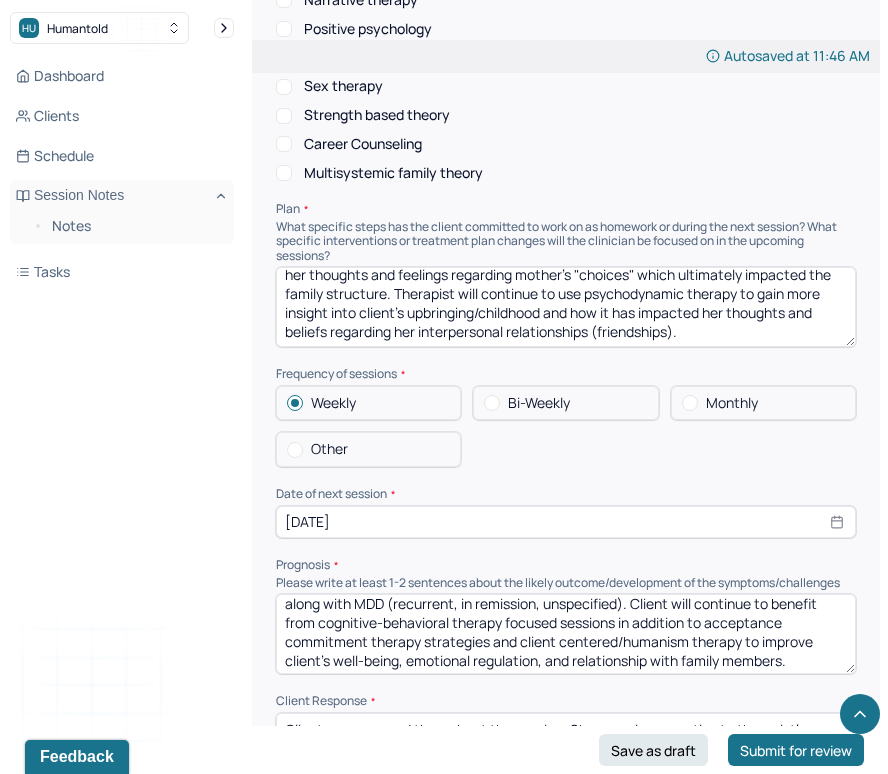 scroll, scrollTop: 0, scrollLeft: 0, axis: both 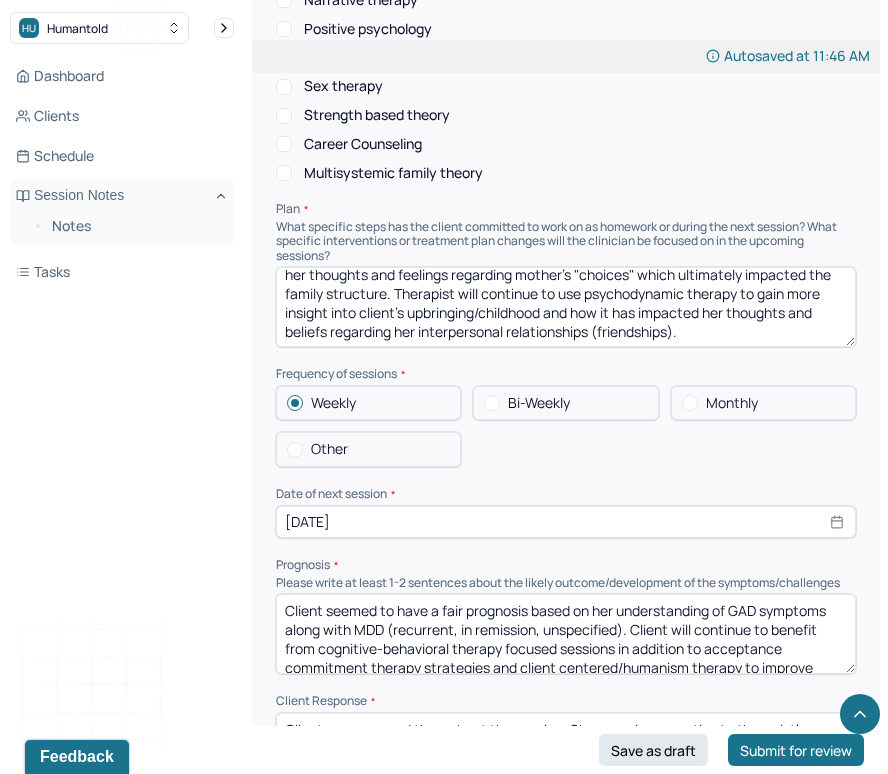 click on "Client seemed to have a fair prognosis based on her understanding of GAD symptoms along with MDD (recurrent, in remission, unspecified). Client will continue to benefit from cognitive-behavioral therapy focused sessions in addition to acceptance commitment therapy strategies and client centered/humanism therapy to improve client’s well-being, emotional regulation, and relationship with family members." at bounding box center [566, 634] 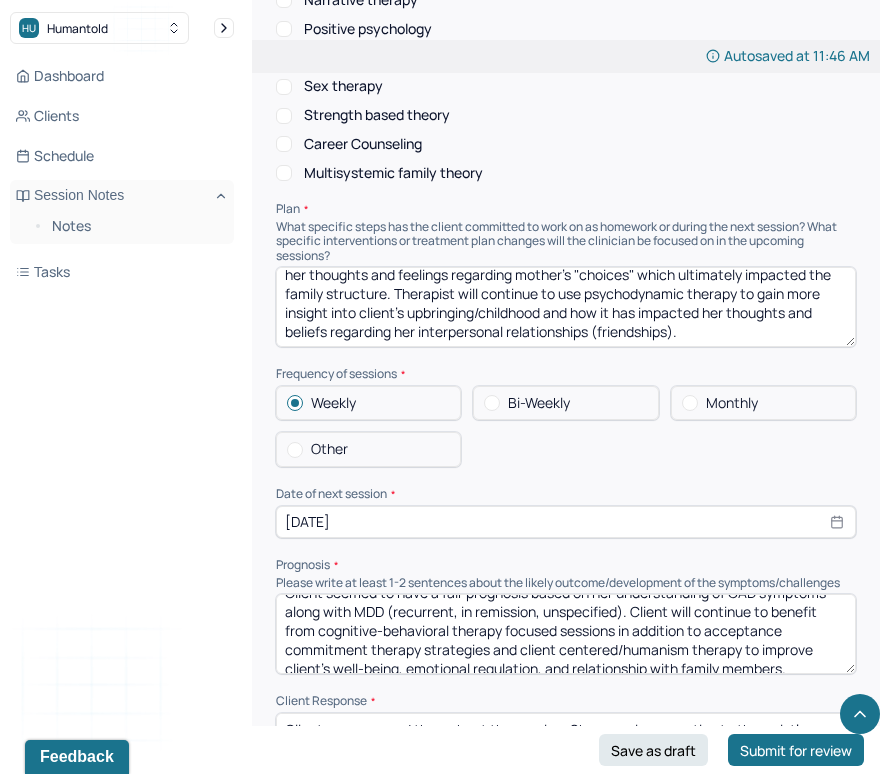 scroll, scrollTop: 17, scrollLeft: 0, axis: vertical 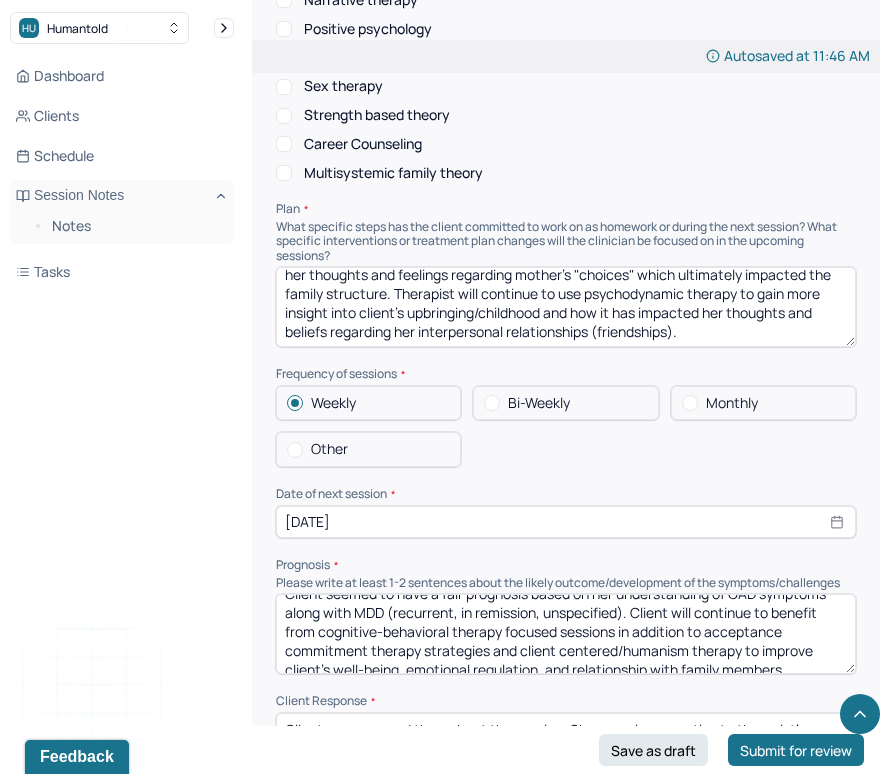 drag, startPoint x: 317, startPoint y: 625, endPoint x: 499, endPoint y: 632, distance: 182.13457 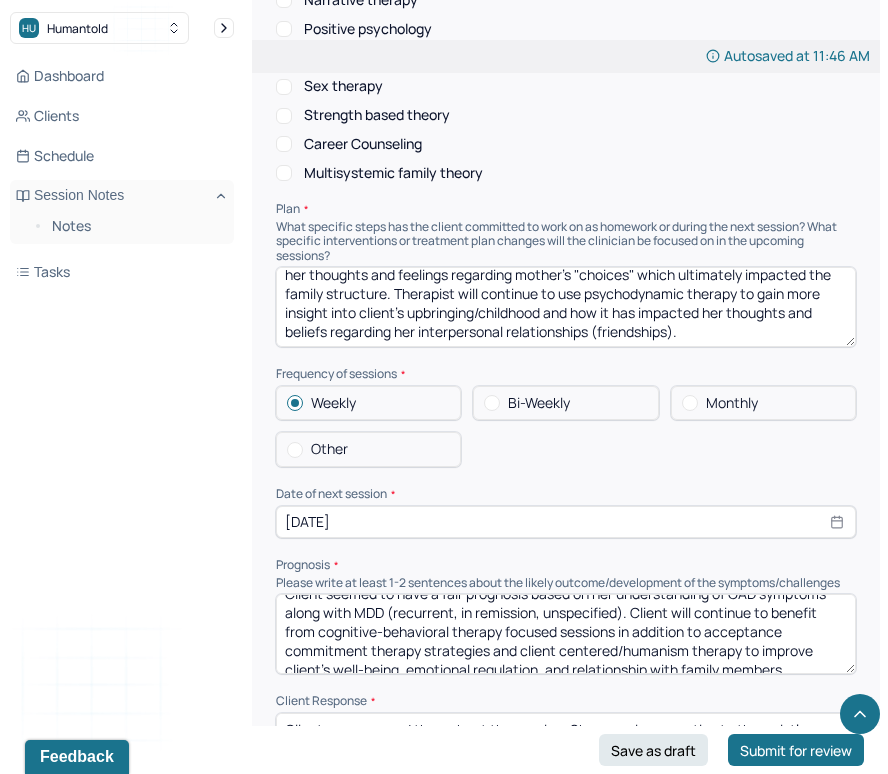 click on "Client seemed to have a fair prognosis based on her understanding of GAD symptoms along with MDD (recurrent, in remission, unspecified). Client will continue to benefit from cognitive-behavioral therapy focused sessions in addition to acceptance commitment therapy strategies and client centered/humanism therapy to improve client’s well-being, emotional regulation, and relationship with family members." at bounding box center [566, 634] 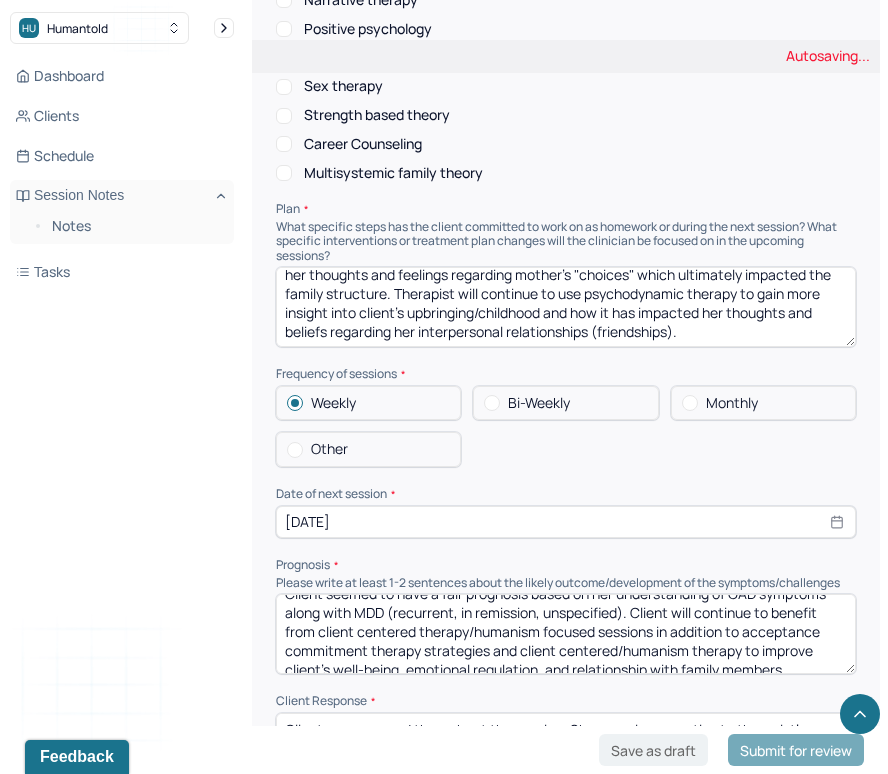 scroll, scrollTop: 28, scrollLeft: 0, axis: vertical 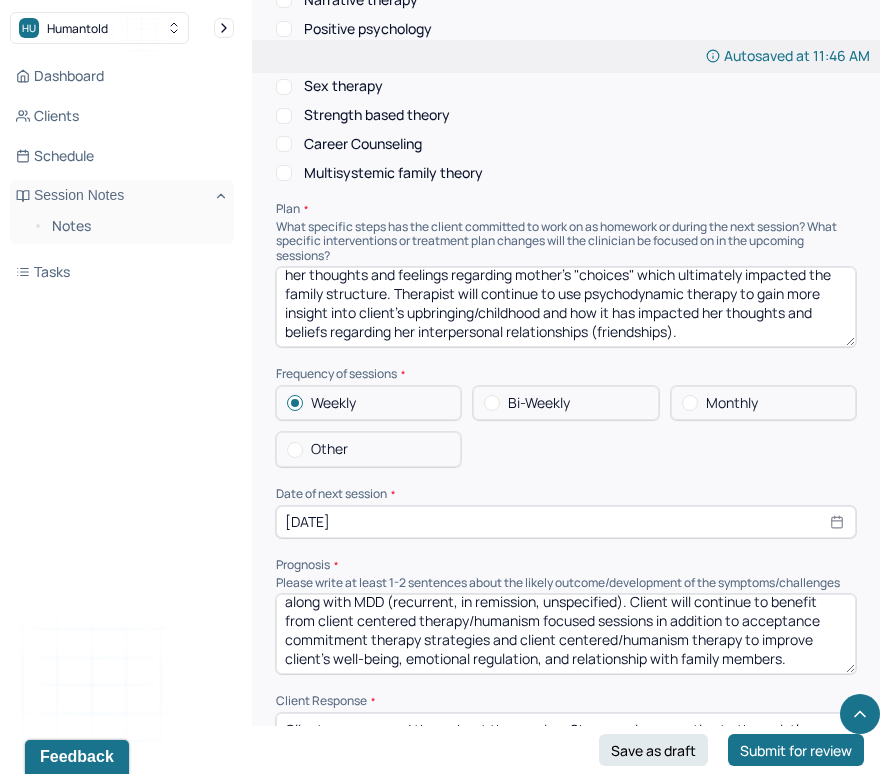 drag, startPoint x: 746, startPoint y: 615, endPoint x: 416, endPoint y: 636, distance: 330.6675 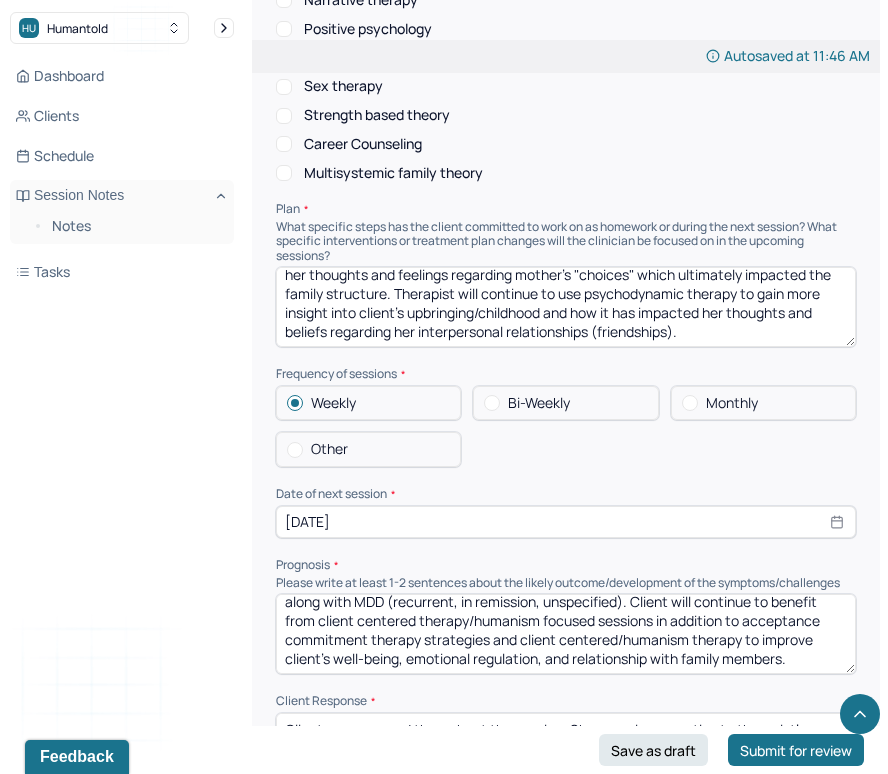 click on "Client seemed to have a fair prognosis based on her understanding of GAD symptoms along with MDD (recurrent, in remission, unspecified). Client will continue to benefit from client centered therapy/humanism focused sessions in addition to acceptance commitment therapy strategies and client centered/humanism therapy to improve client’s well-being, emotional regulation, and relationship with family members." at bounding box center (566, 634) 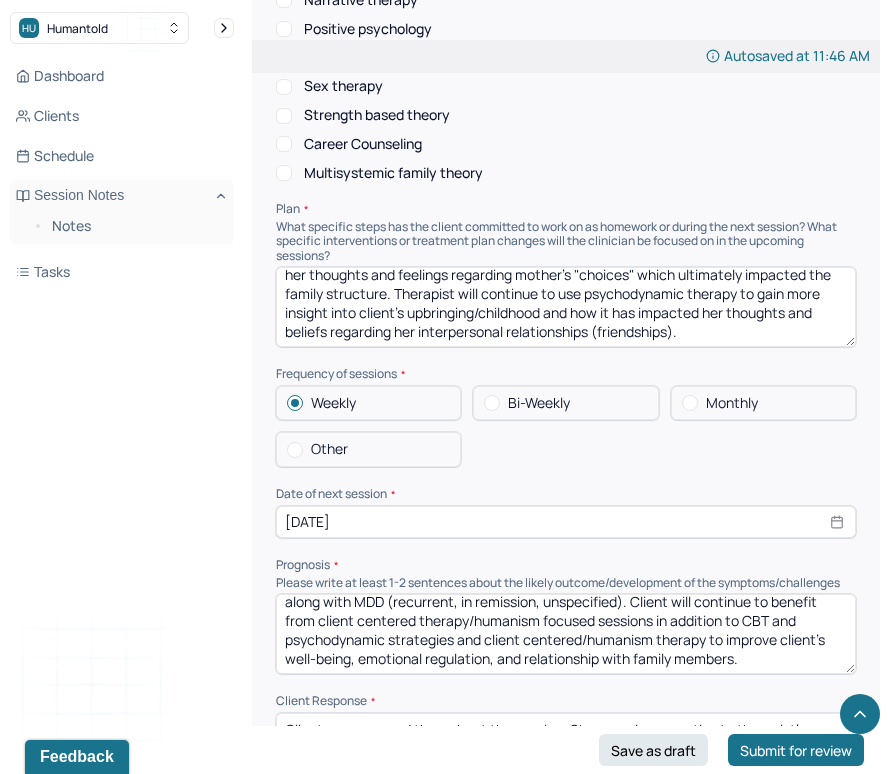 drag, startPoint x: 707, startPoint y: 631, endPoint x: 460, endPoint y: 631, distance: 247 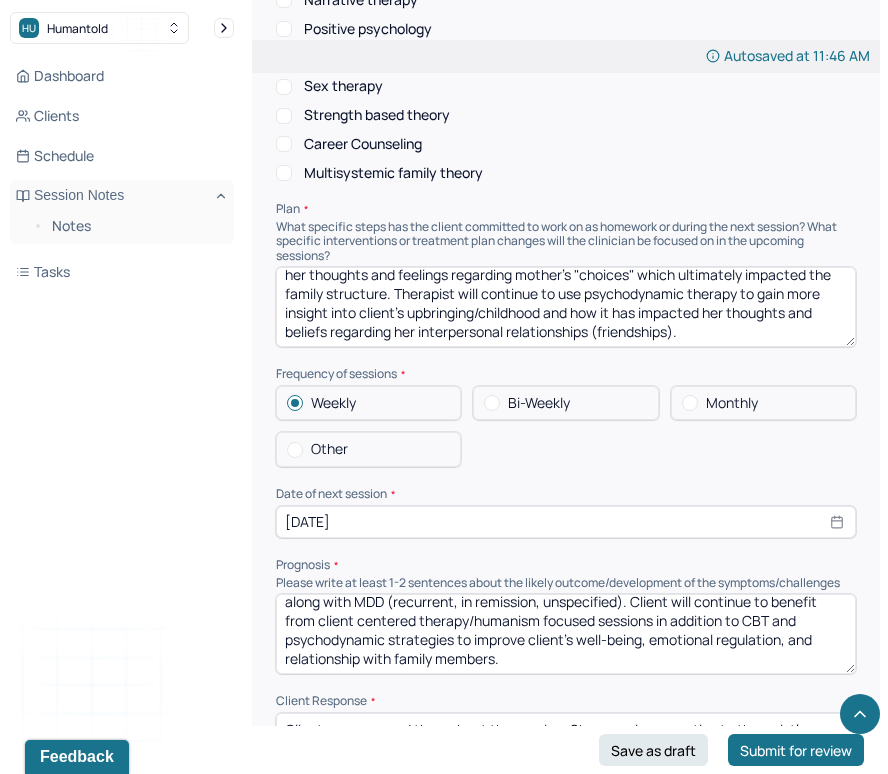 click on "Client seemed to have a fair prognosis based on her understanding of GAD symptoms along with MDD (recurrent, in remission, unspecified). Client will continue to benefit from client centered therapy/humanism focused sessions in addition to CBT and psychodynamic strategies and client centered/humanism therapy to improve client’s well-being, emotional regulation, and relationship with family members." at bounding box center (566, 634) 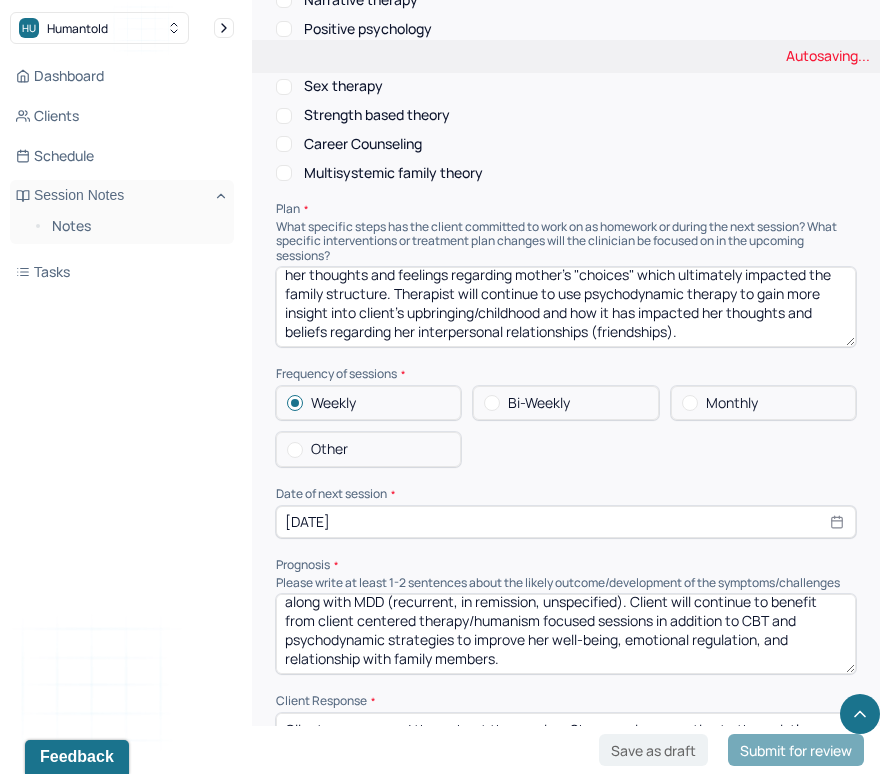 click on "Client seemed to have a fair prognosis based on her understanding of GAD symptoms along with MDD (recurrent, in remission, unspecified). Client will continue to benefit from client centered therapy/humanism focused sessions in addition to CBT and psychodynamic strategies to improve client’s well-being, emotional regulation, and relationship with family members." at bounding box center (566, 634) 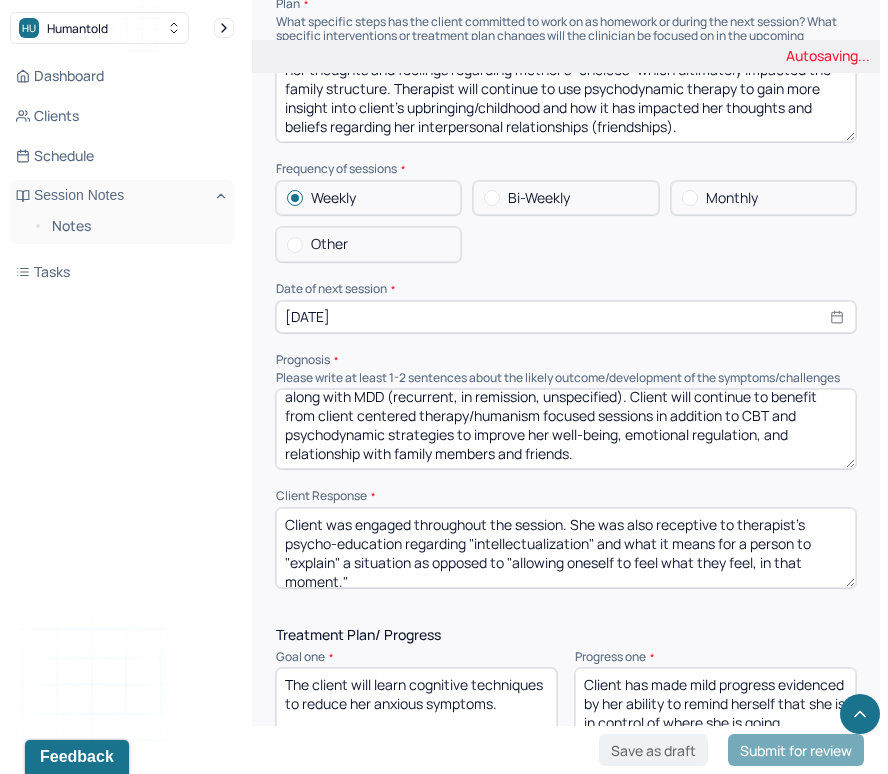 scroll, scrollTop: 2873, scrollLeft: 0, axis: vertical 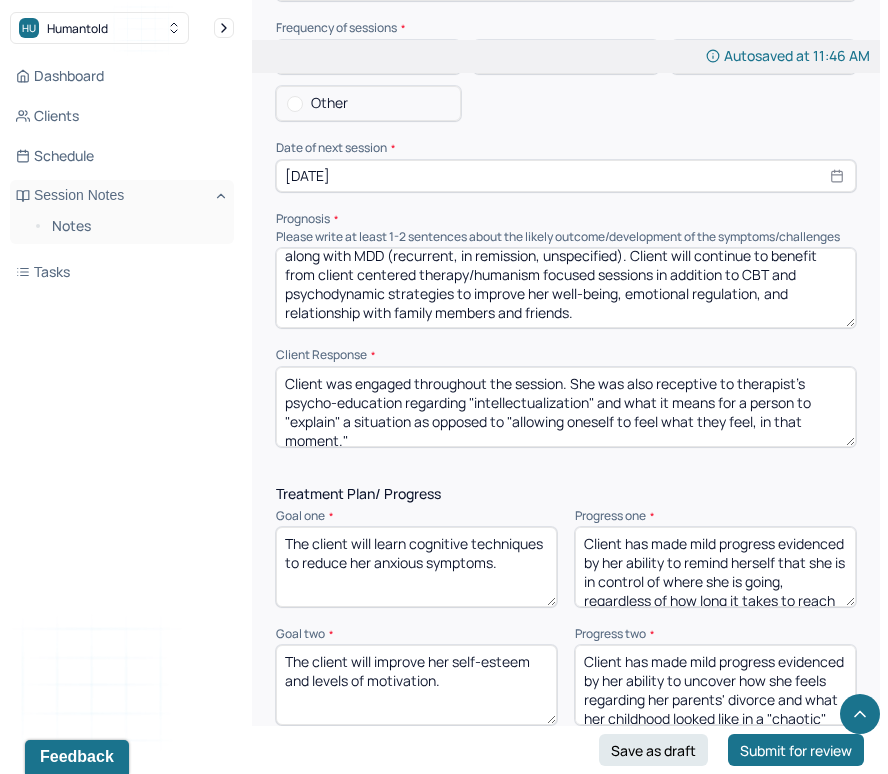 type on "Client seemed to have a fair prognosis based on her understanding of GAD symptoms along with MDD (recurrent, in remission, unspecified). Client will continue to benefit from client centered therapy/humanism focused sessions in addition to CBT and psychodynamic strategies to improve her well-being, emotional regulation, and relationship with family members and friends." 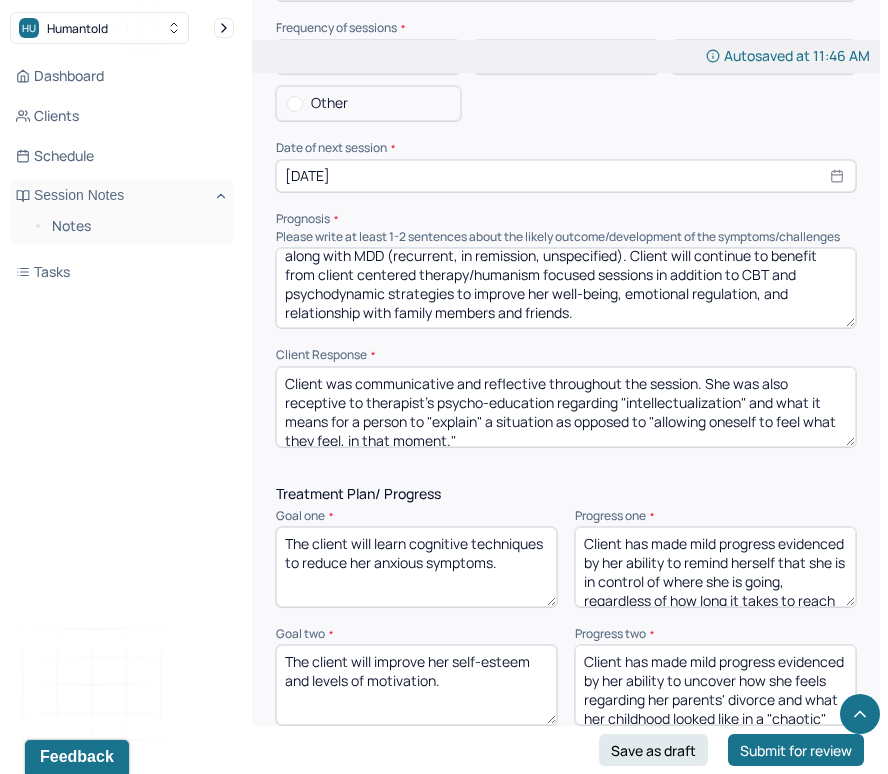 click on "Client was engaged throughout the session. She was also receptive to therapist’s psycho-education regarding "intellectualization" and what it means for a person to "explain" a situation as opposed to "allowing oneself to feel what they feel, in that moment."" at bounding box center (566, 407) 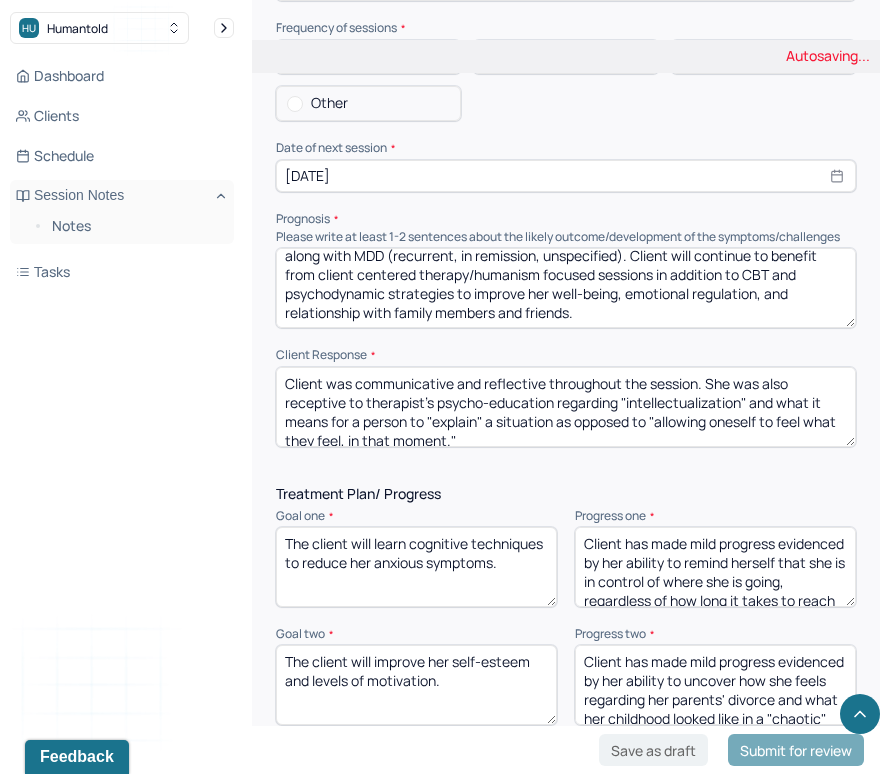 scroll, scrollTop: 9, scrollLeft: 0, axis: vertical 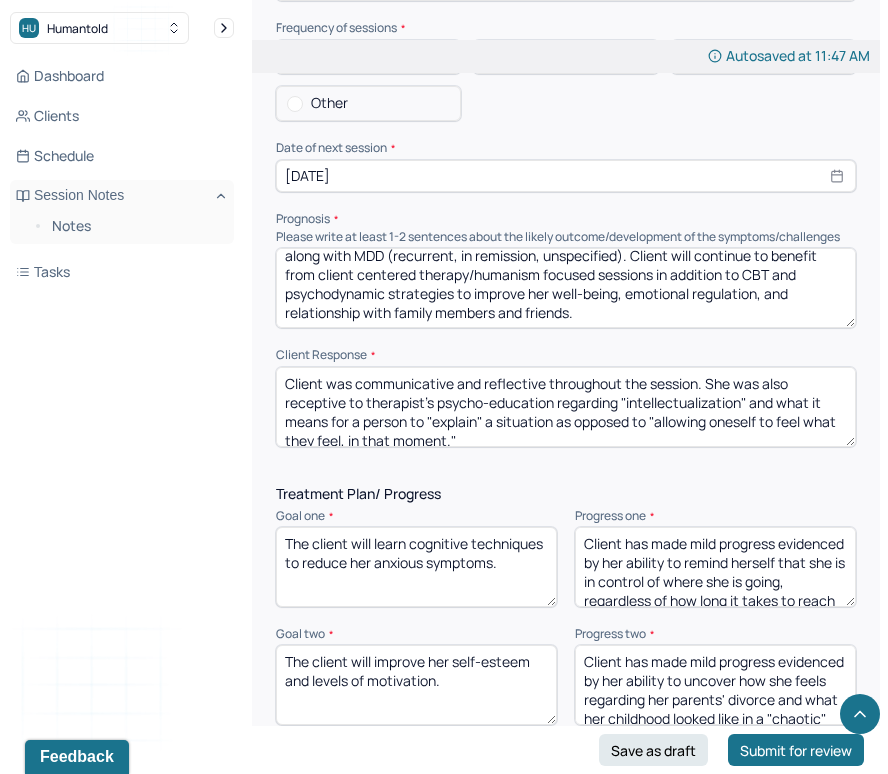 click on "Client was communicative and reflective throughout the session. She was also receptive to therapist’s psycho-education regarding "intellectualization" and what it means for a person to "explain" a situation as opposed to "allowing oneself to feel what they feel, in that moment."" at bounding box center [566, 407] 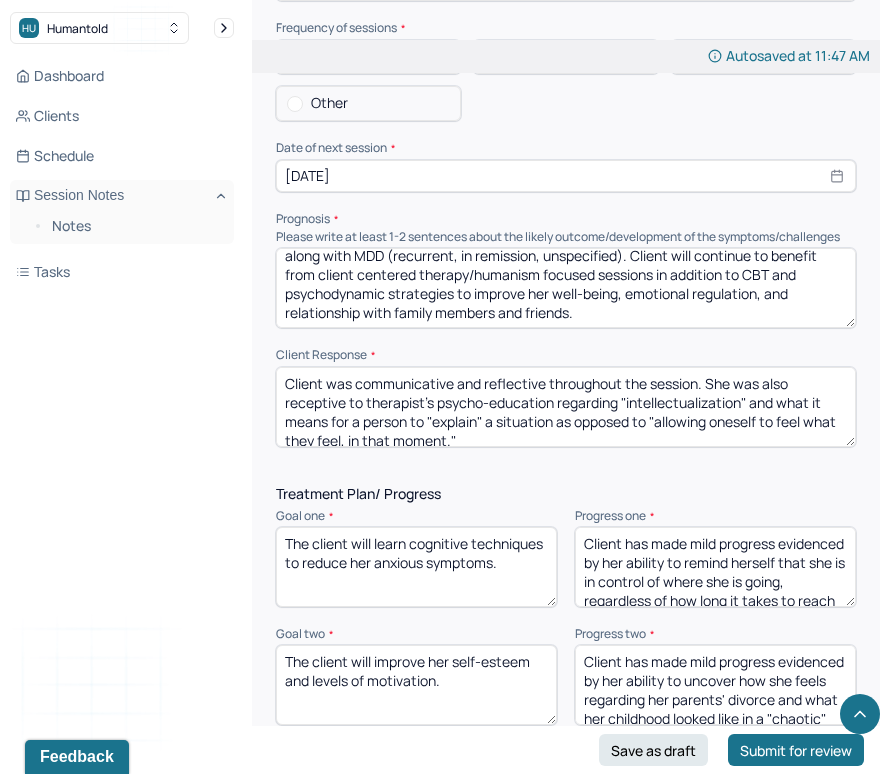 drag, startPoint x: 630, startPoint y: 428, endPoint x: 282, endPoint y: 394, distance: 349.65698 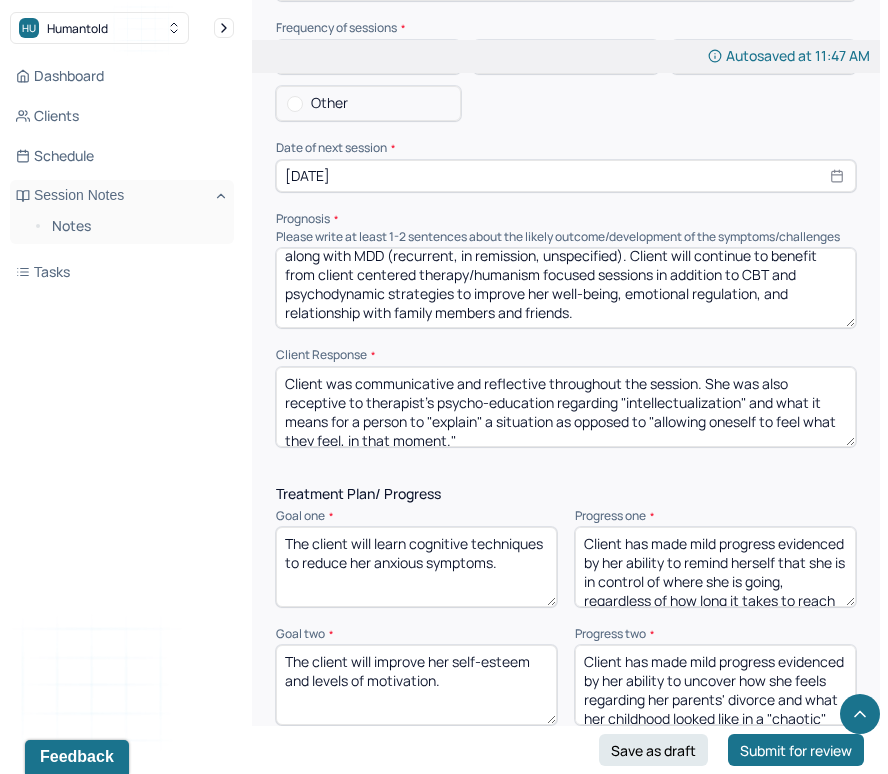 click on "Client was communicative and reflective throughout the session. She was also receptive to therapist’s psycho-education regarding "intellectualization" and what it means for a person to "explain" a situation as opposed to "allowing oneself to feel what they feel, in that moment."" at bounding box center [566, 407] 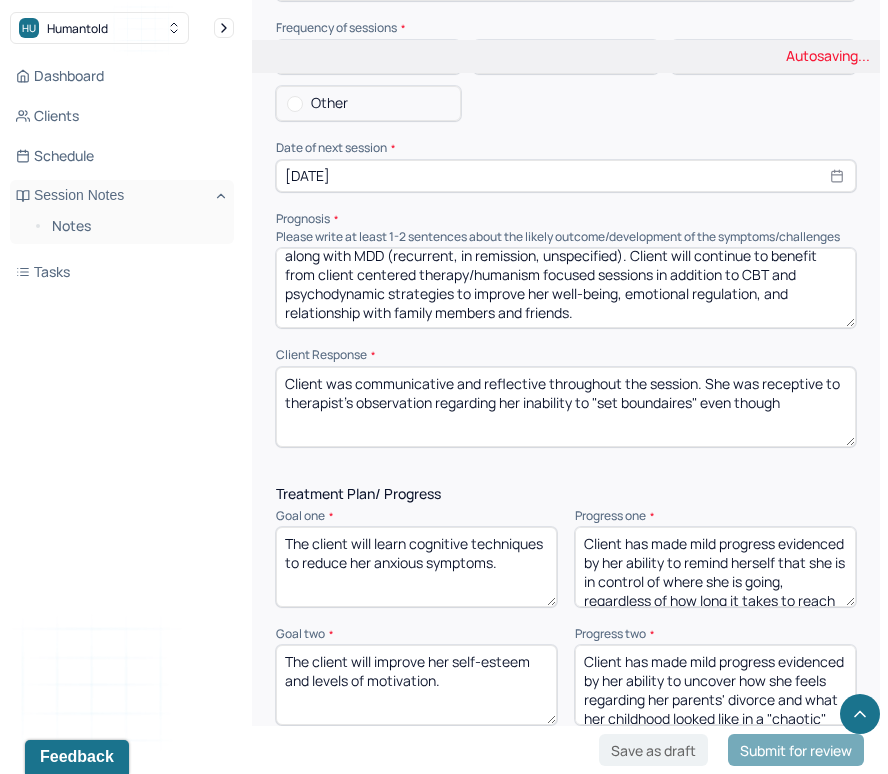 click on "Client was communicative and reflective throughout the session. She was receptive to therapist's observation regarding her" at bounding box center (566, 407) 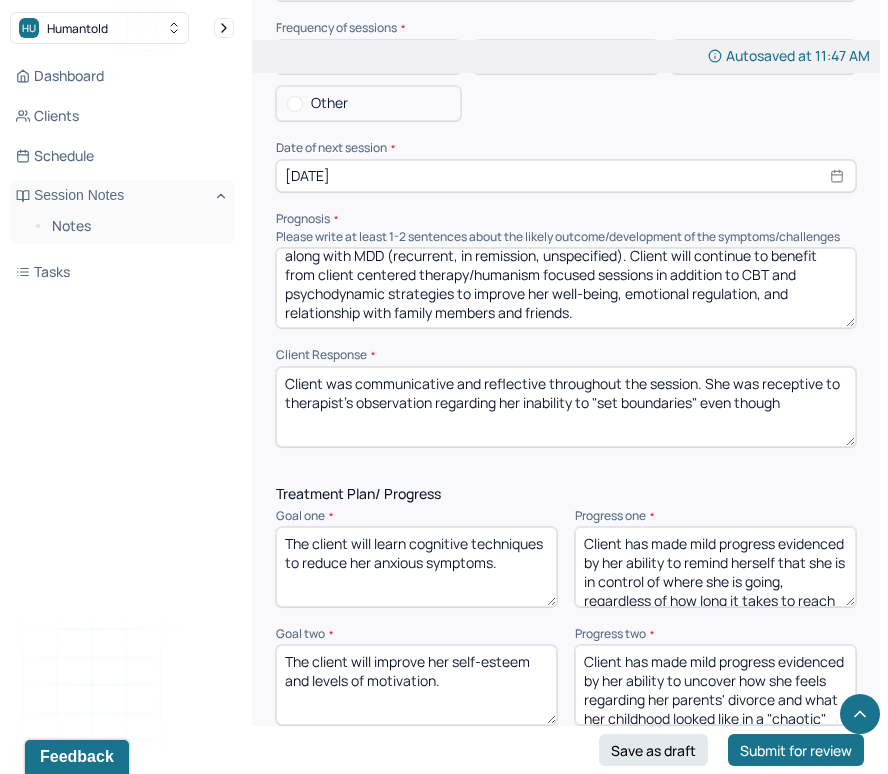 click on "Client was communicative and reflective throughout the session. She was receptive to therapist's observation regarding her inability to "set boundaires" even though" at bounding box center [566, 407] 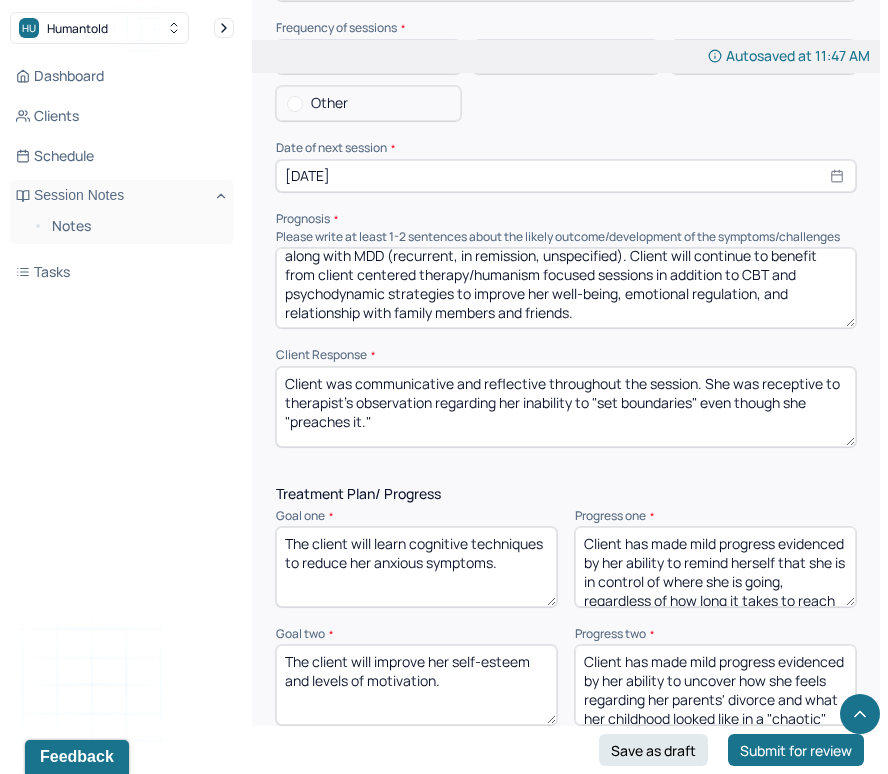 scroll, scrollTop: 2918, scrollLeft: 0, axis: vertical 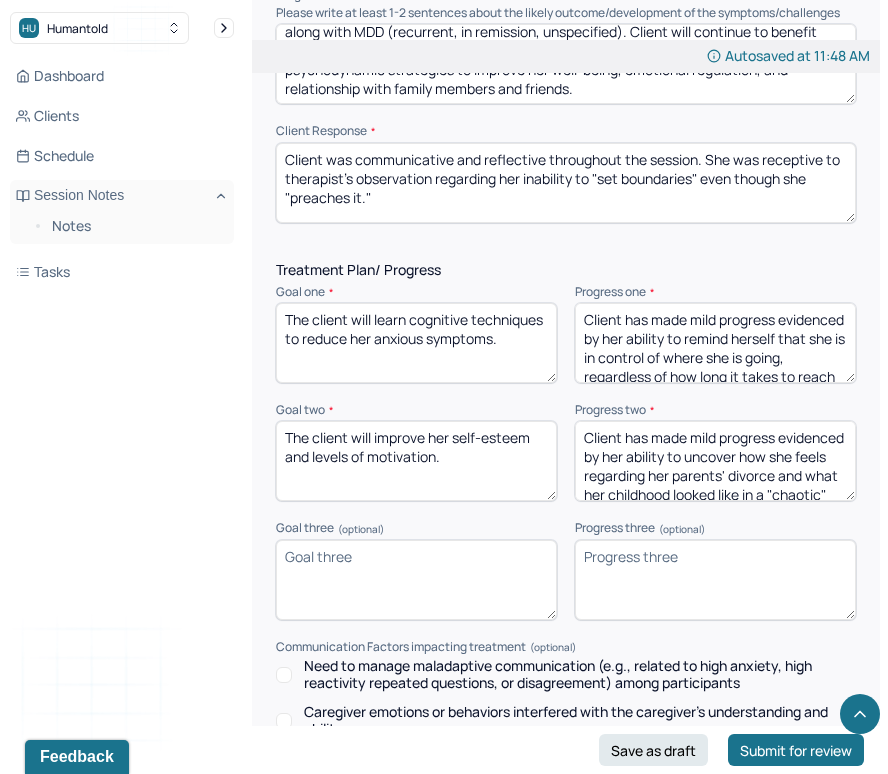 type on "Client was communicative and reflective throughout the session. She was receptive to therapist's observation regarding her inability to "set boundaries" even though she "preaches it."" 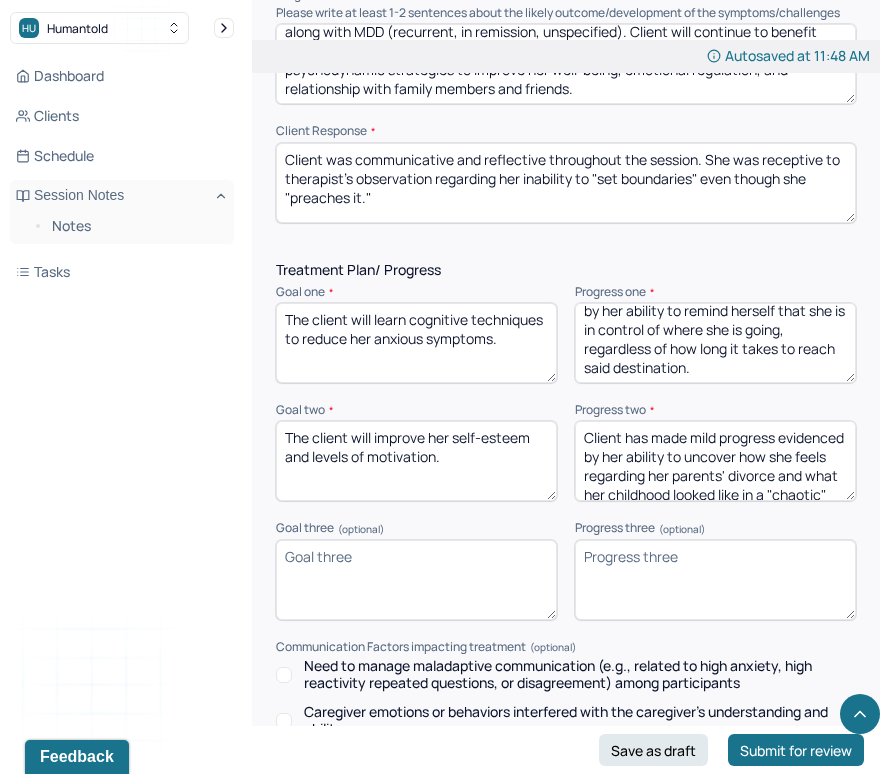 drag, startPoint x: 627, startPoint y: 329, endPoint x: 848, endPoint y: 398, distance: 231.52106 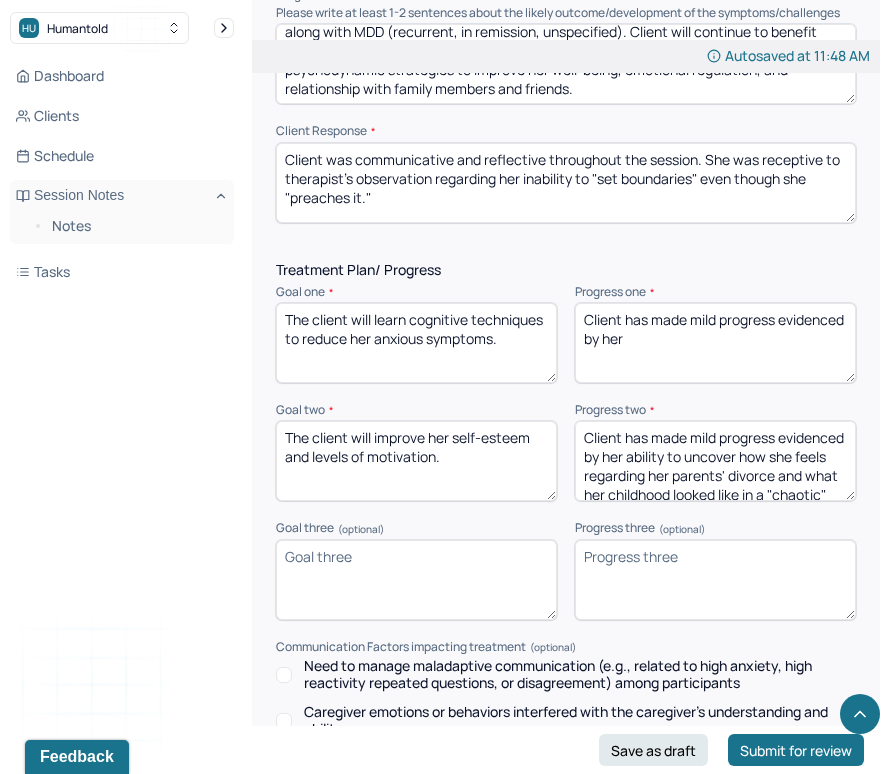 scroll, scrollTop: 0, scrollLeft: 0, axis: both 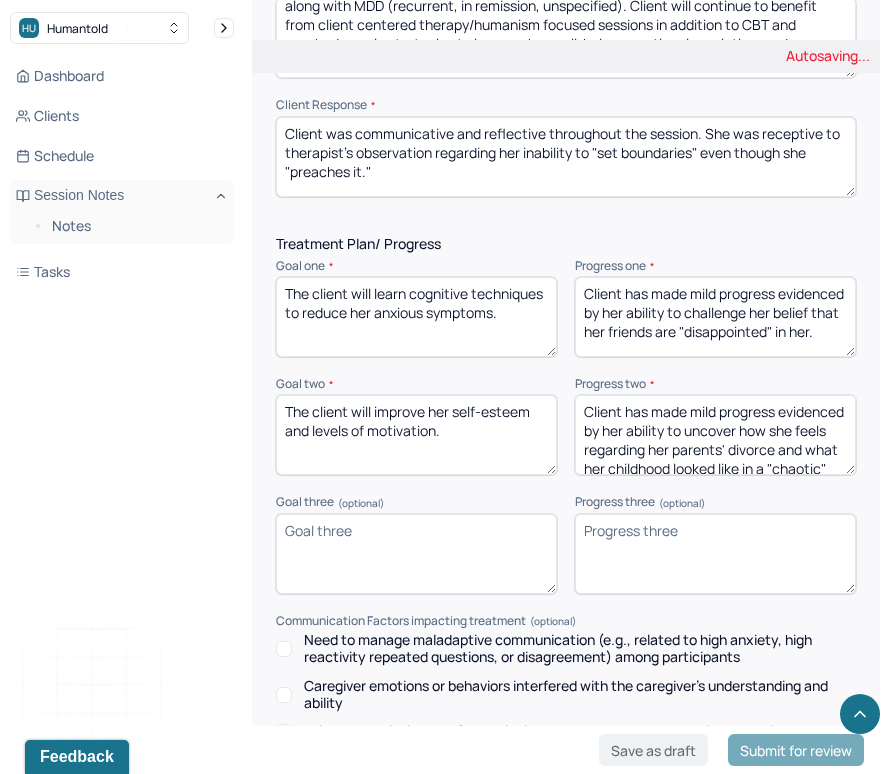 type on "Client has made mild progress evidenced by her ability to challenge her belief that her friends are "disappointed" in her." 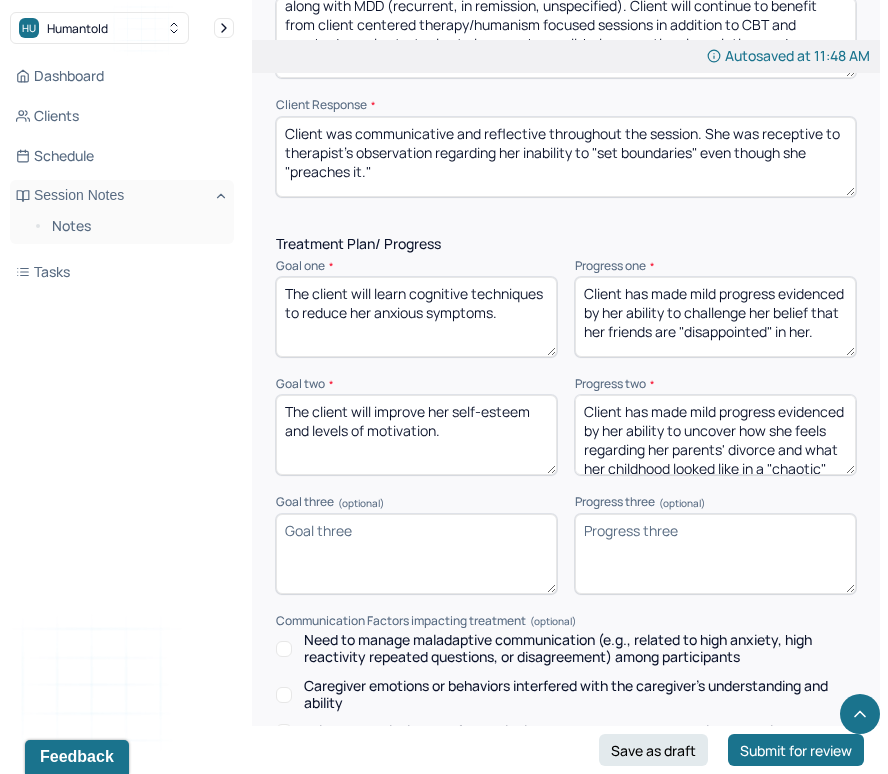 click on "The client will improve her self-esteem and levels of motivation." at bounding box center (416, 435) 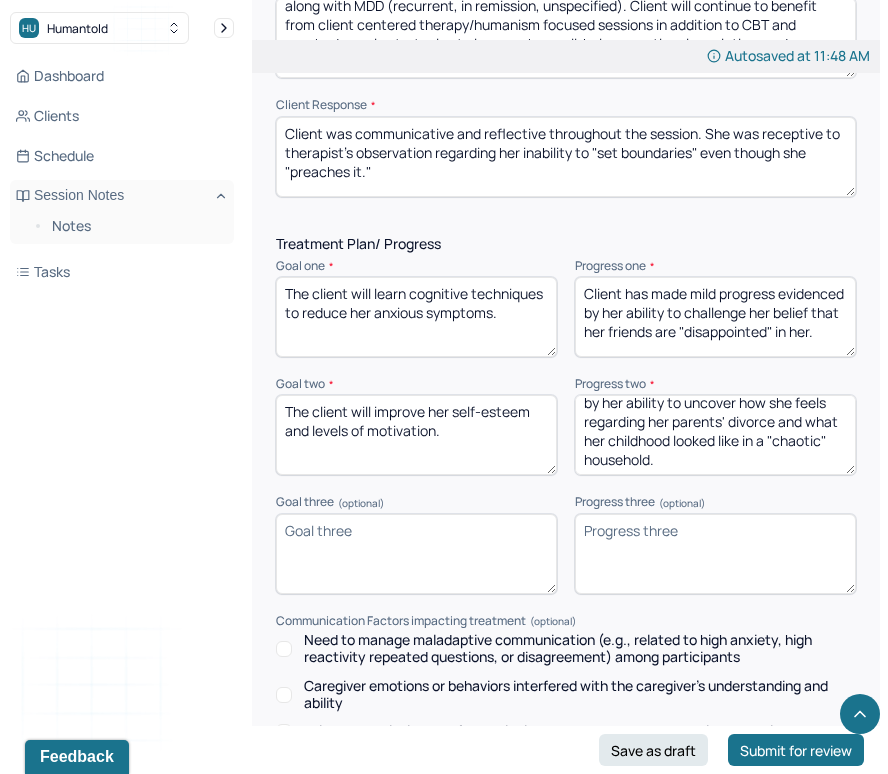 drag, startPoint x: 626, startPoint y: 420, endPoint x: 828, endPoint y: 546, distance: 238.07562 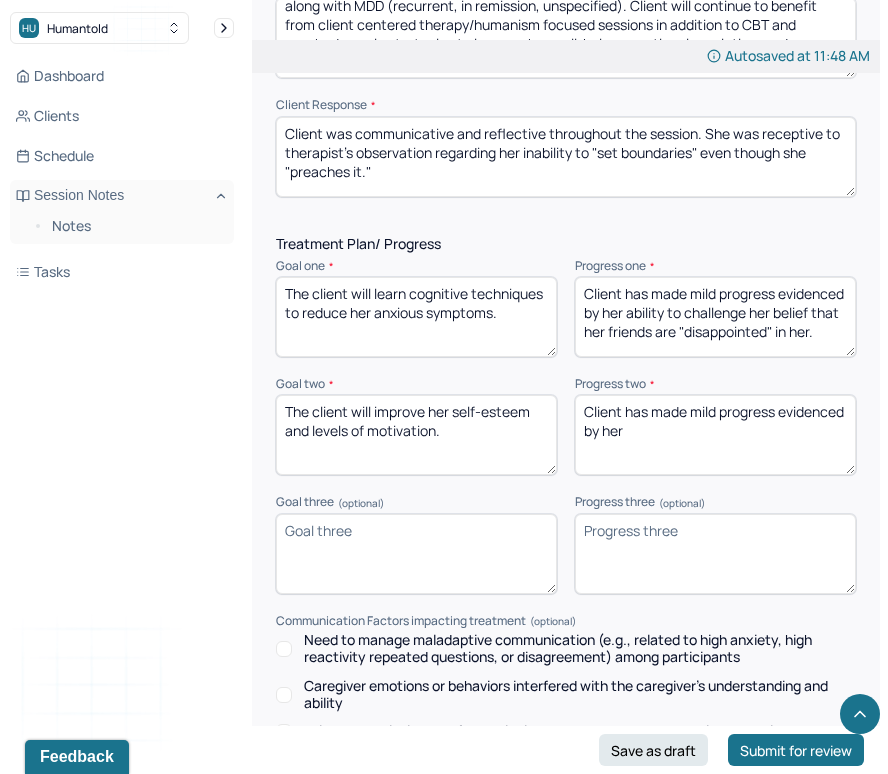 scroll, scrollTop: 0, scrollLeft: 0, axis: both 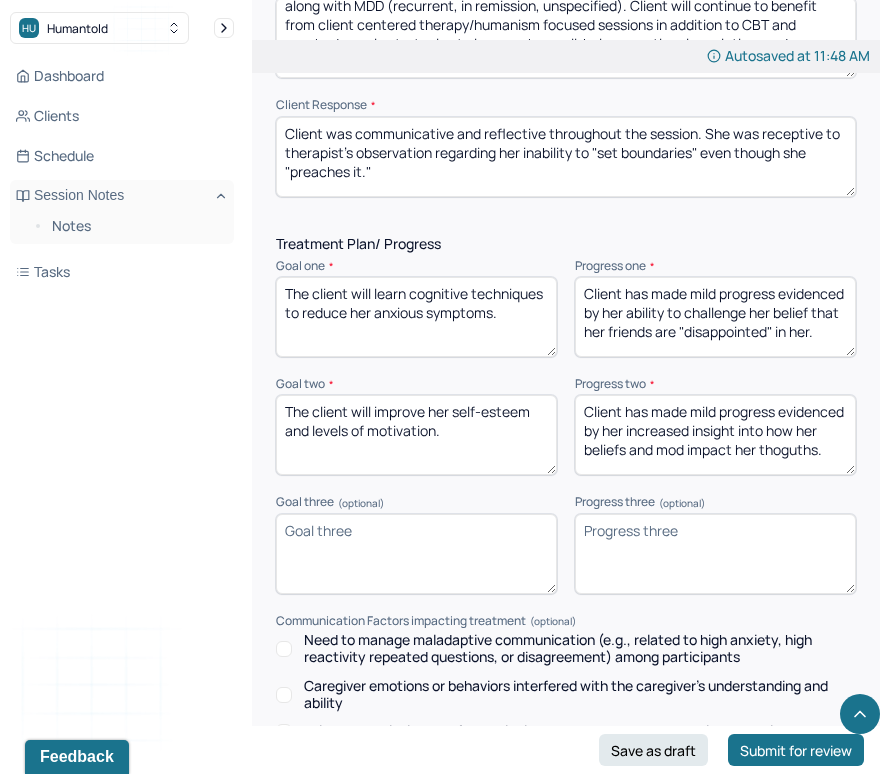 click on "Client has made mild progress evidenced by her increased insight into" at bounding box center [715, 435] 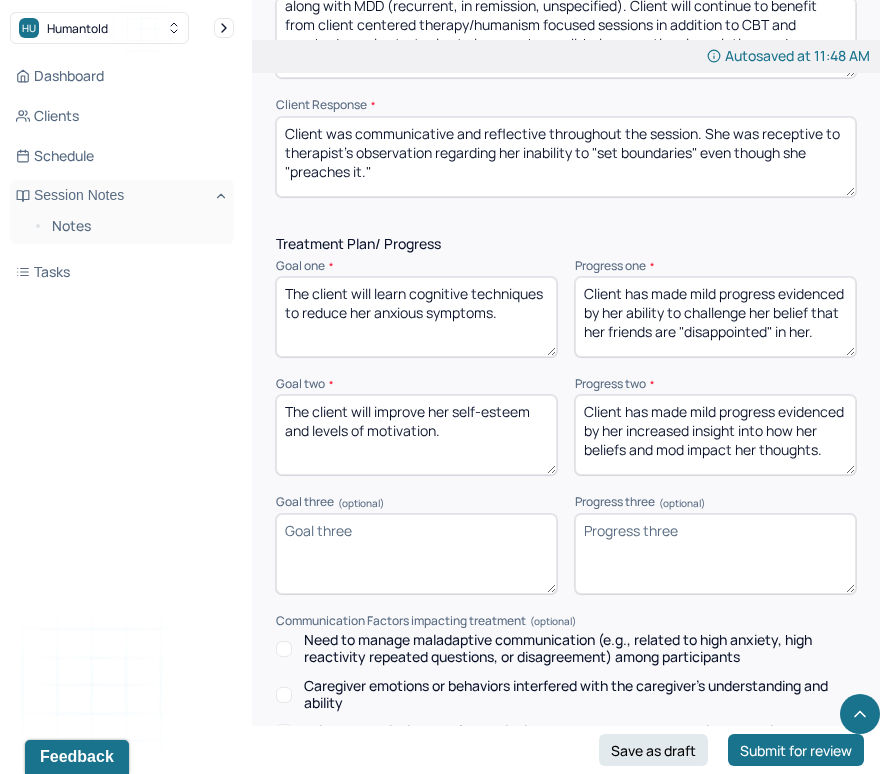 click on "Client has made mild progress evidenced by her increased insight into how her beliefs and mod impact her thoguths." at bounding box center (715, 435) 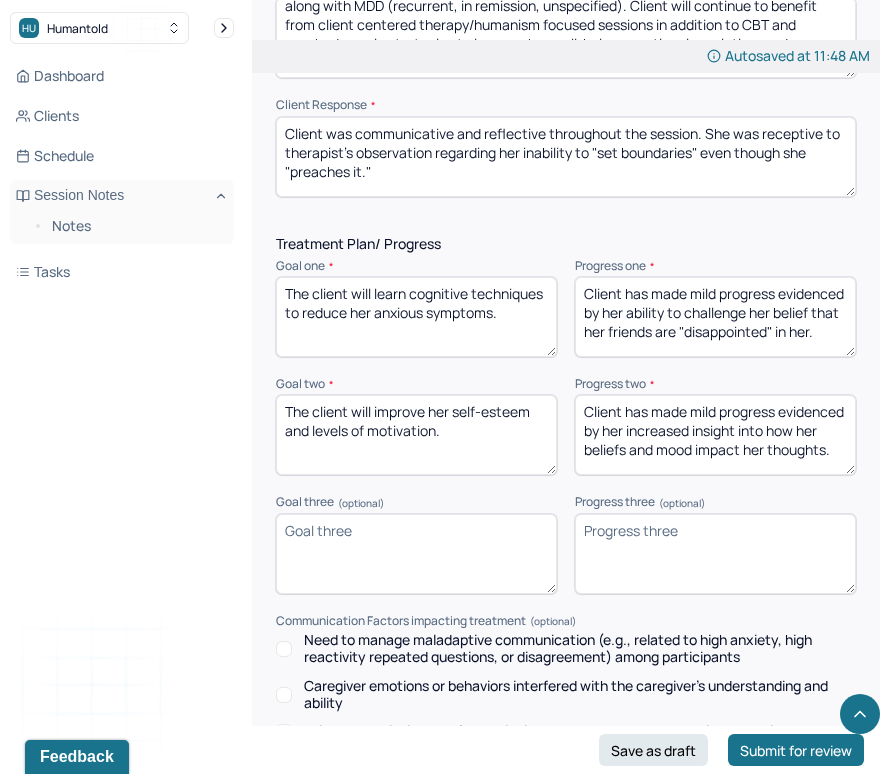 click on "Client has made mild progress evidenced by her increased insight into how her beliefs and mod impact her thoughts." at bounding box center (715, 435) 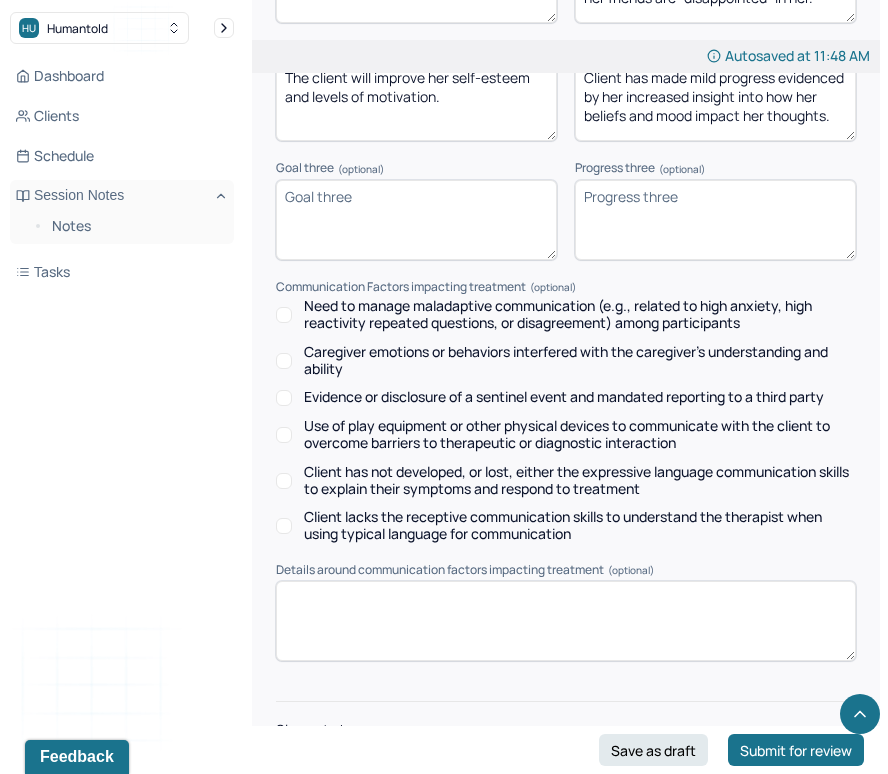 scroll, scrollTop: 3552, scrollLeft: 0, axis: vertical 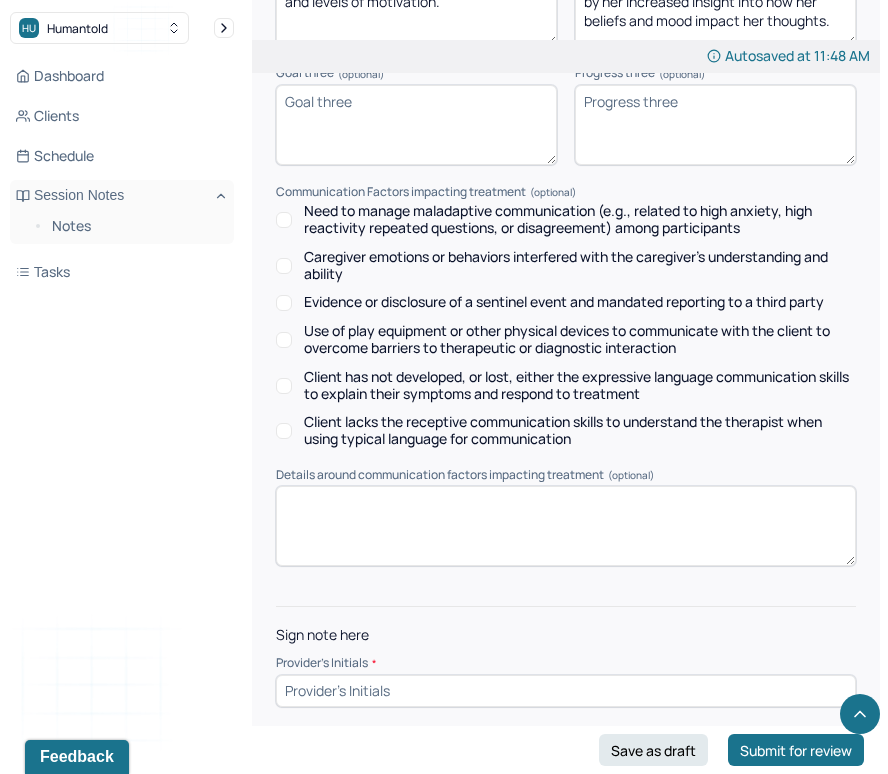 type on "Client has made mild progress evidenced by her increased insight into how her beliefs and mood impact her thoughts." 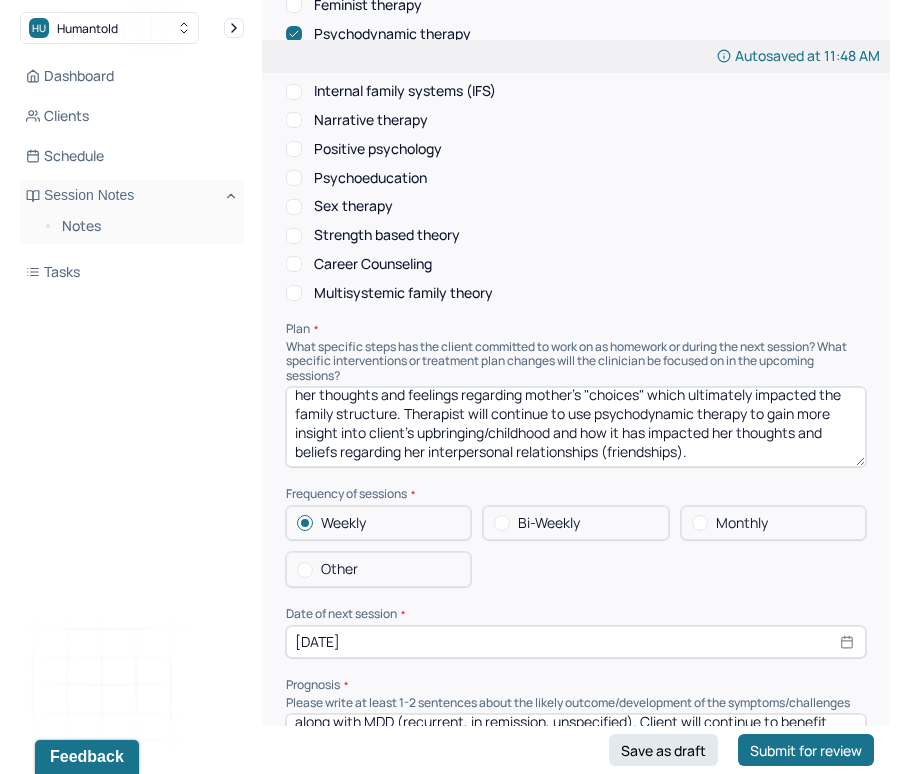 scroll, scrollTop: 0, scrollLeft: 0, axis: both 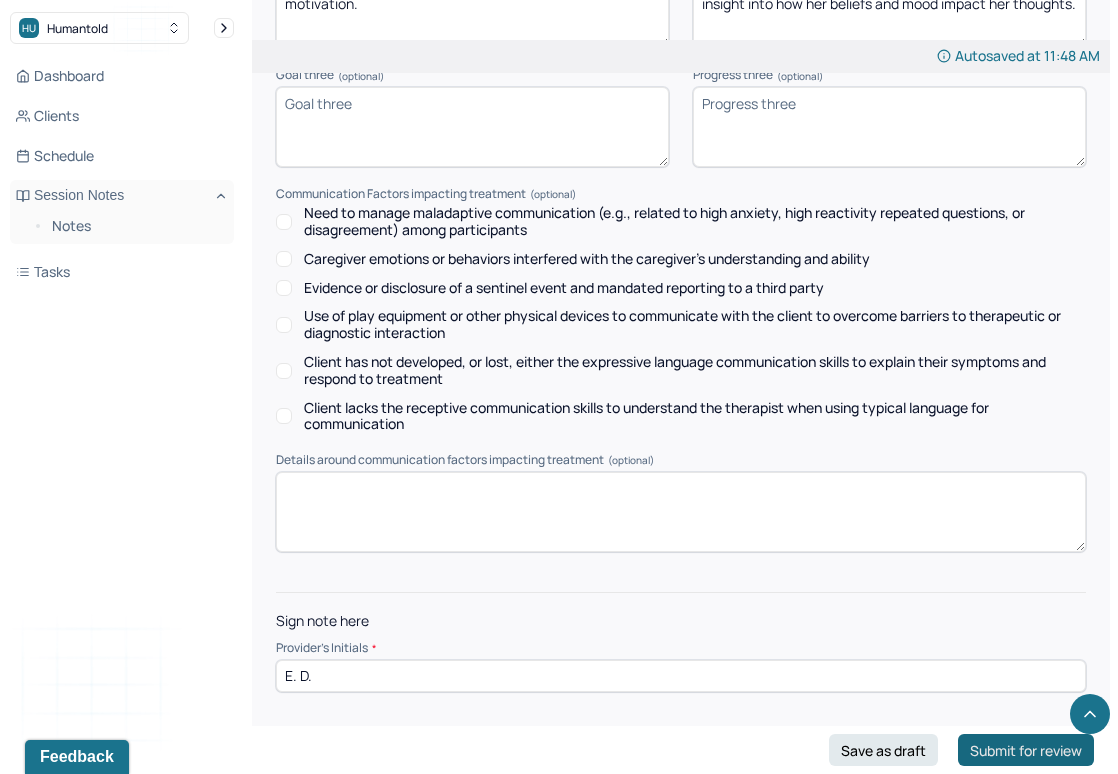 type on "E. D." 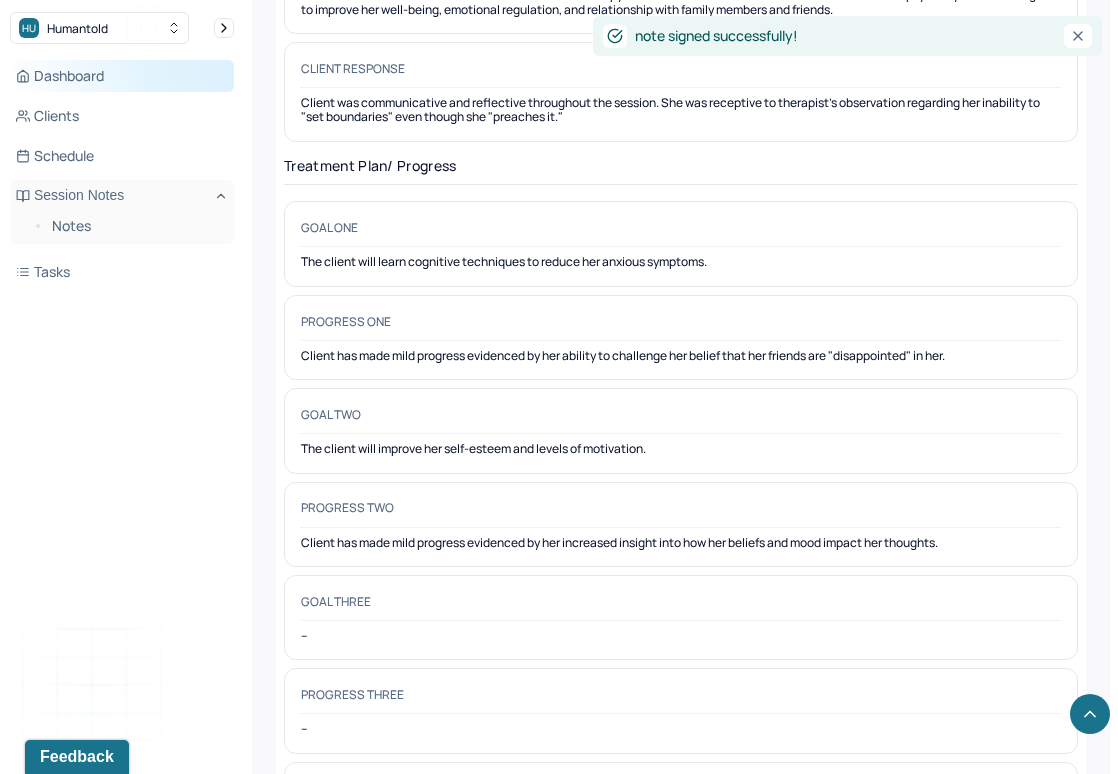 click on "Dashboard" at bounding box center [122, 76] 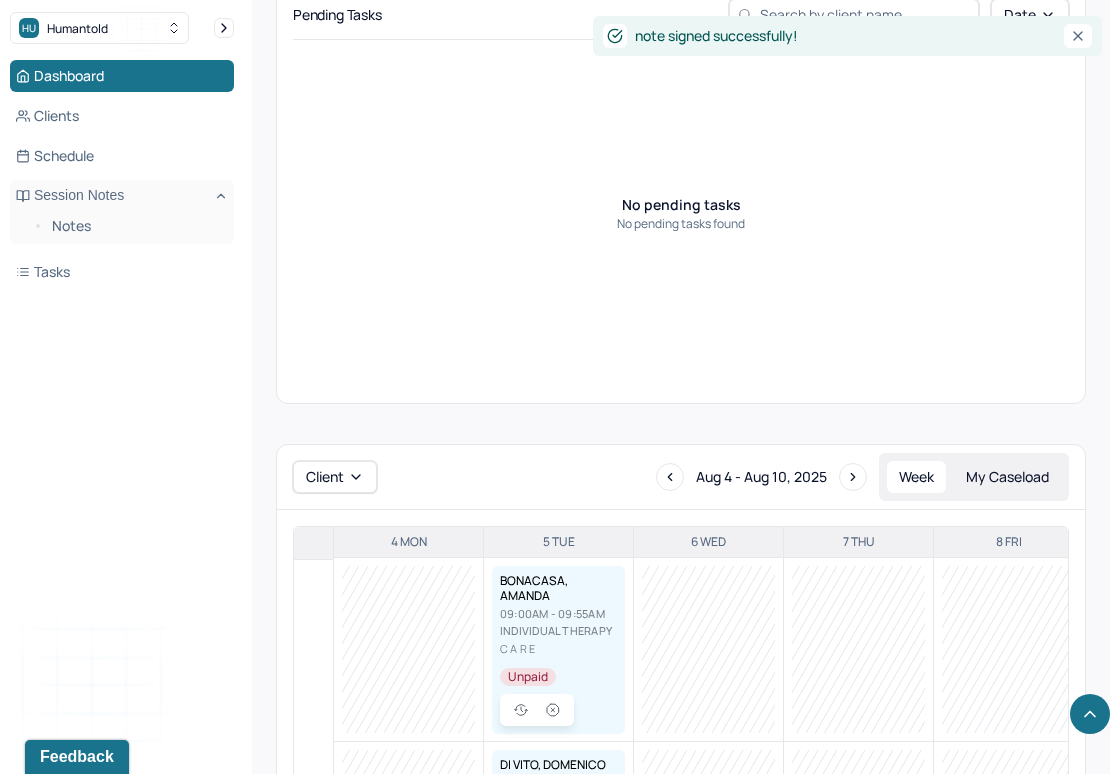 scroll, scrollTop: 994, scrollLeft: 0, axis: vertical 